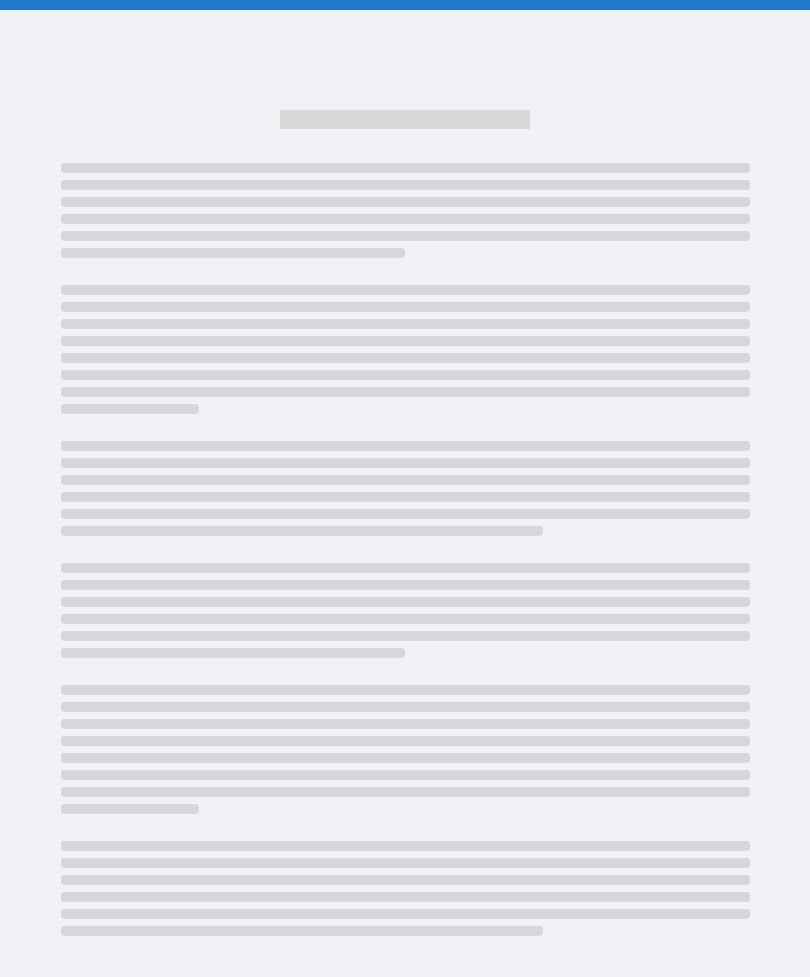 scroll, scrollTop: 0, scrollLeft: 0, axis: both 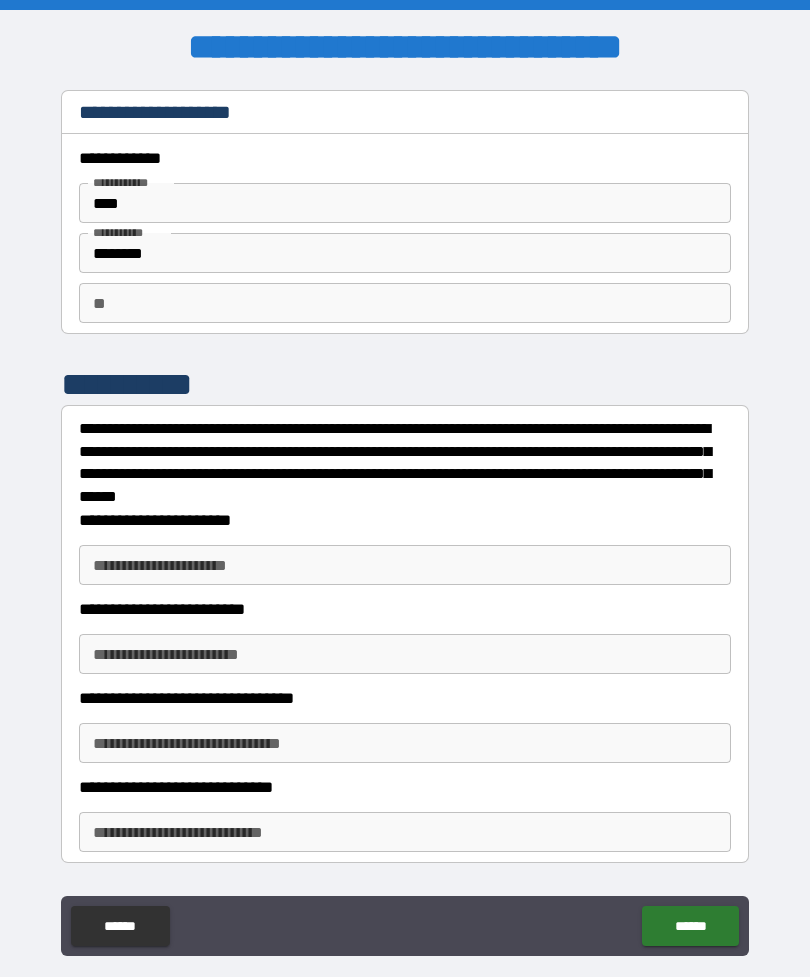 click on "**********" at bounding box center (405, 565) 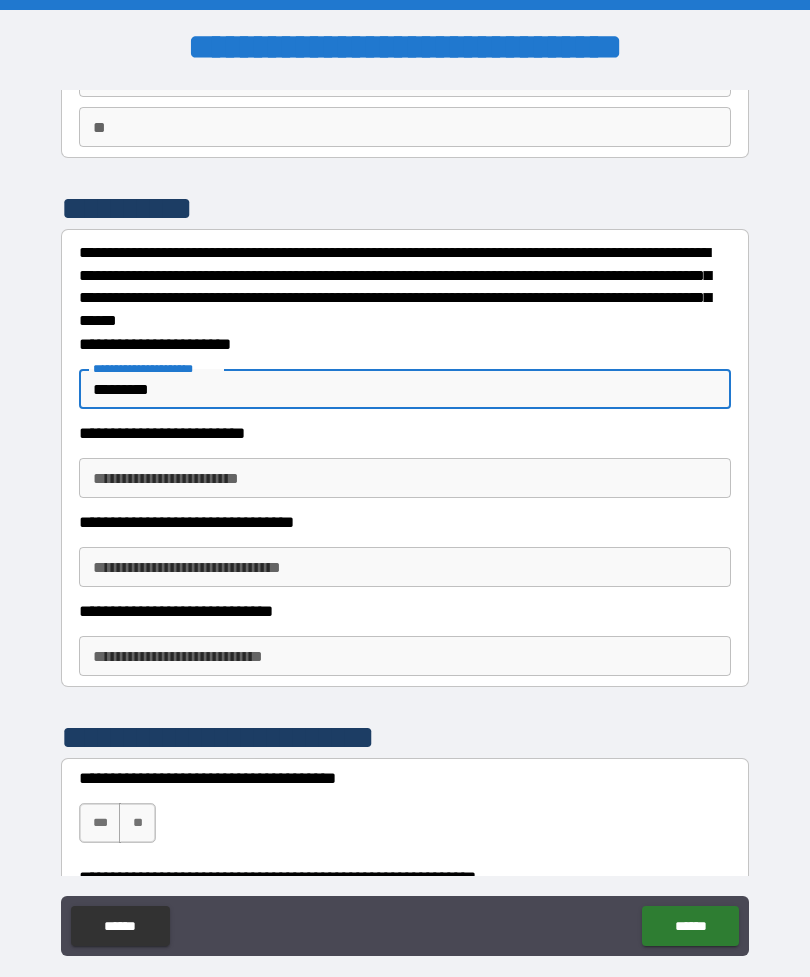 scroll, scrollTop: 211, scrollLeft: 0, axis: vertical 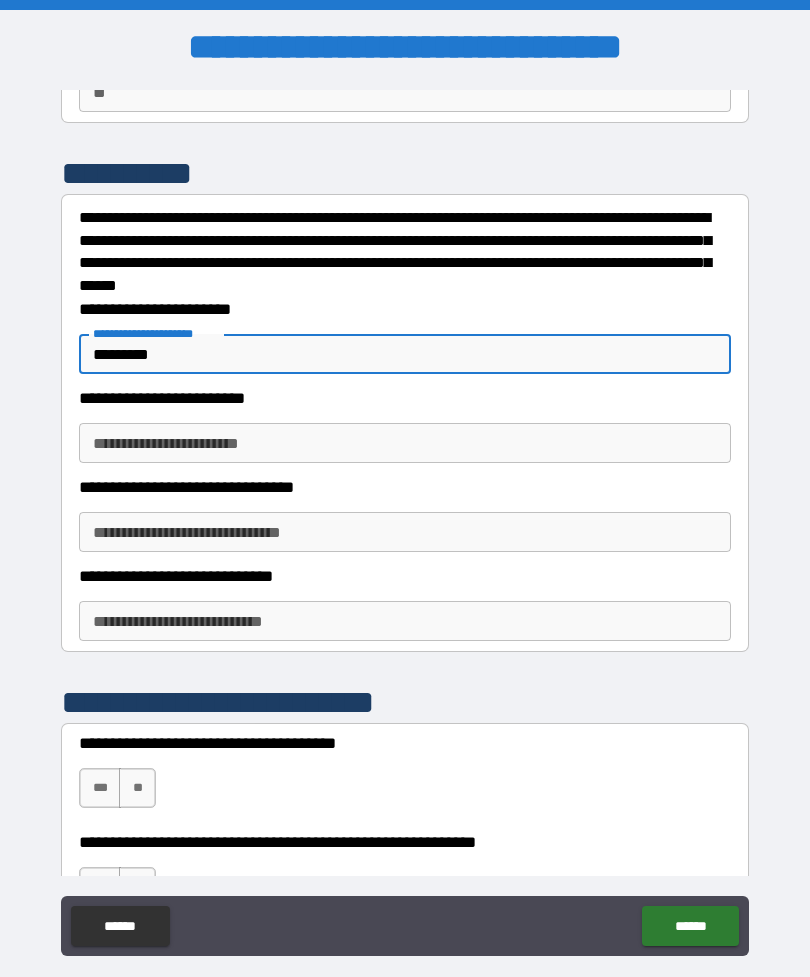 type on "*********" 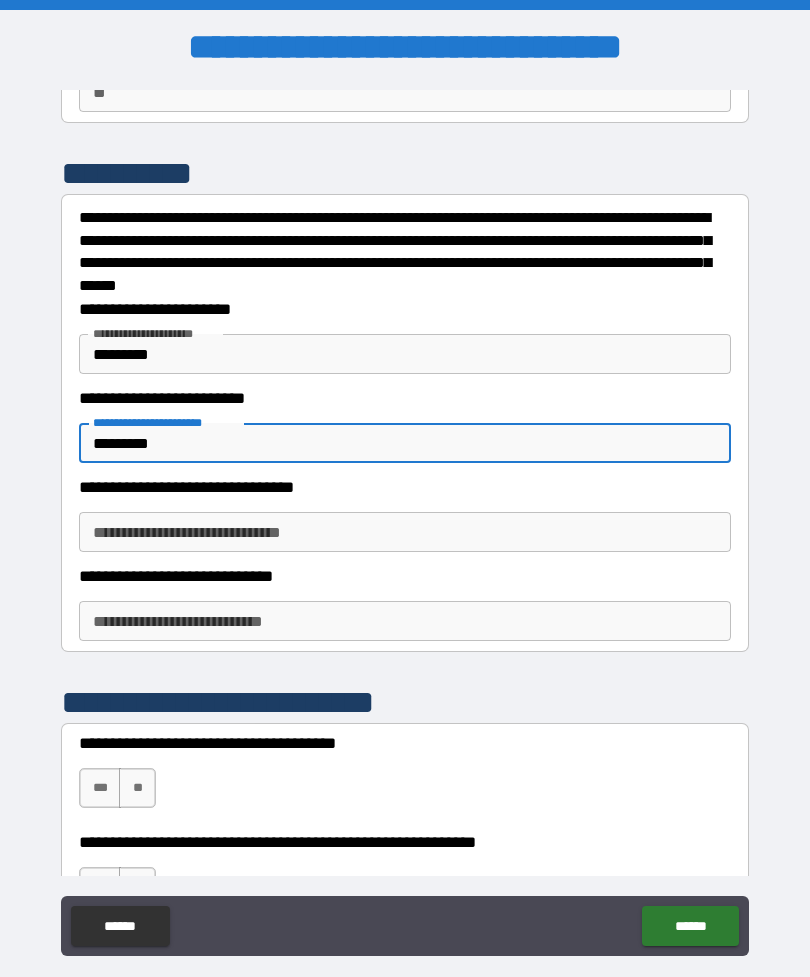 type on "*********" 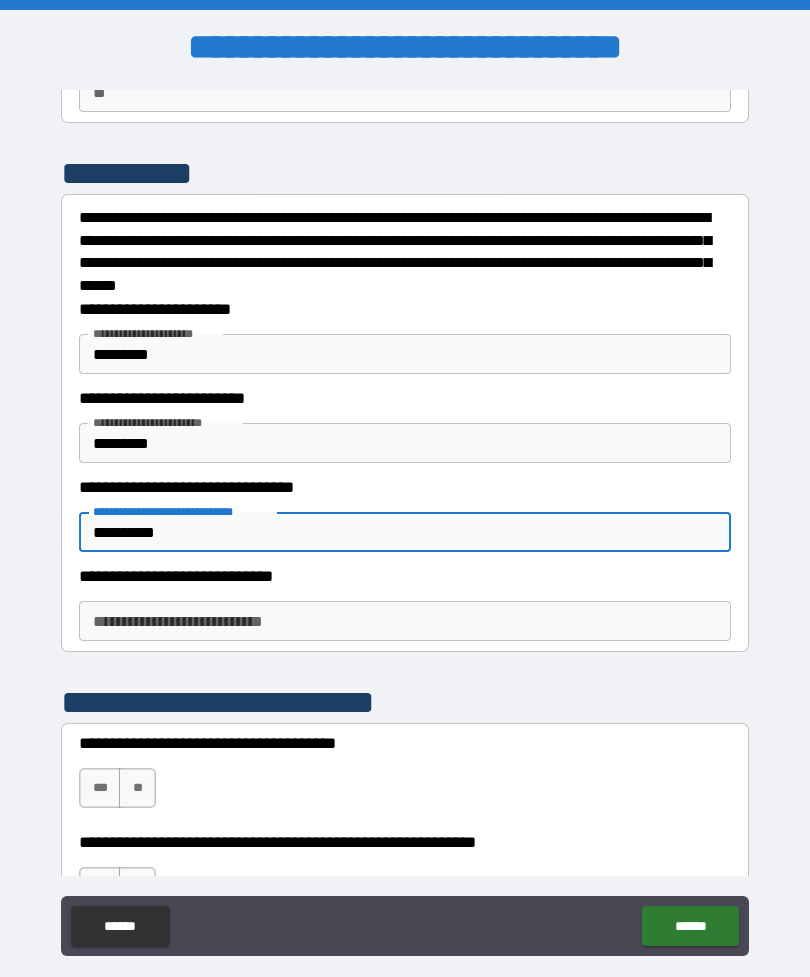 type on "**********" 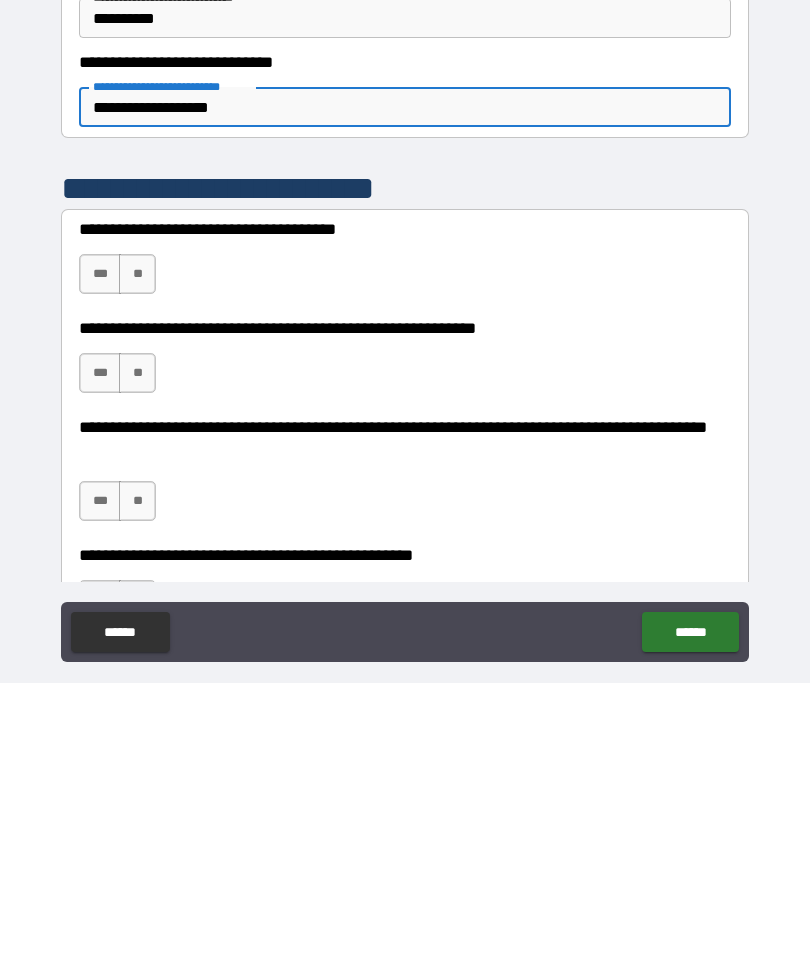 scroll, scrollTop: 466, scrollLeft: 0, axis: vertical 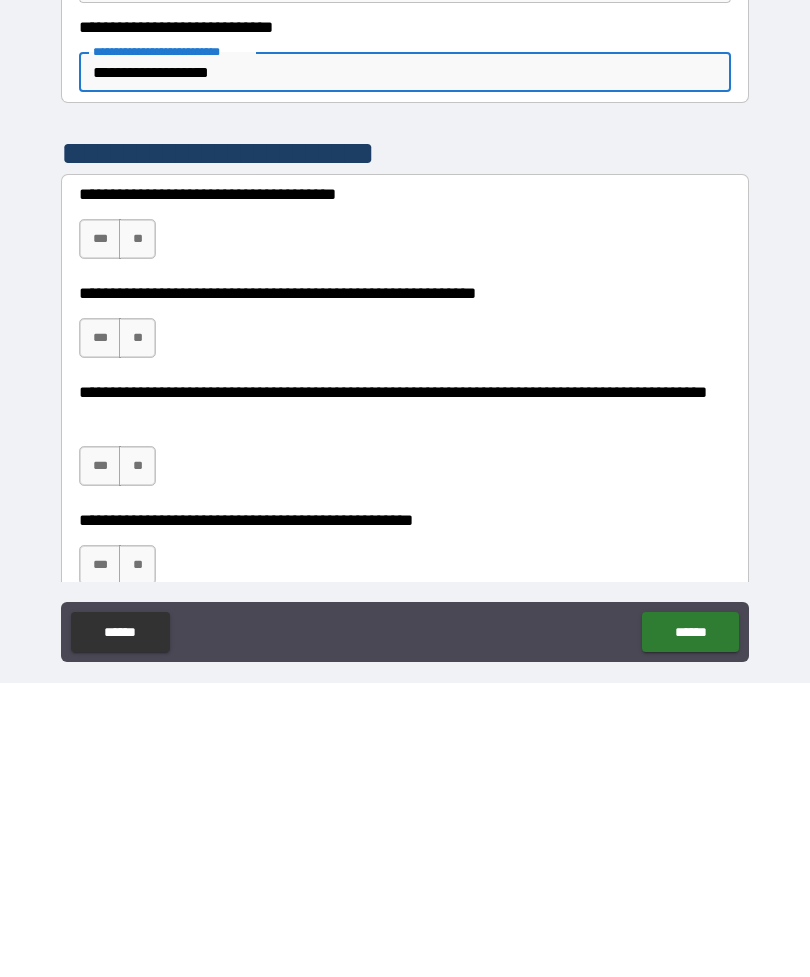 type on "**********" 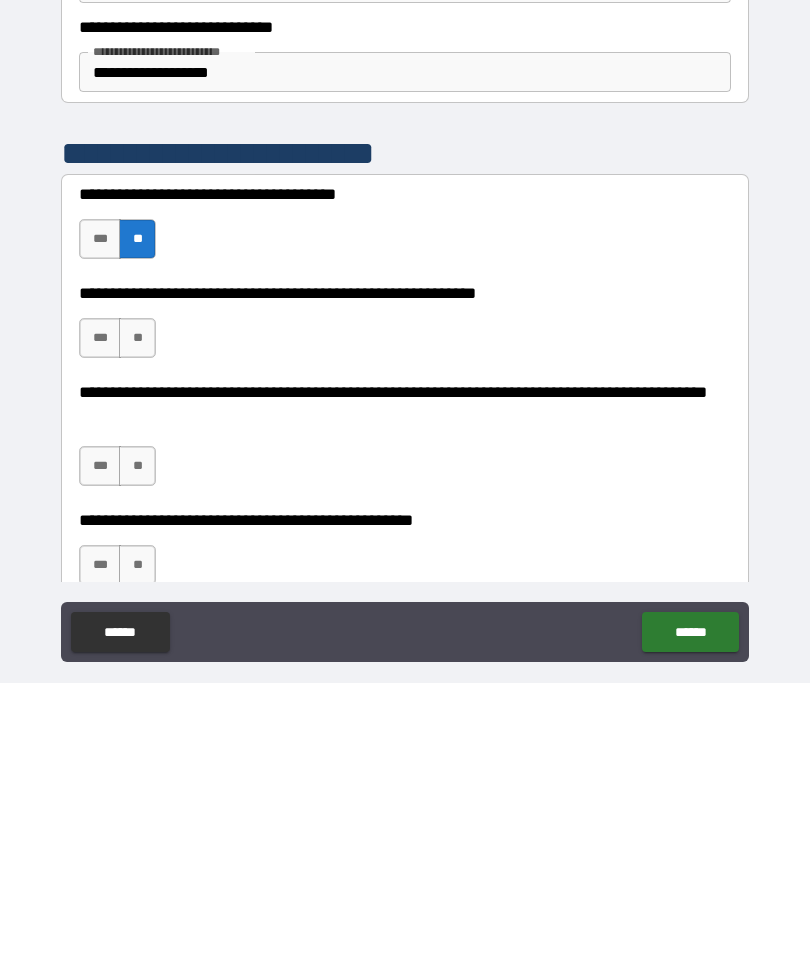 scroll, scrollTop: 64, scrollLeft: 0, axis: vertical 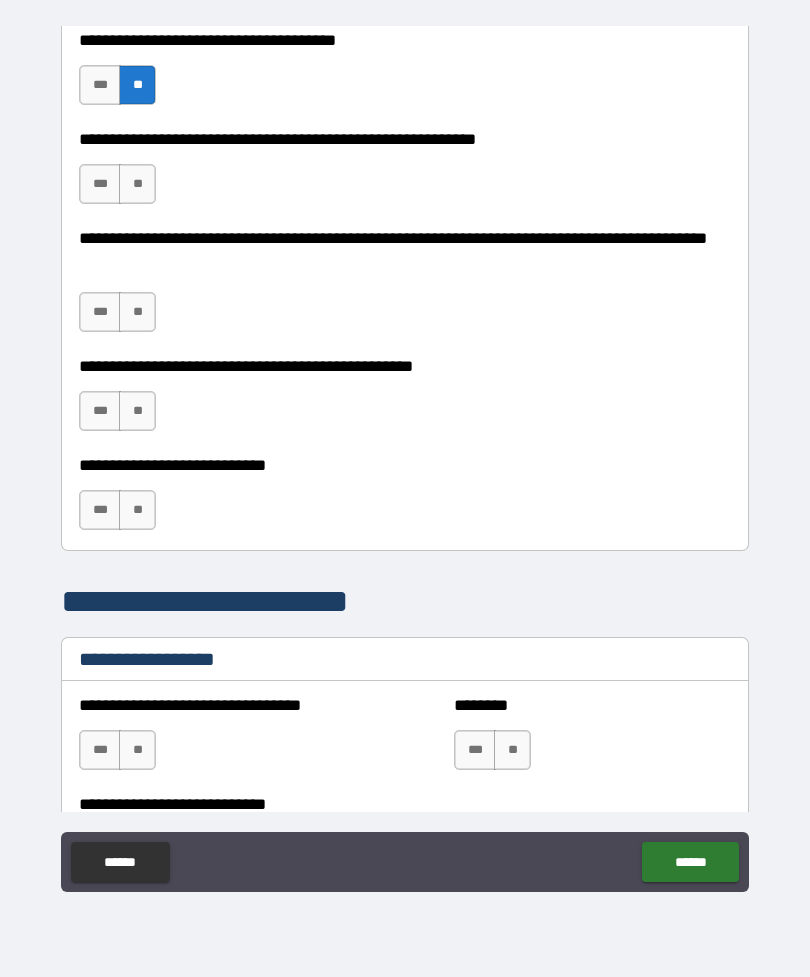 click on "***" at bounding box center (100, 184) 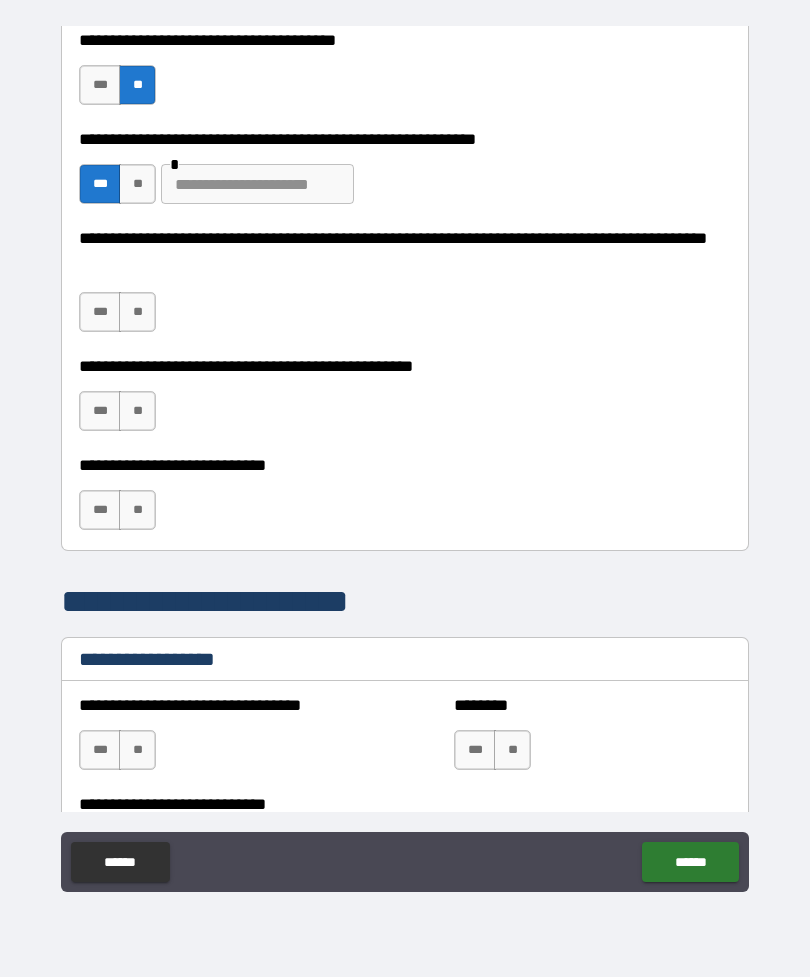 click at bounding box center (257, 184) 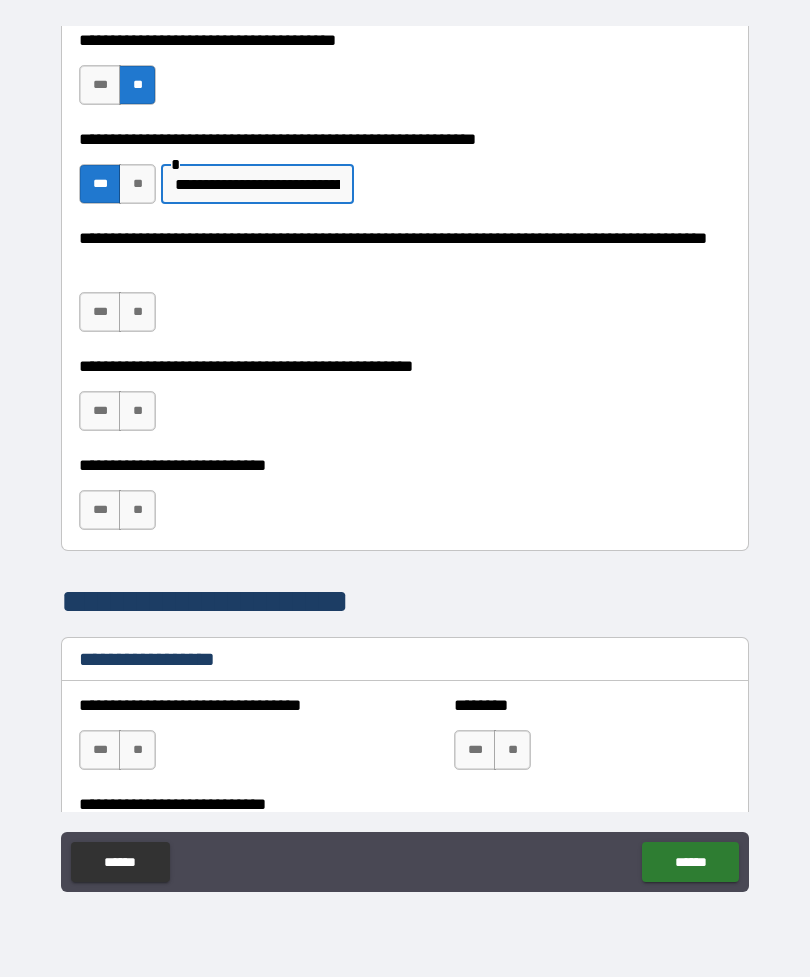 type on "**********" 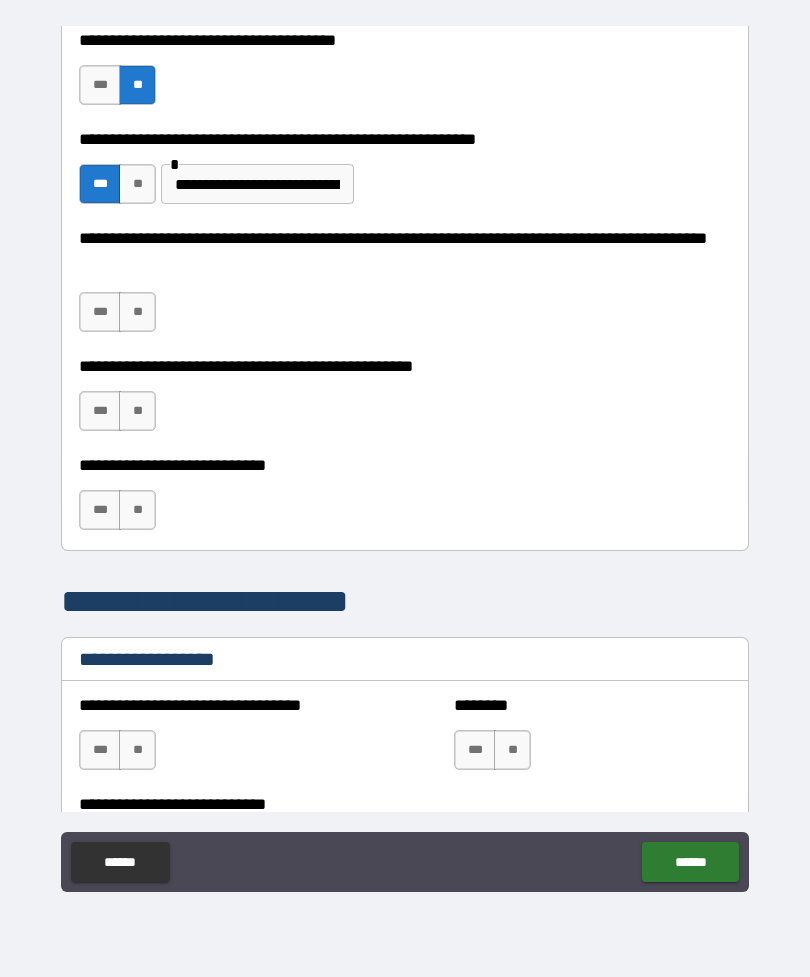 click on "**********" at bounding box center (257, 184) 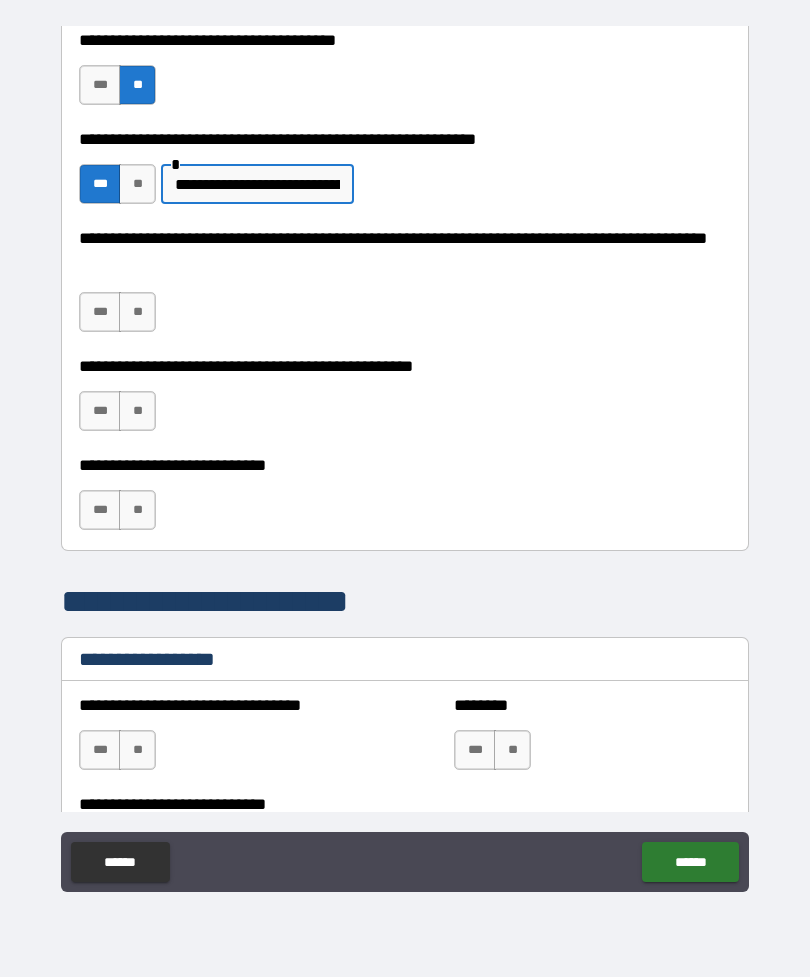 click on "**" at bounding box center (137, 312) 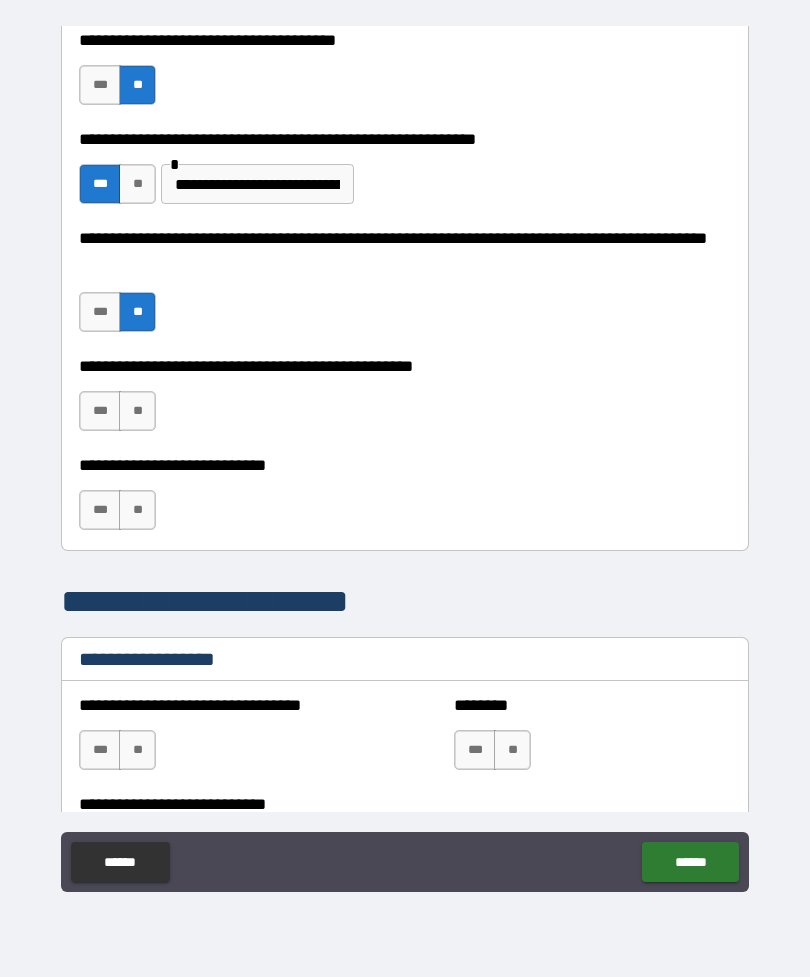 click on "**" at bounding box center (137, 411) 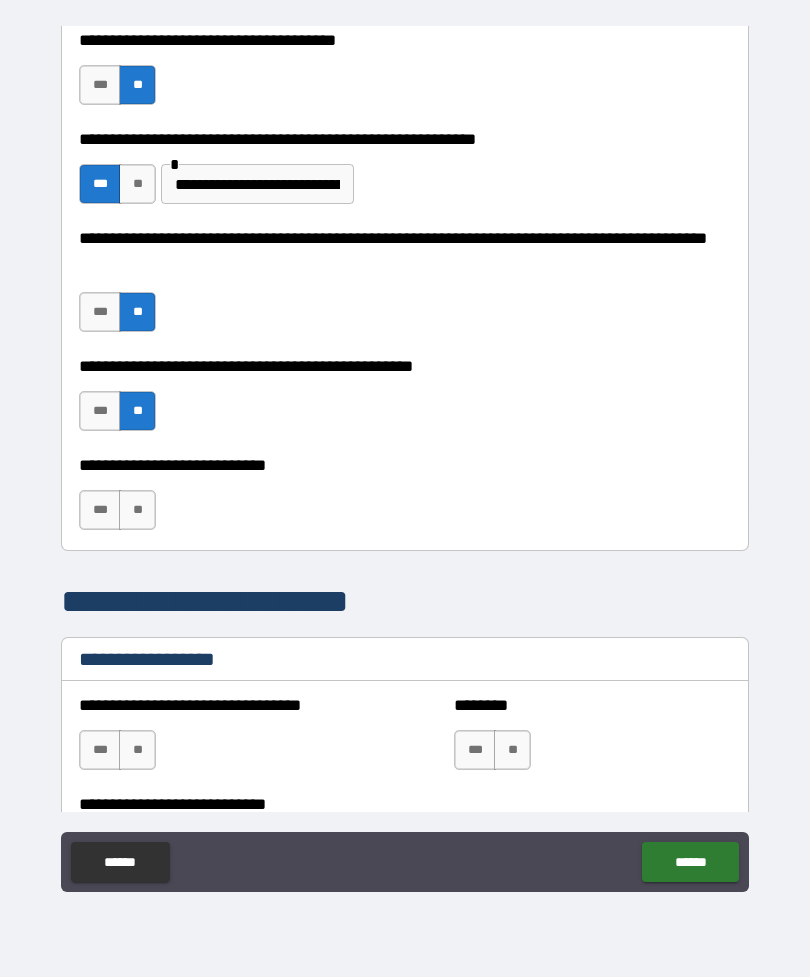 click on "**" at bounding box center (137, 510) 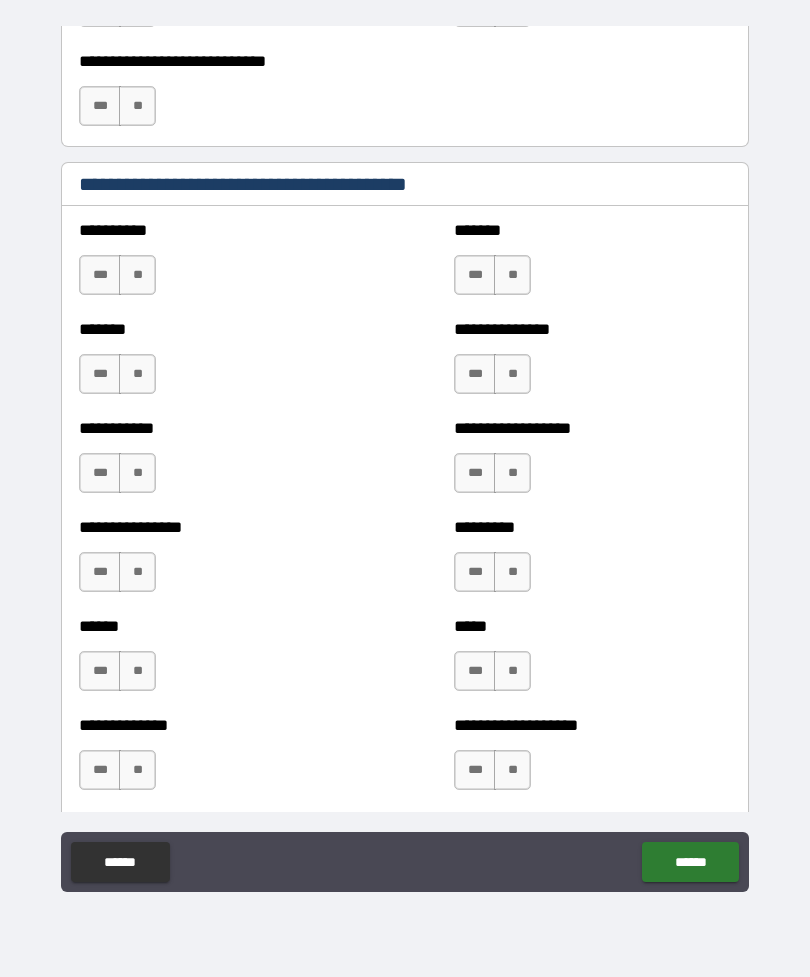 scroll, scrollTop: 1595, scrollLeft: 0, axis: vertical 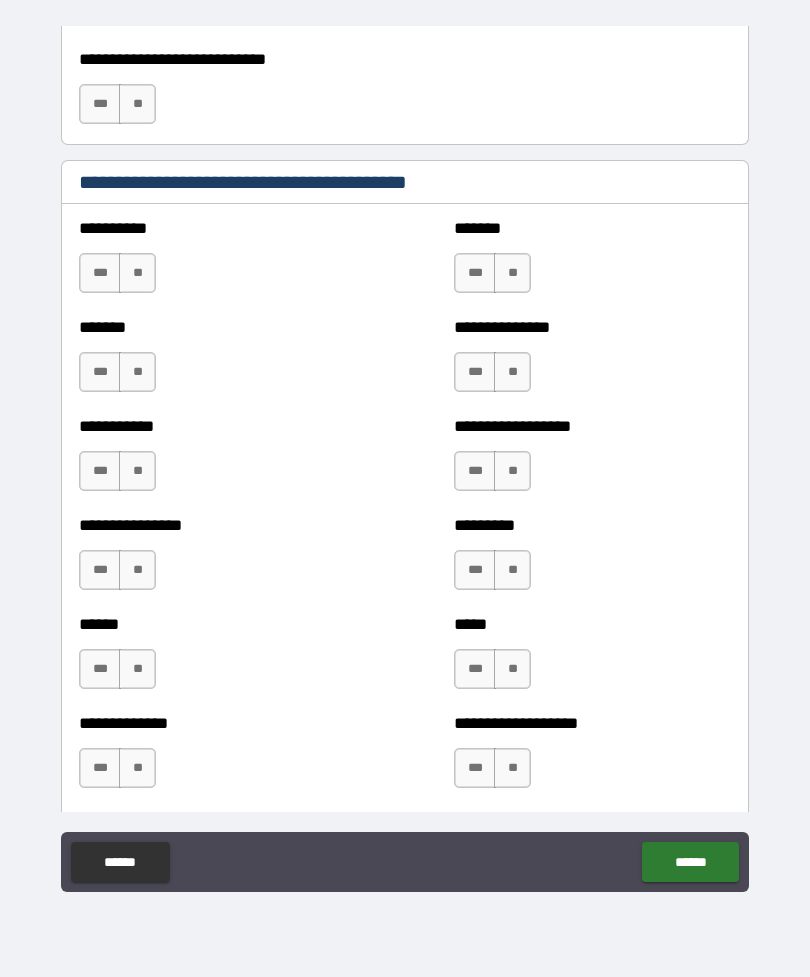 click on "***" at bounding box center [100, 273] 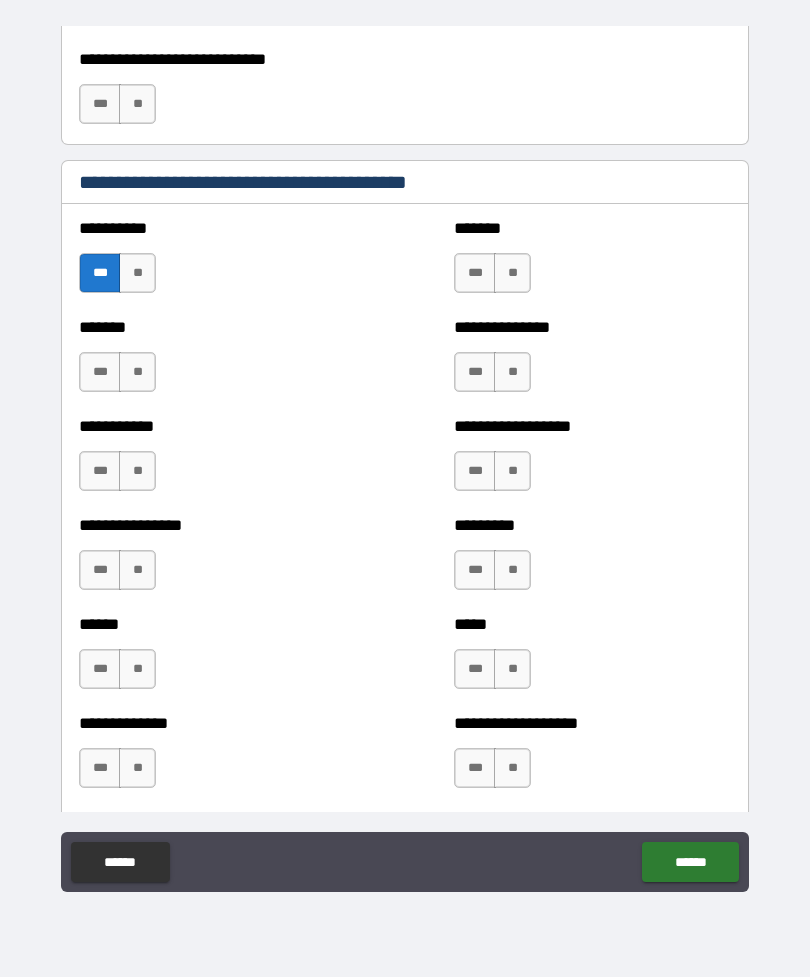 click on "**" at bounding box center [137, 372] 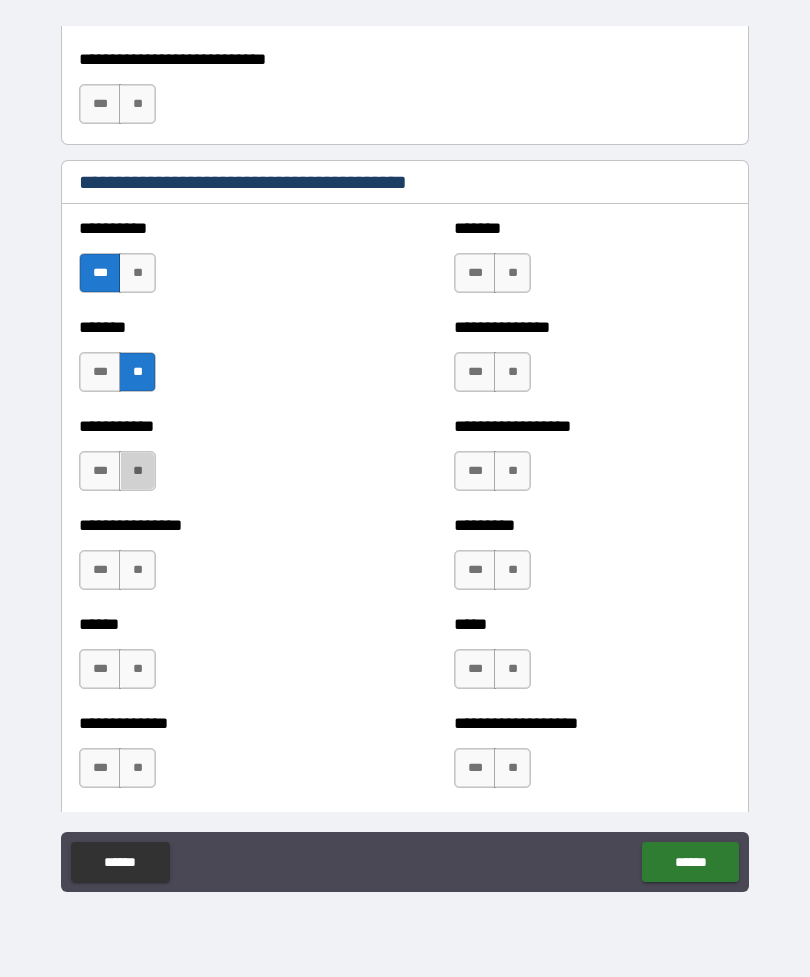 click on "**" at bounding box center (137, 471) 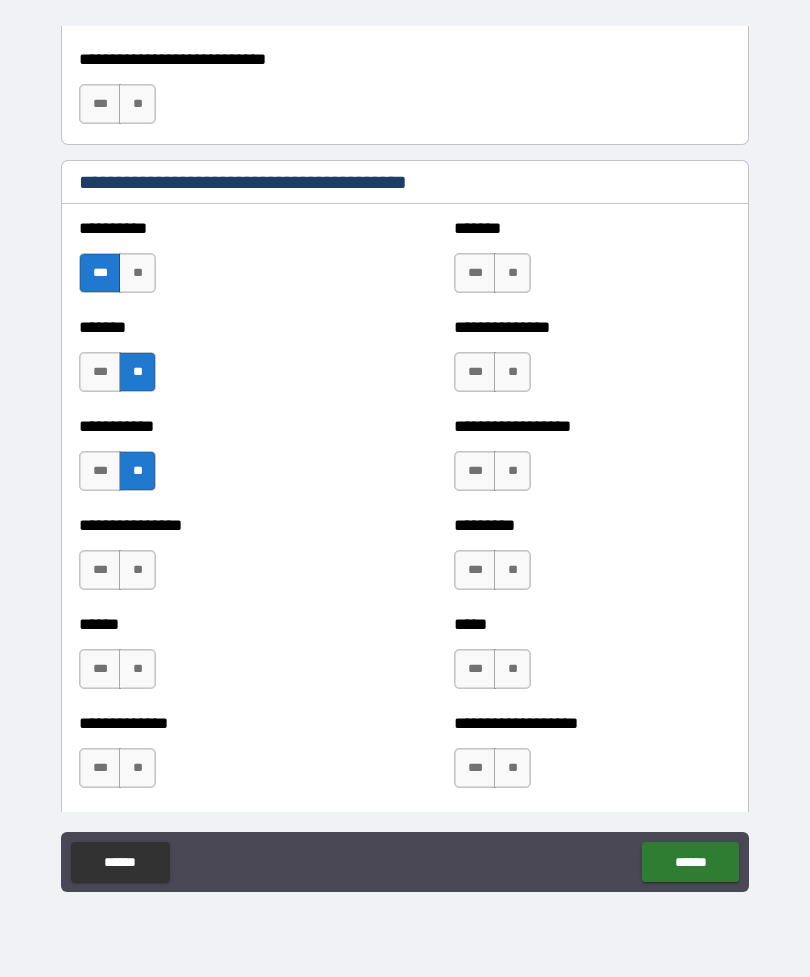 click on "***" at bounding box center (100, 570) 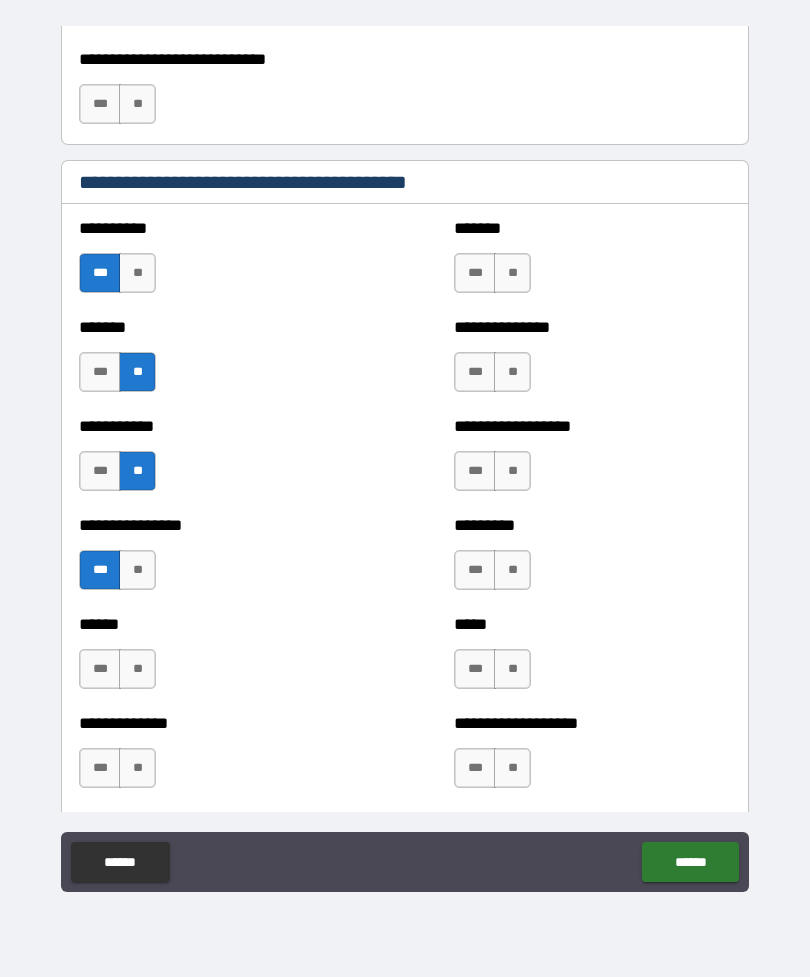 click on "**" at bounding box center (137, 669) 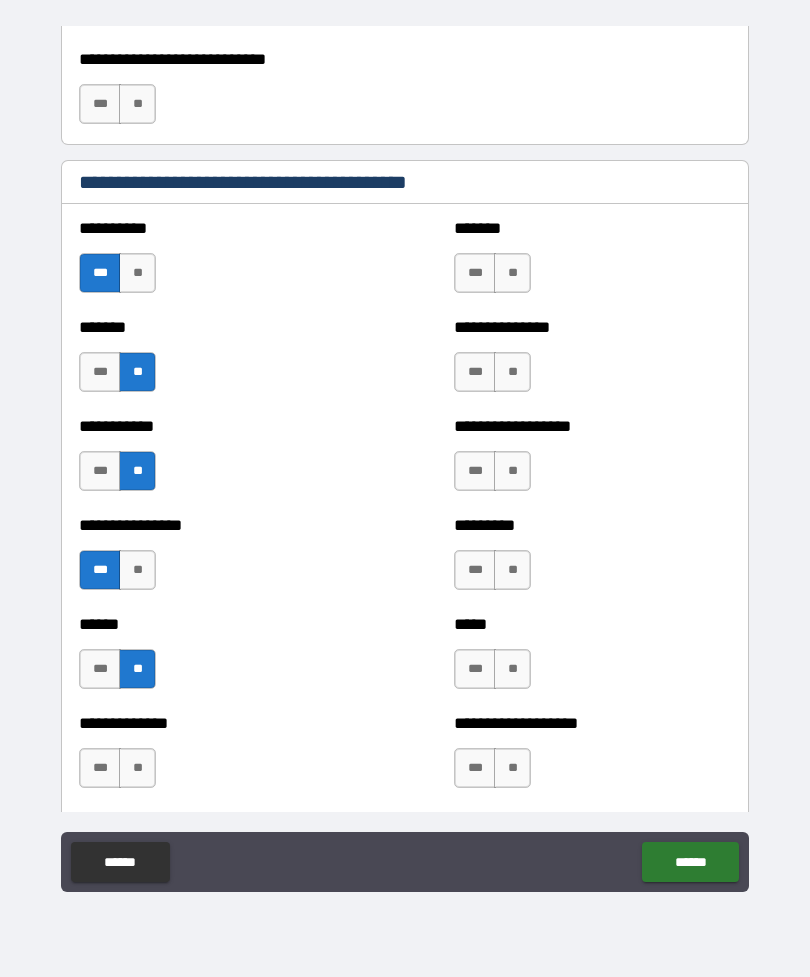 click on "***" at bounding box center [100, 768] 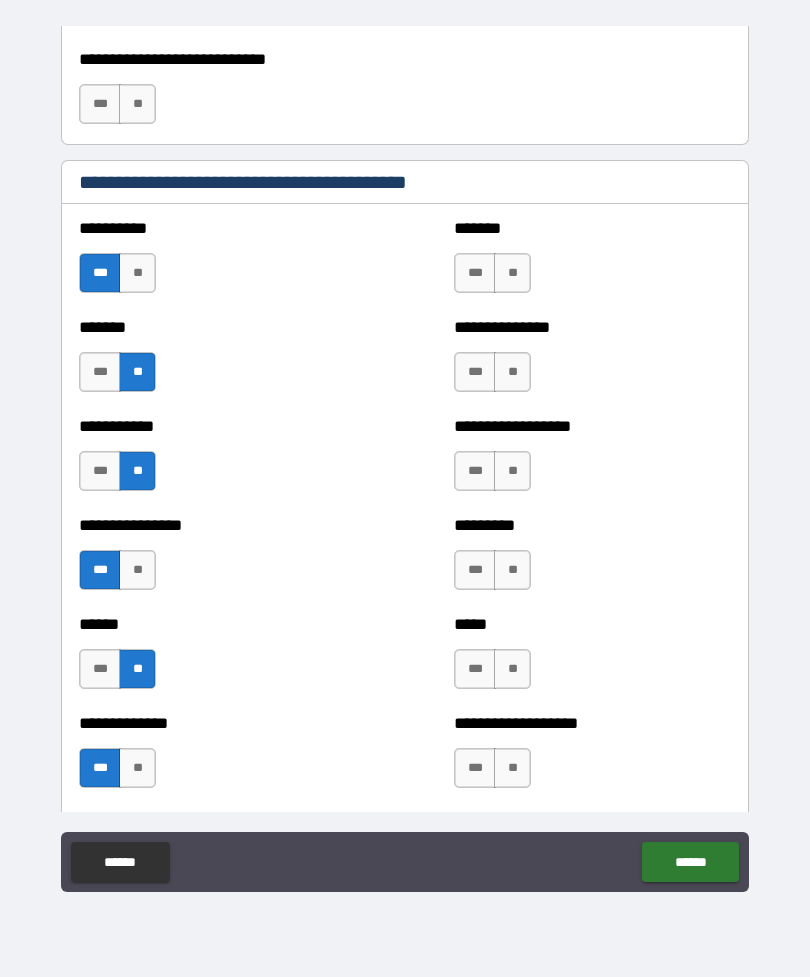 click on "**" at bounding box center [512, 273] 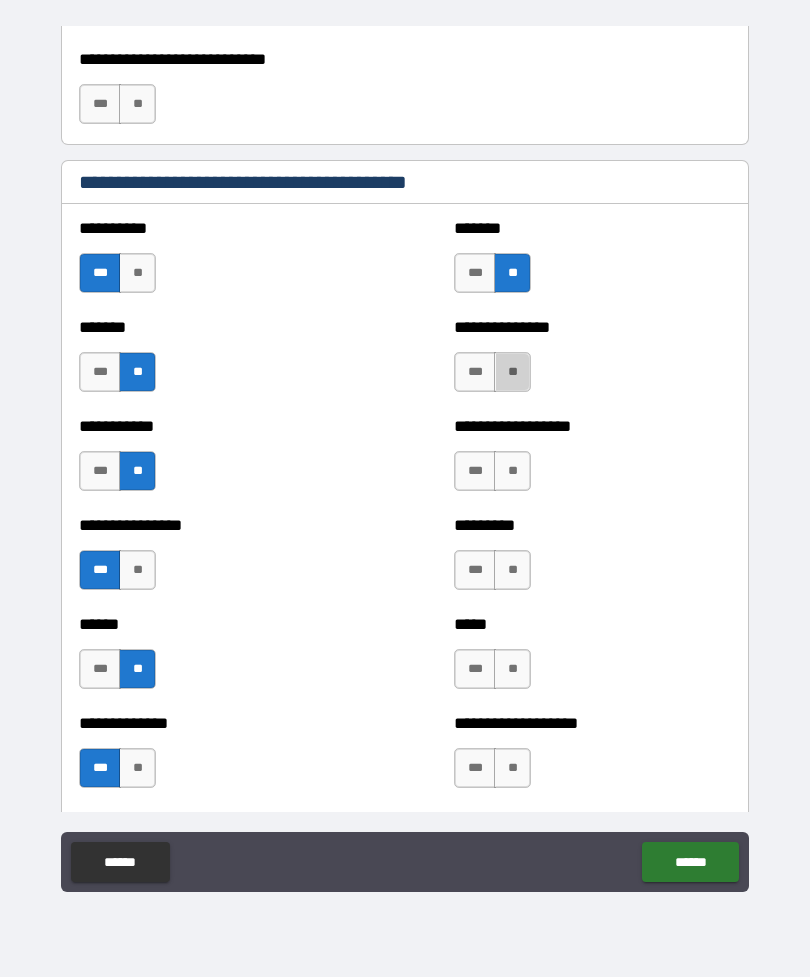 click on "**" at bounding box center [512, 372] 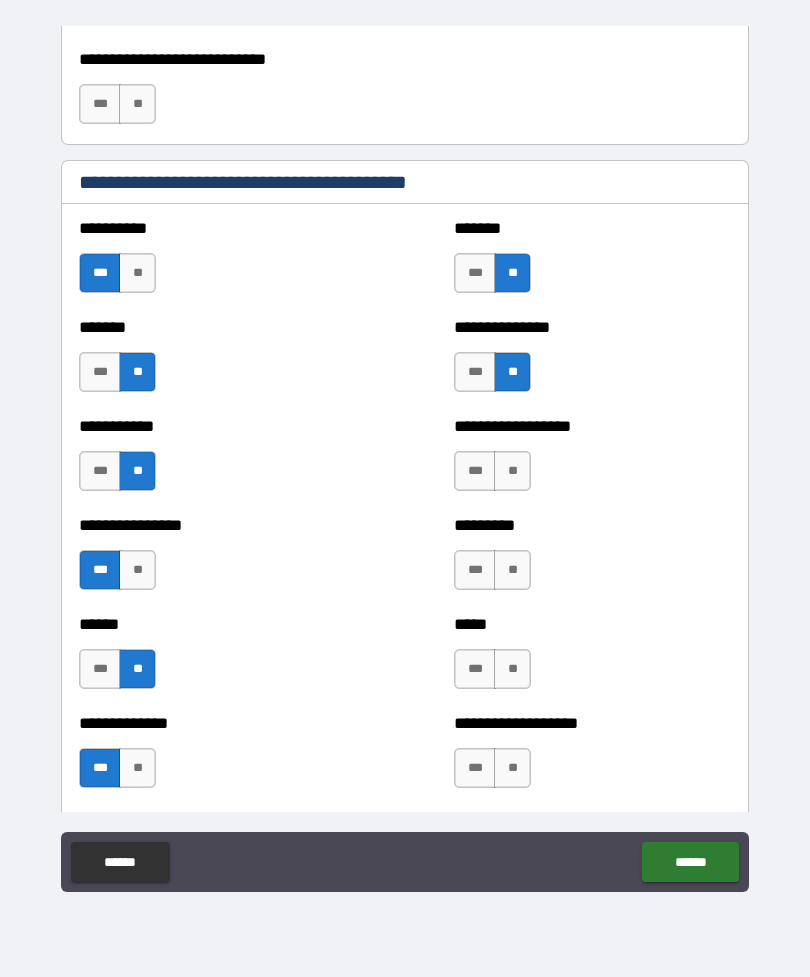 click on "**" at bounding box center (512, 471) 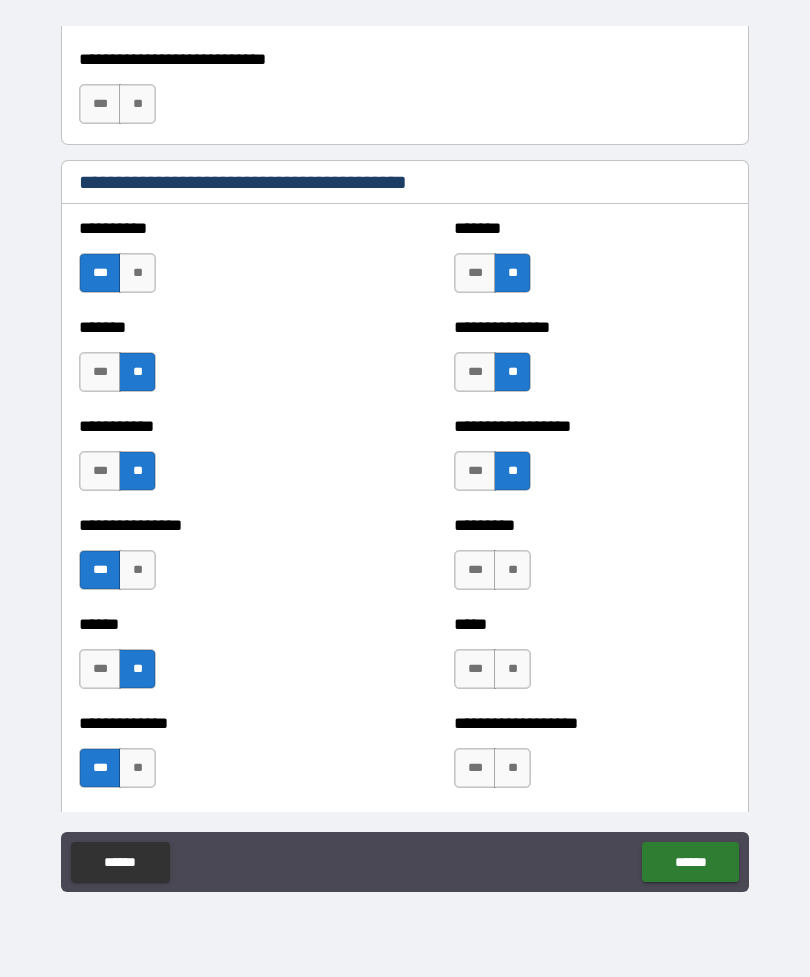 click on "**" at bounding box center [512, 570] 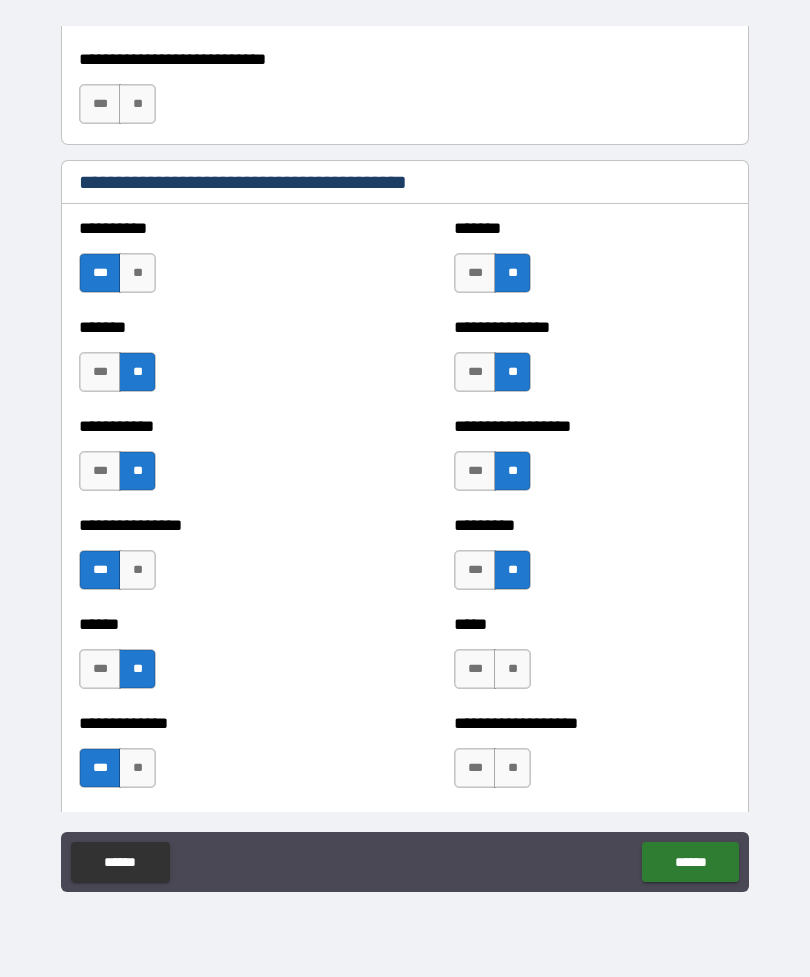 click on "**" at bounding box center (512, 669) 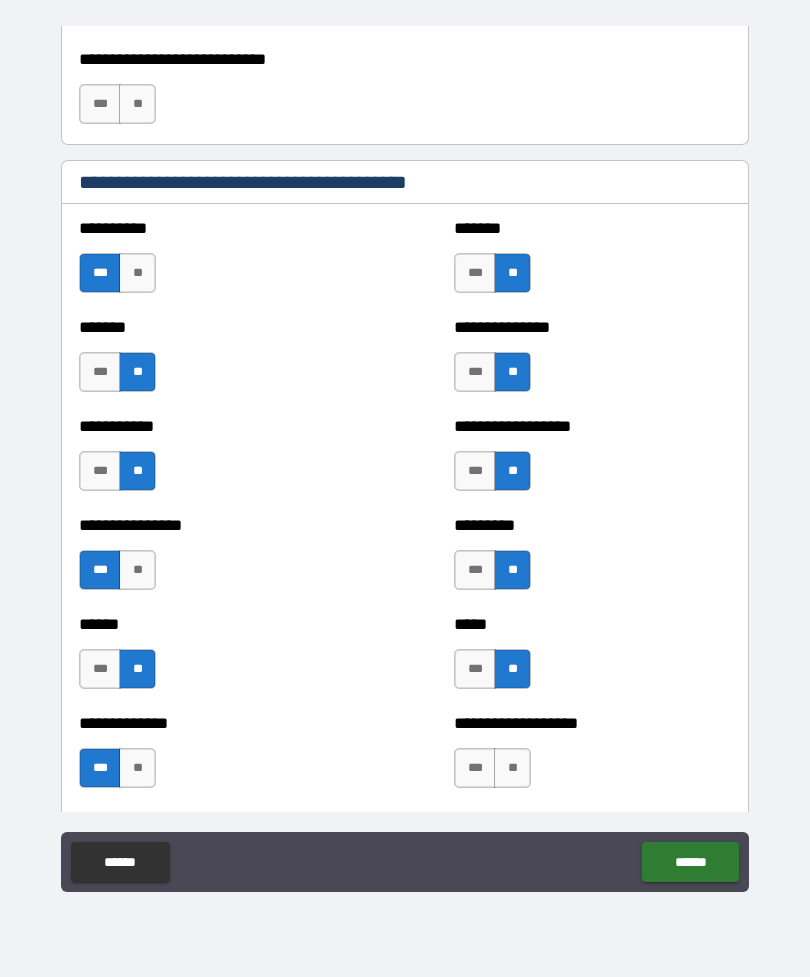 click on "******" at bounding box center (690, 862) 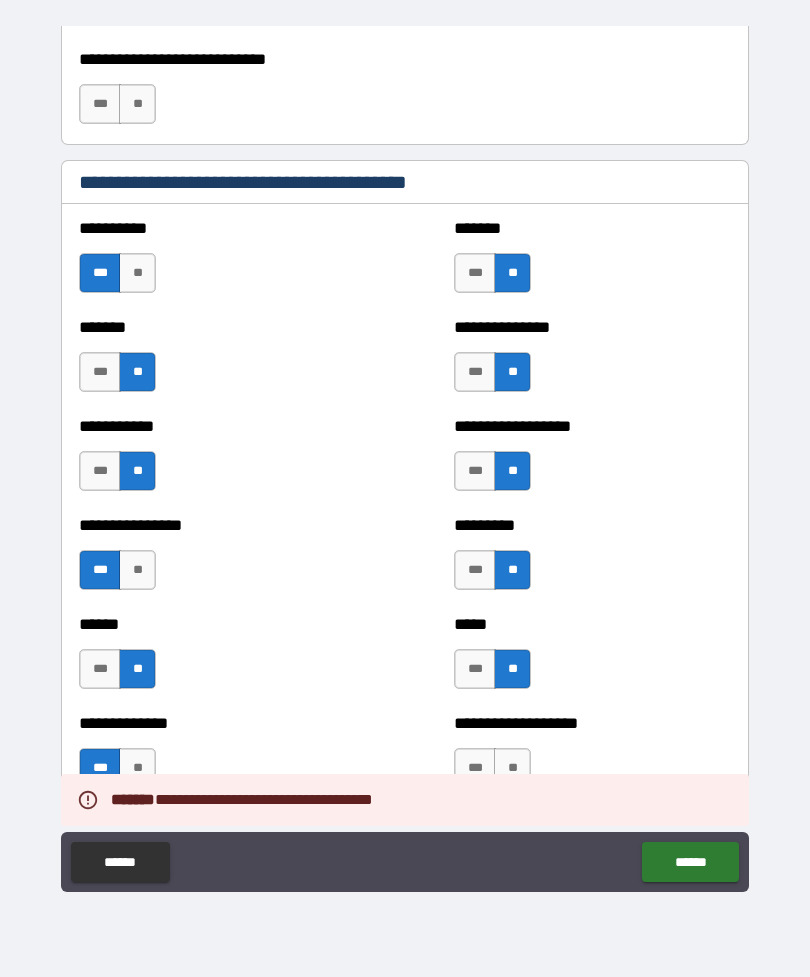 click on "***" at bounding box center (475, 768) 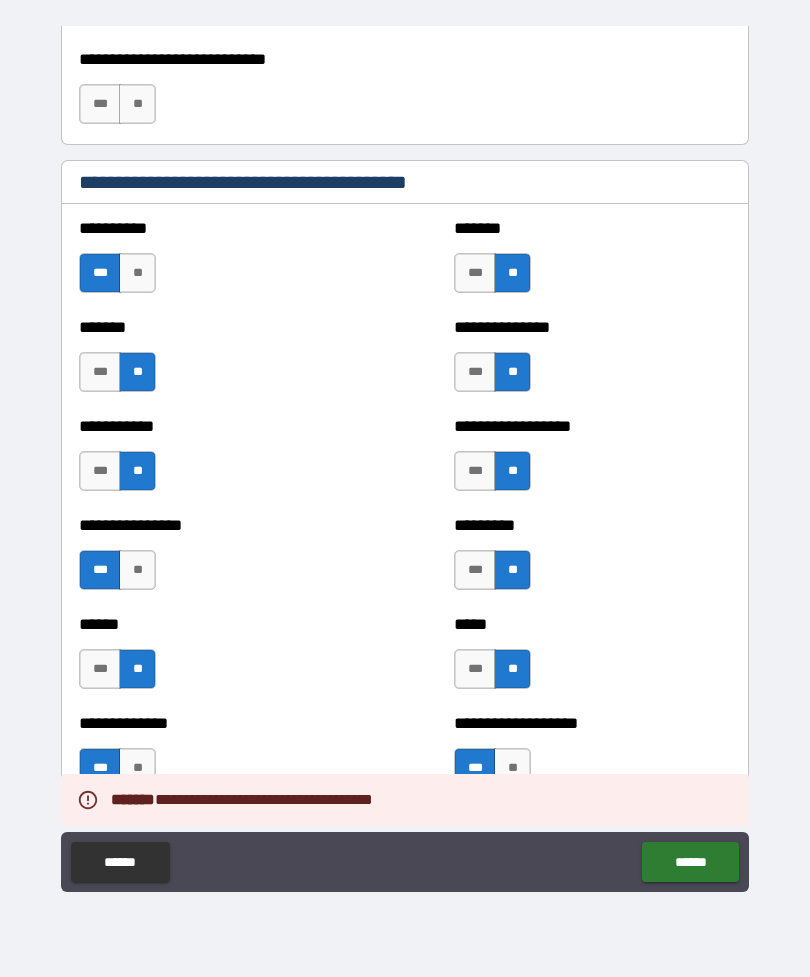 click on "******" at bounding box center (690, 862) 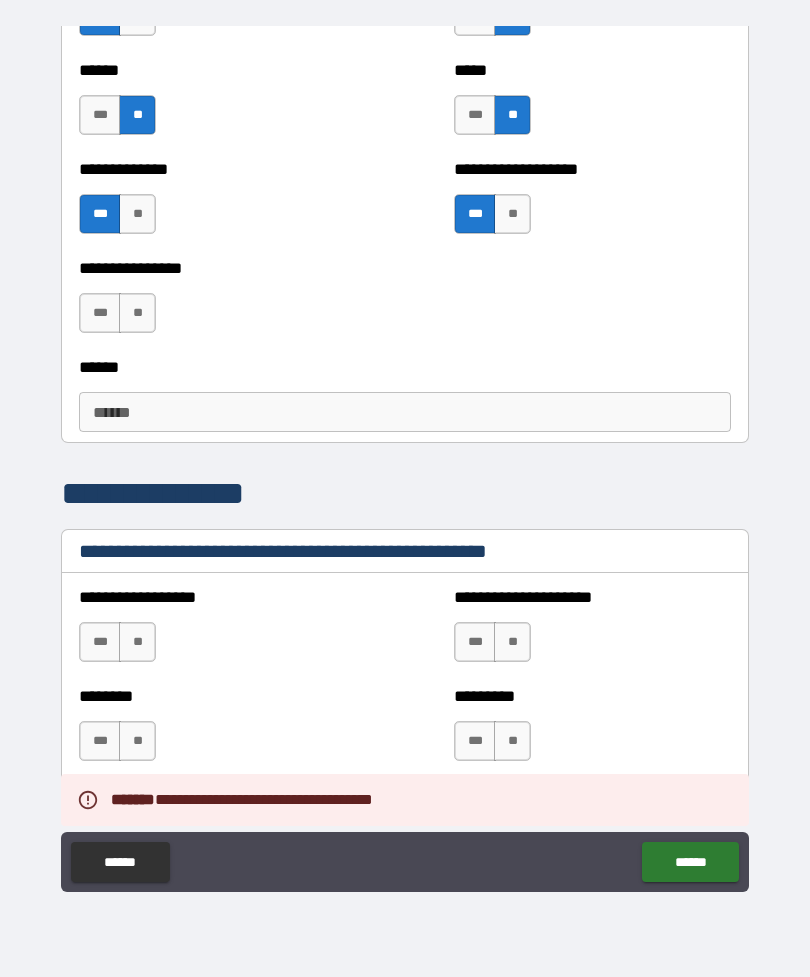 scroll, scrollTop: 2140, scrollLeft: 0, axis: vertical 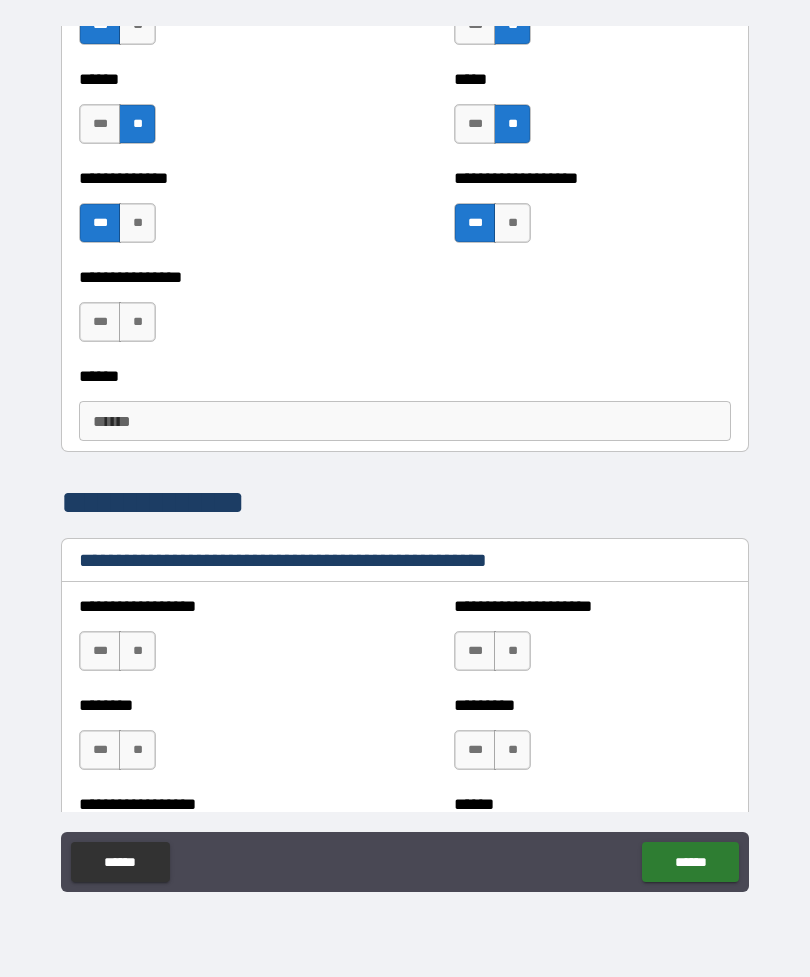 click on "**" at bounding box center (137, 322) 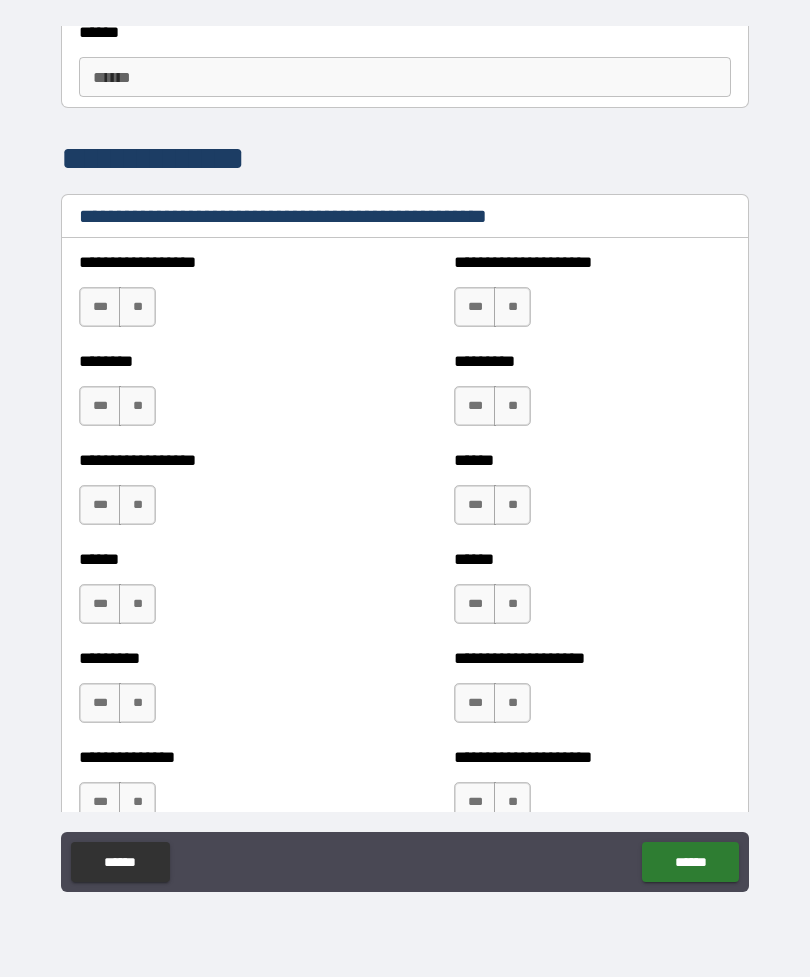 scroll, scrollTop: 2485, scrollLeft: 0, axis: vertical 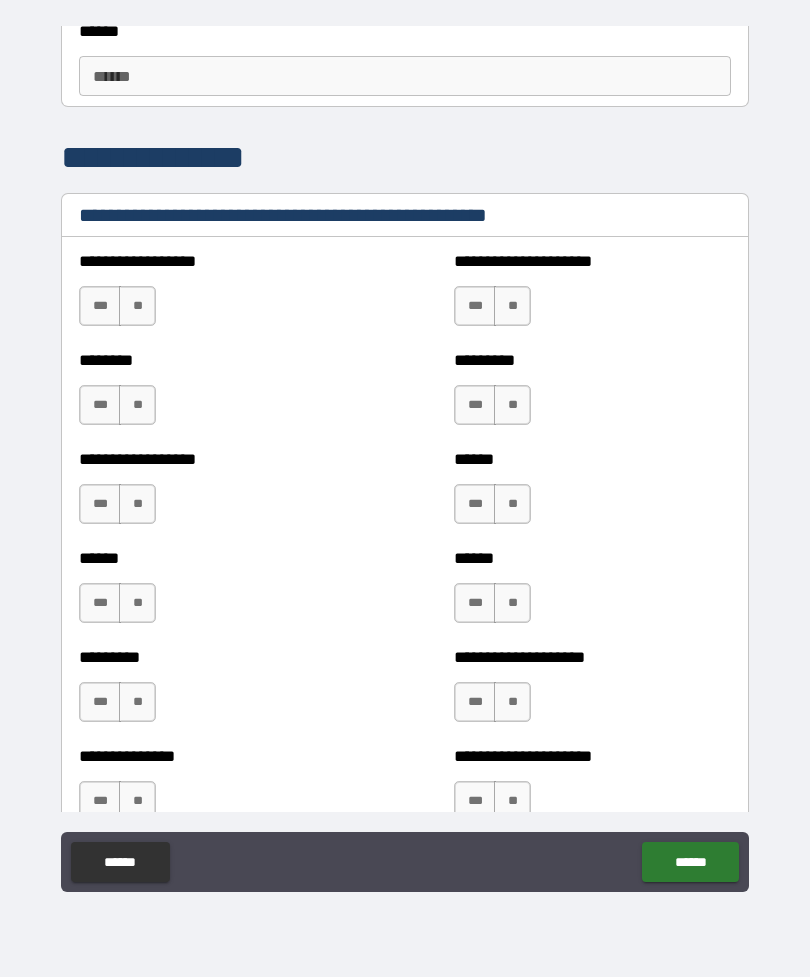 click on "**" at bounding box center (137, 306) 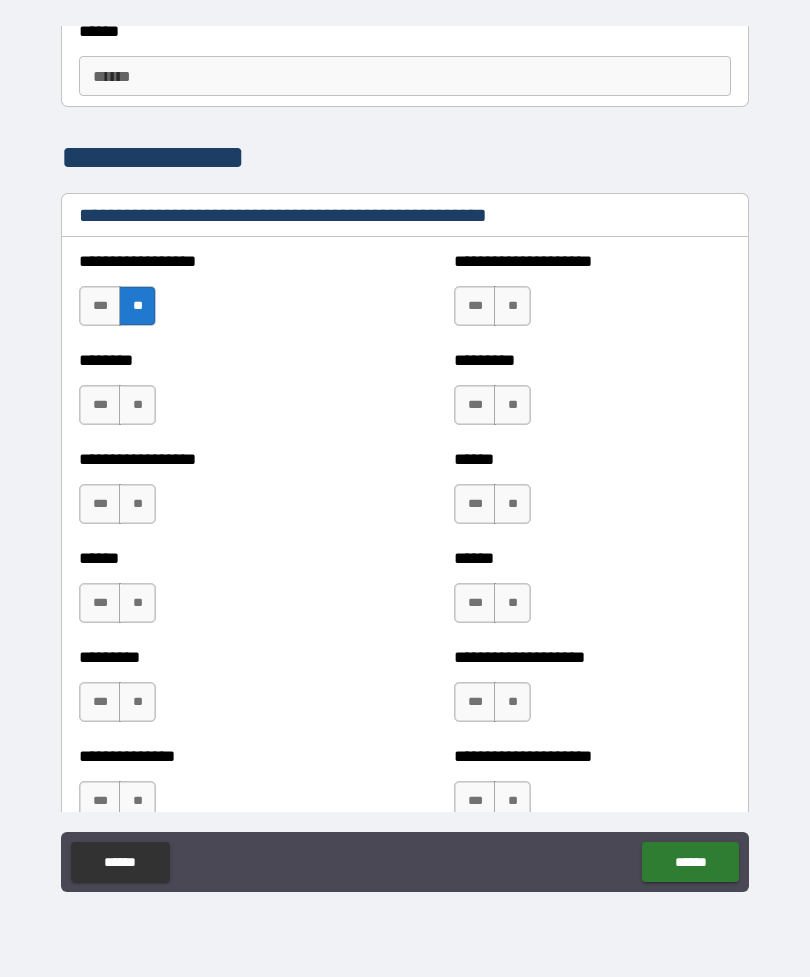 click on "**" at bounding box center [137, 405] 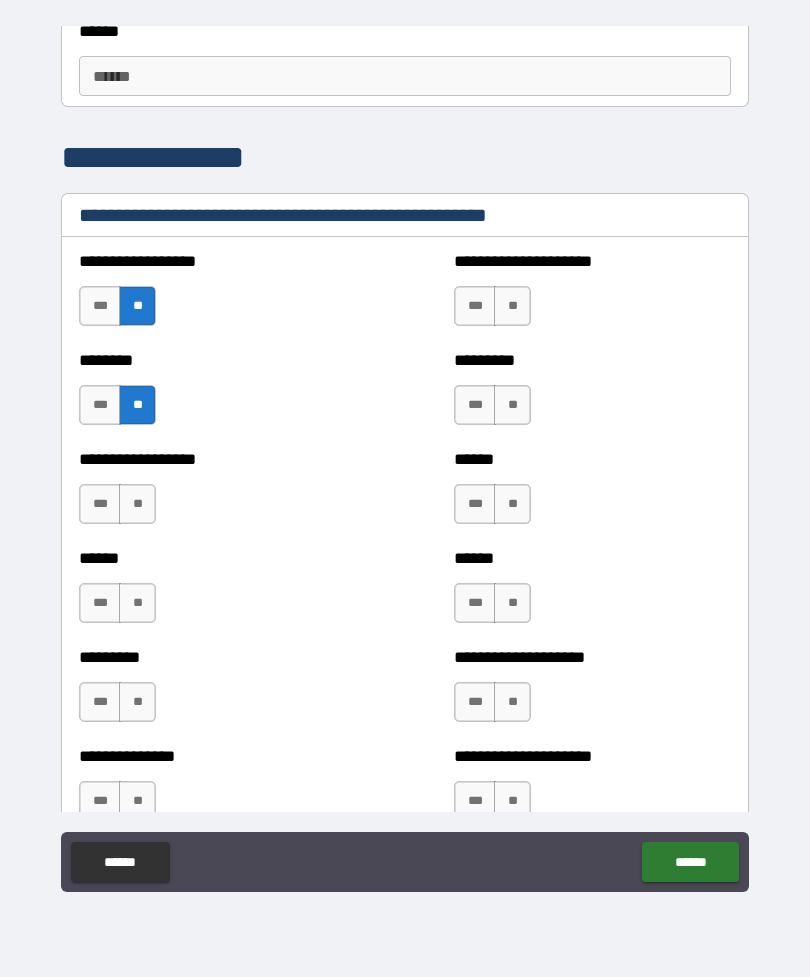 click on "**" at bounding box center (137, 504) 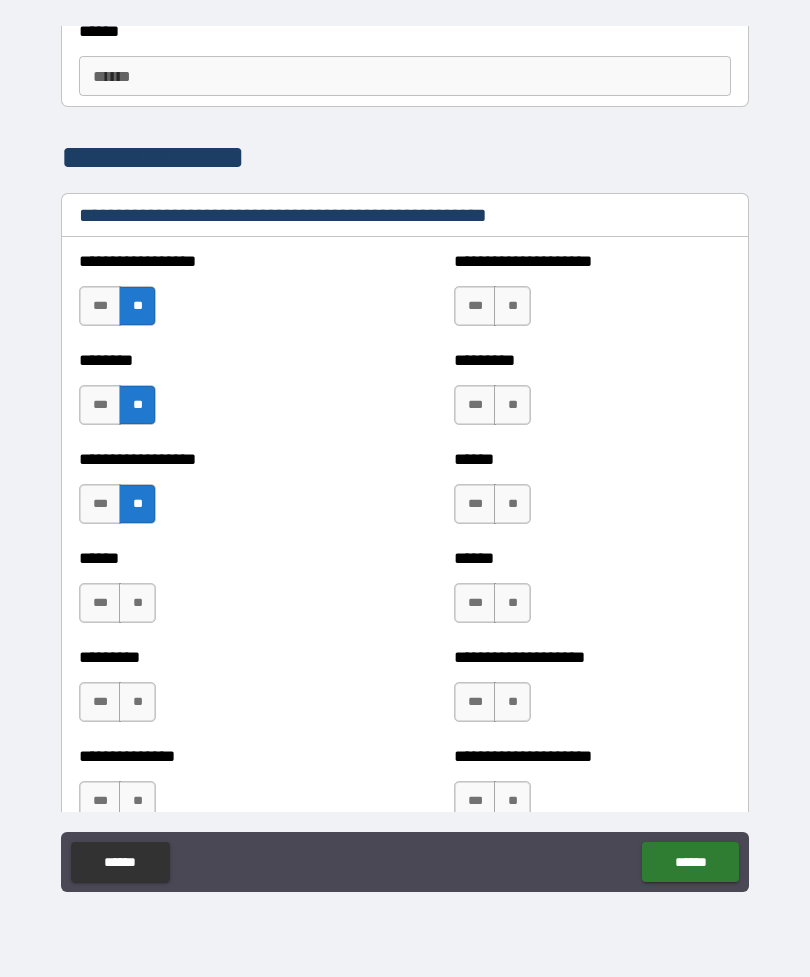 click on "**" at bounding box center (137, 603) 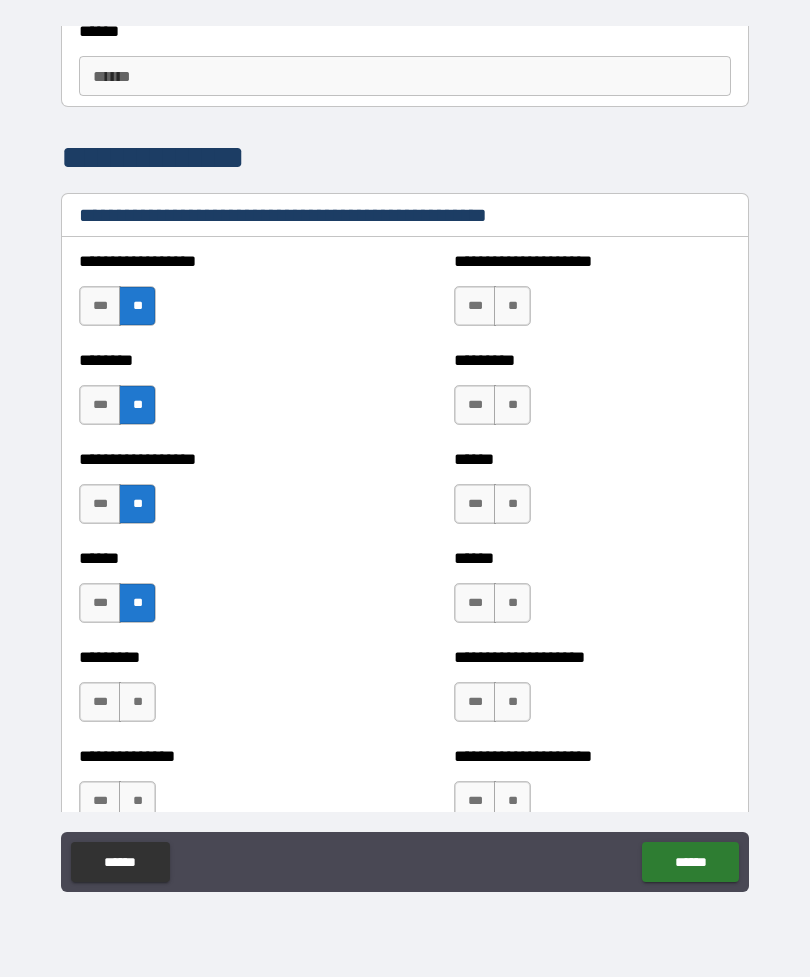 click on "**" at bounding box center [137, 702] 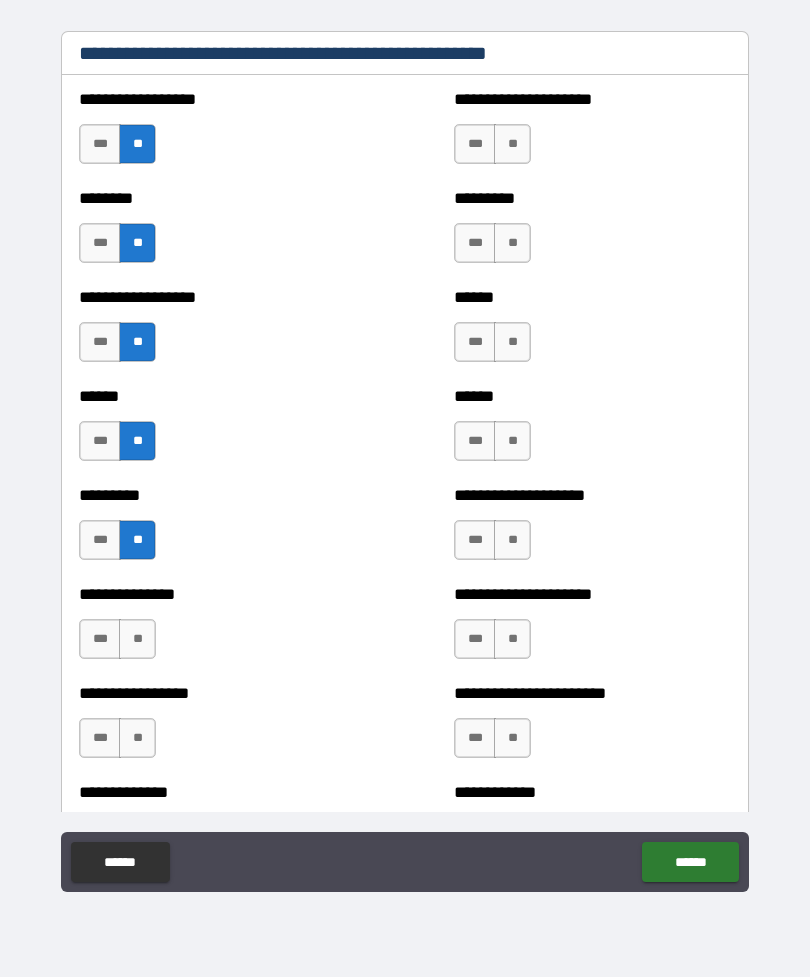 scroll, scrollTop: 2646, scrollLeft: 0, axis: vertical 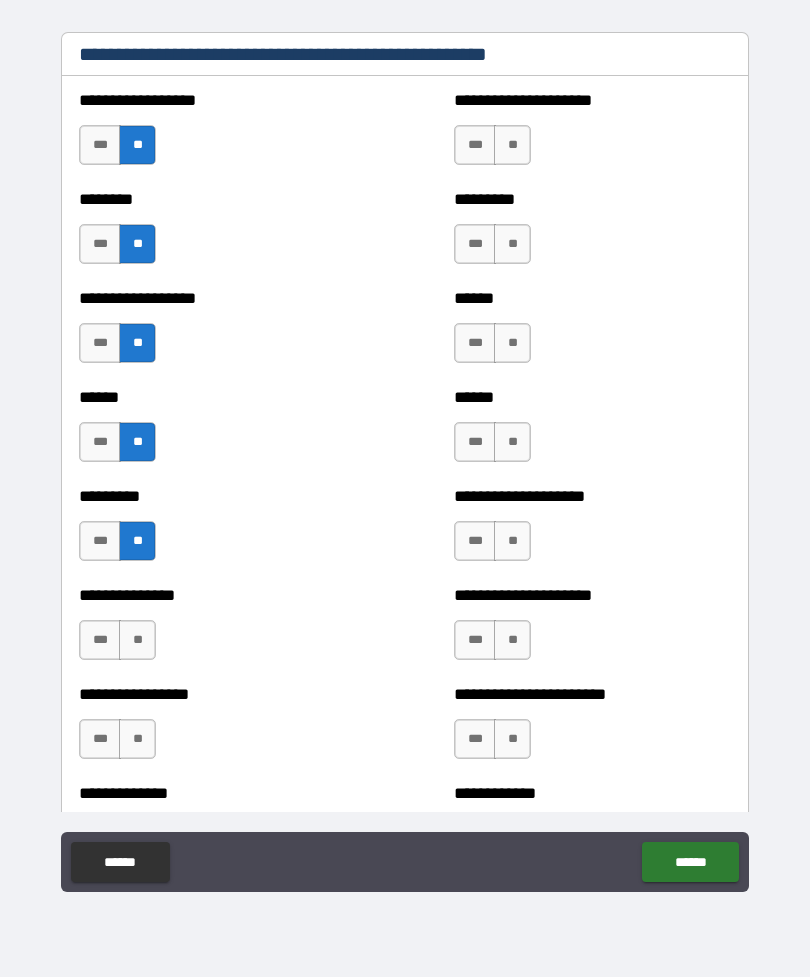click on "**" at bounding box center (137, 640) 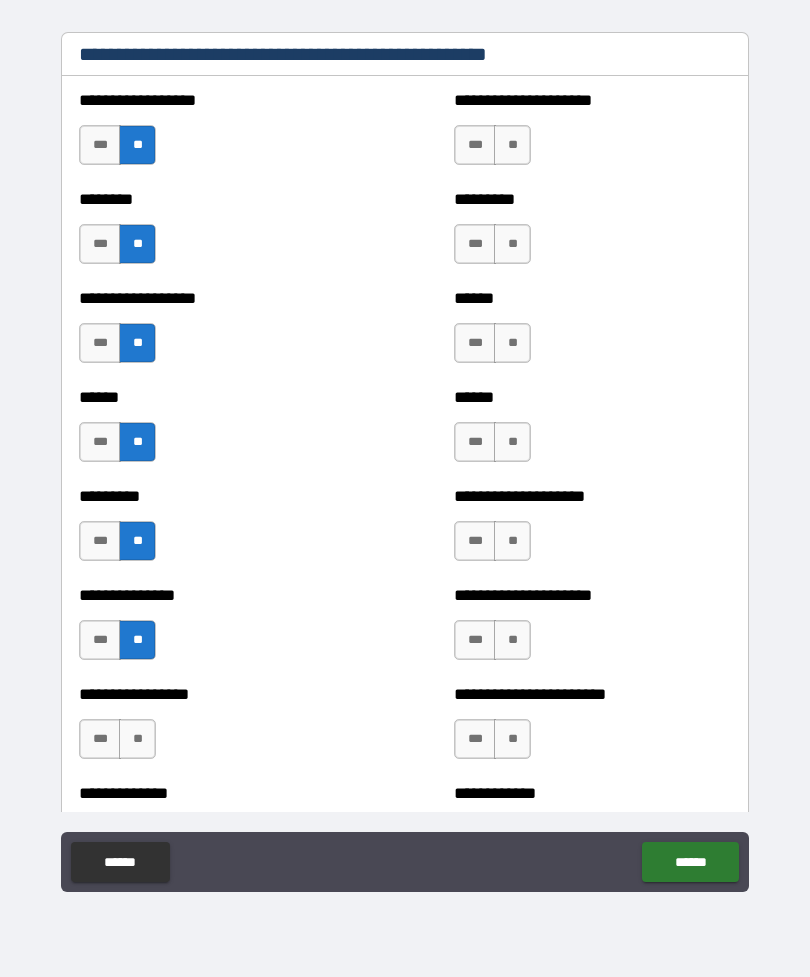 click on "***" at bounding box center (100, 739) 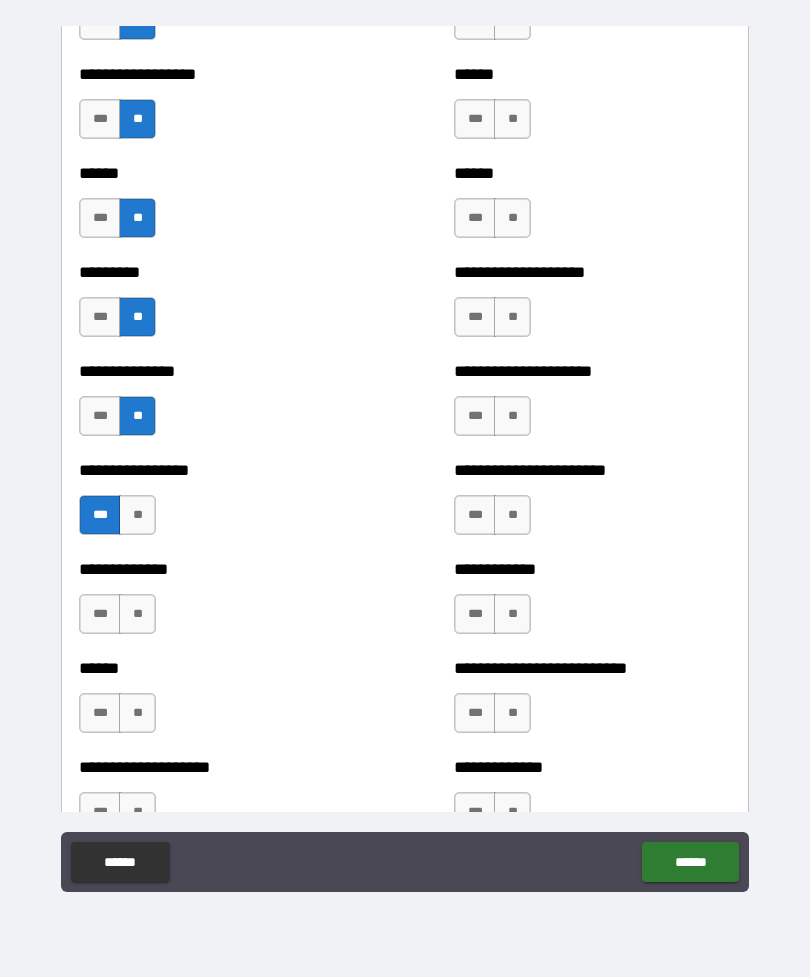 scroll, scrollTop: 2873, scrollLeft: 0, axis: vertical 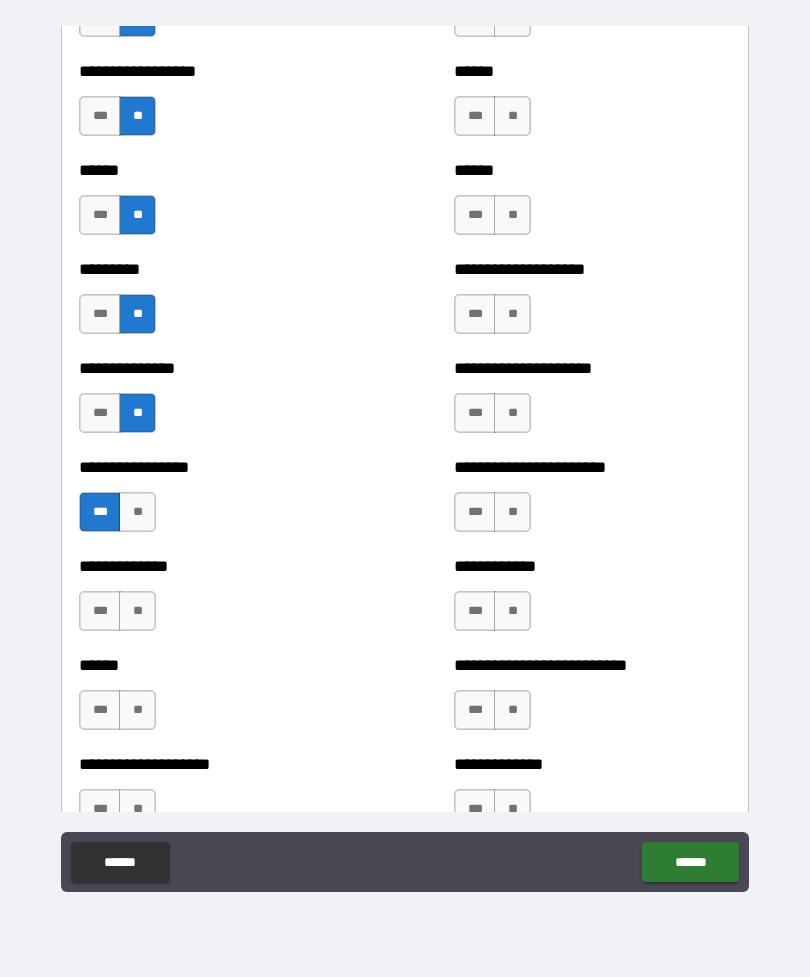 click on "**" at bounding box center (137, 611) 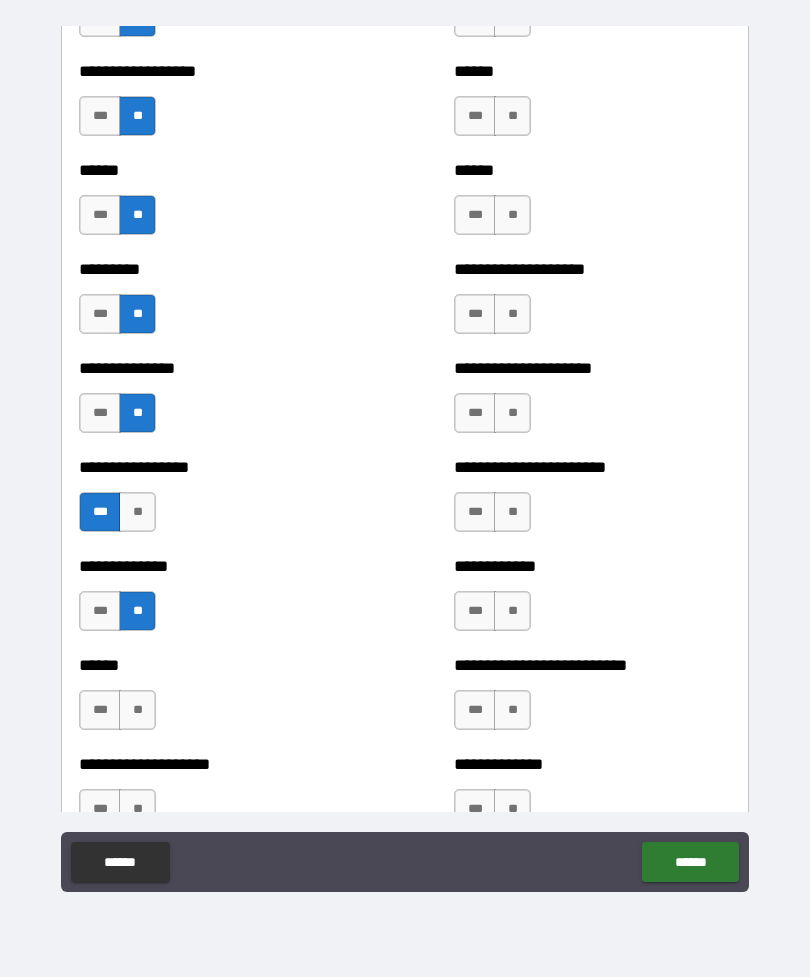 click on "***" at bounding box center (100, 710) 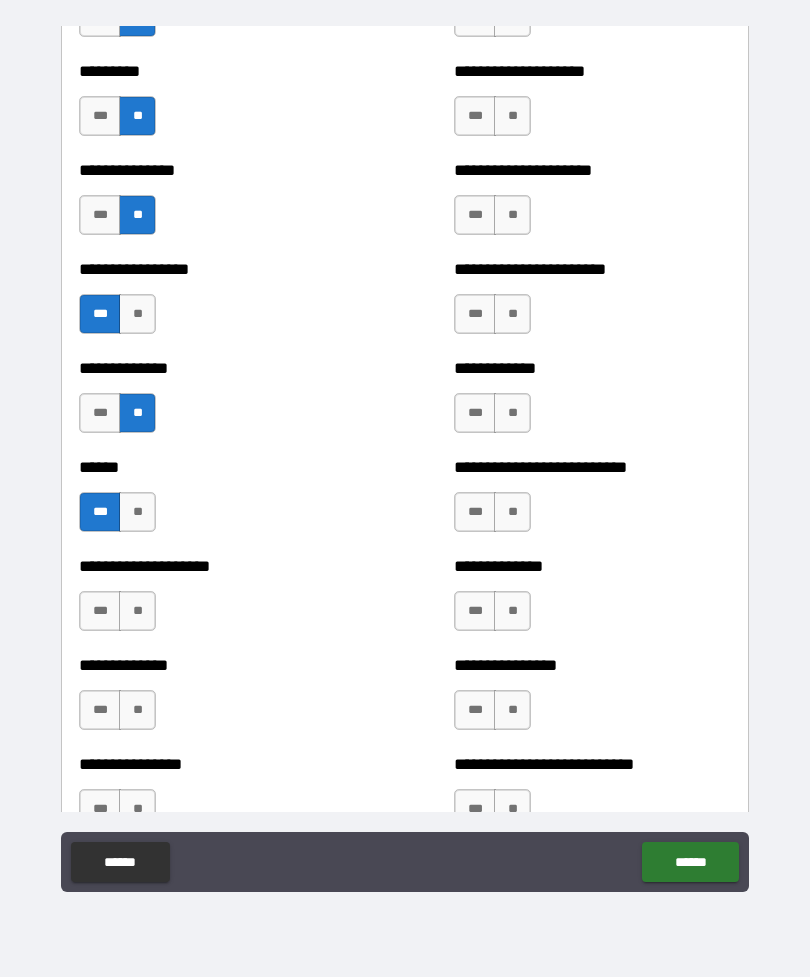 scroll, scrollTop: 3088, scrollLeft: 0, axis: vertical 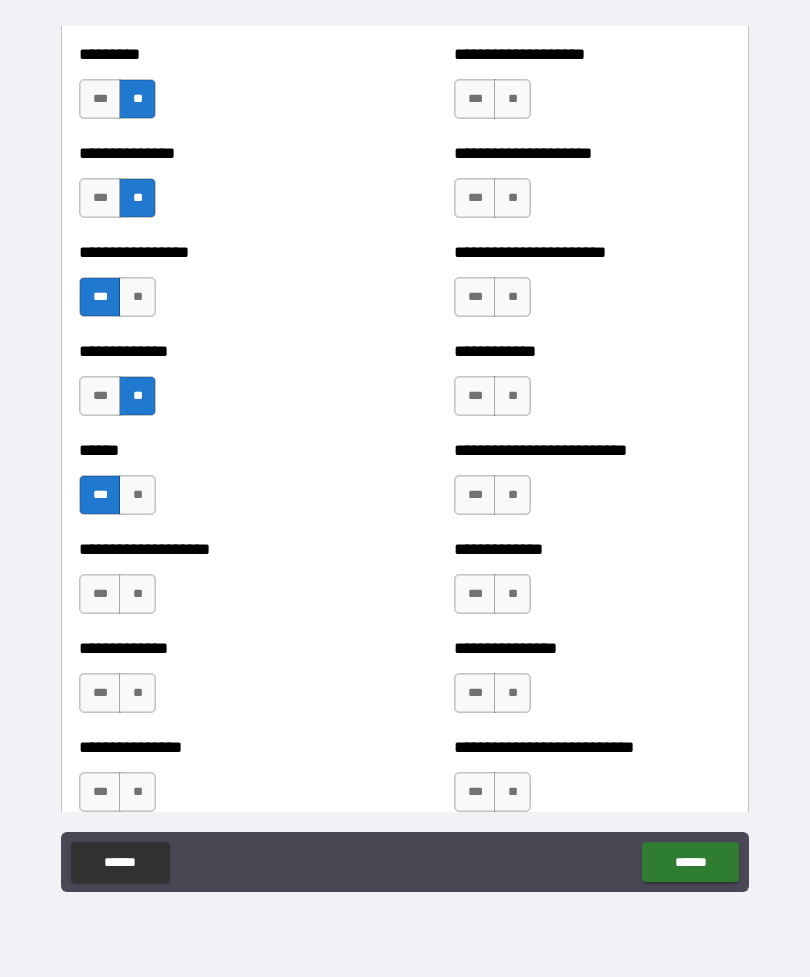 click on "**" at bounding box center (137, 594) 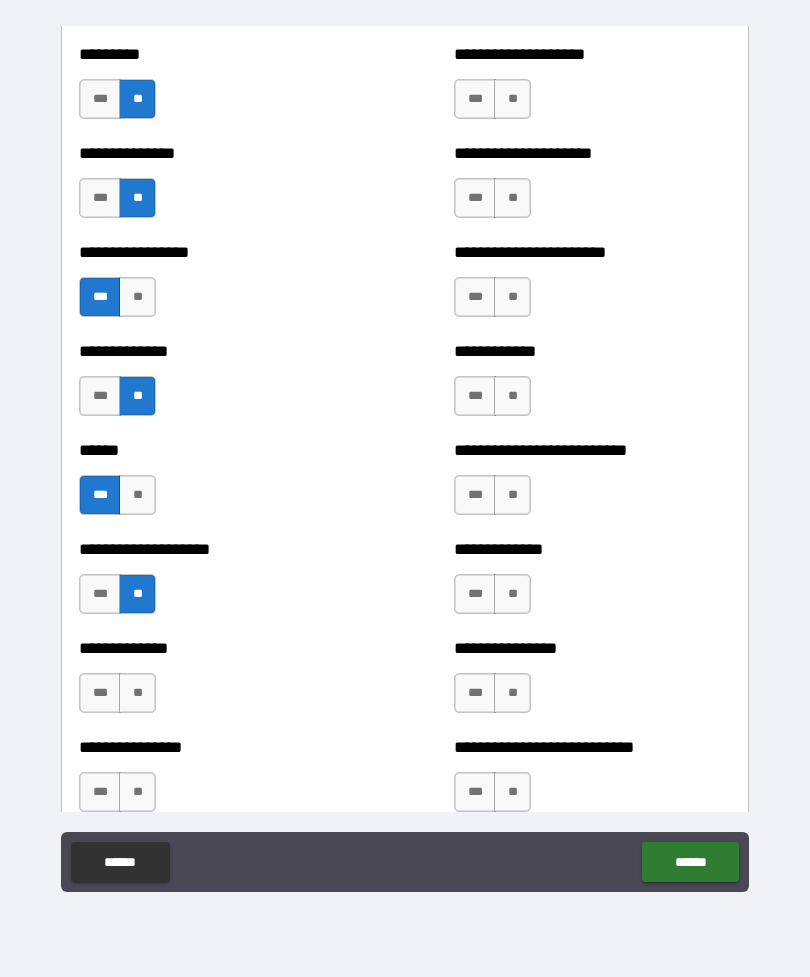 click on "**" at bounding box center [137, 693] 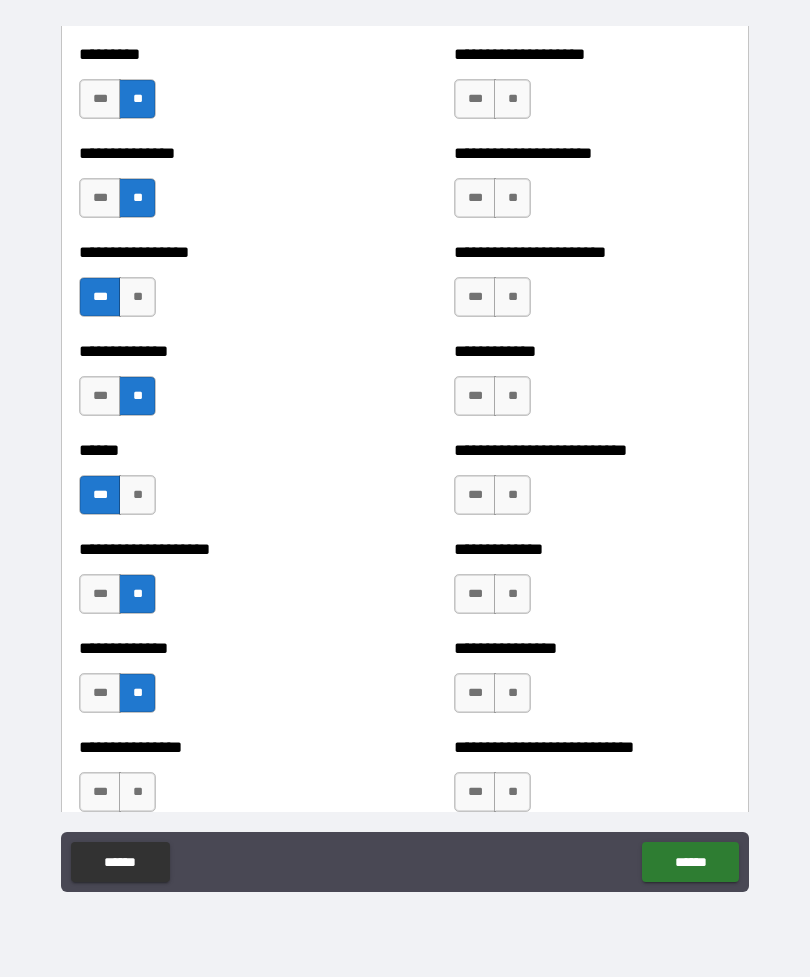click on "**" at bounding box center [137, 792] 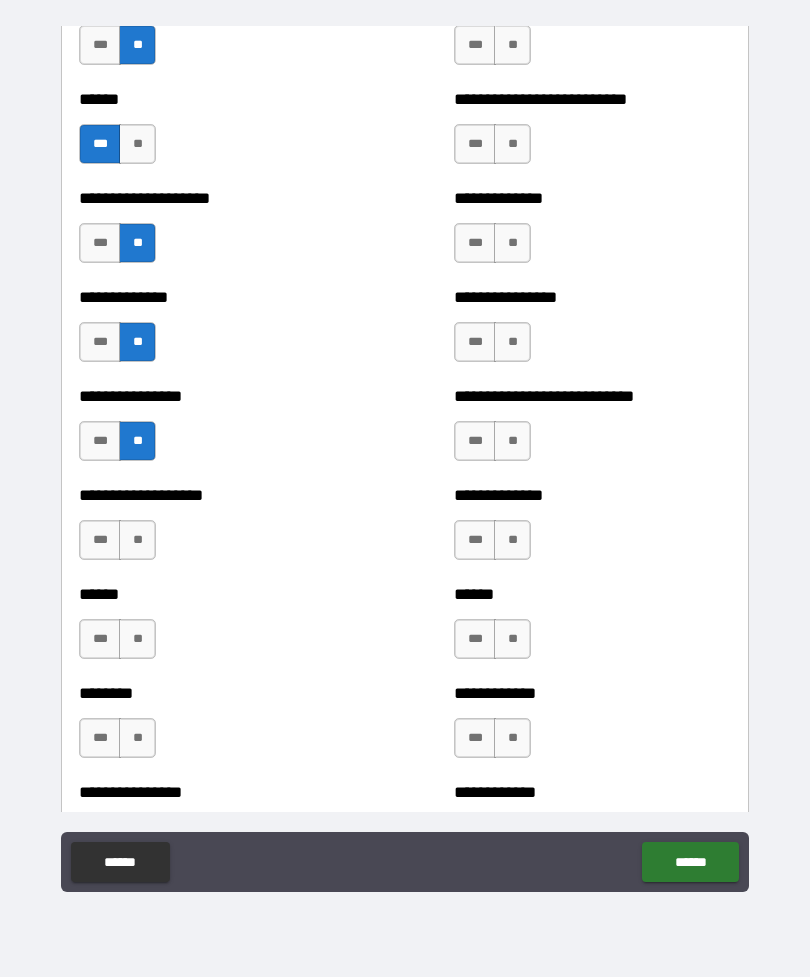 scroll, scrollTop: 3449, scrollLeft: 0, axis: vertical 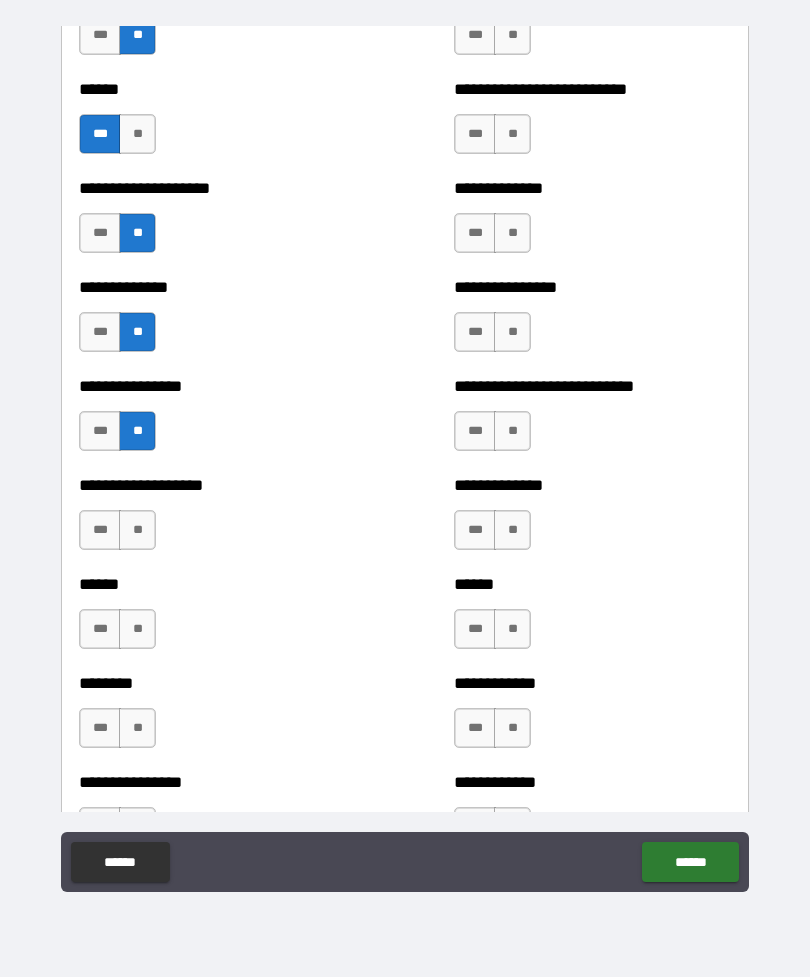 click on "**" at bounding box center (137, 530) 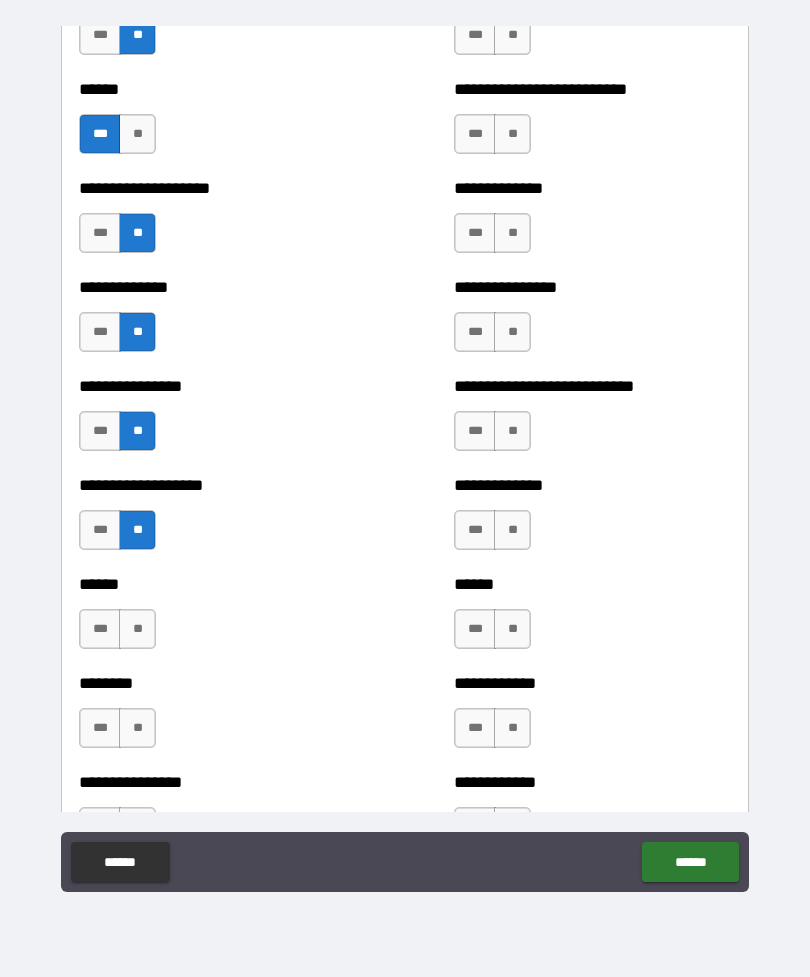 click on "**" at bounding box center [137, 629] 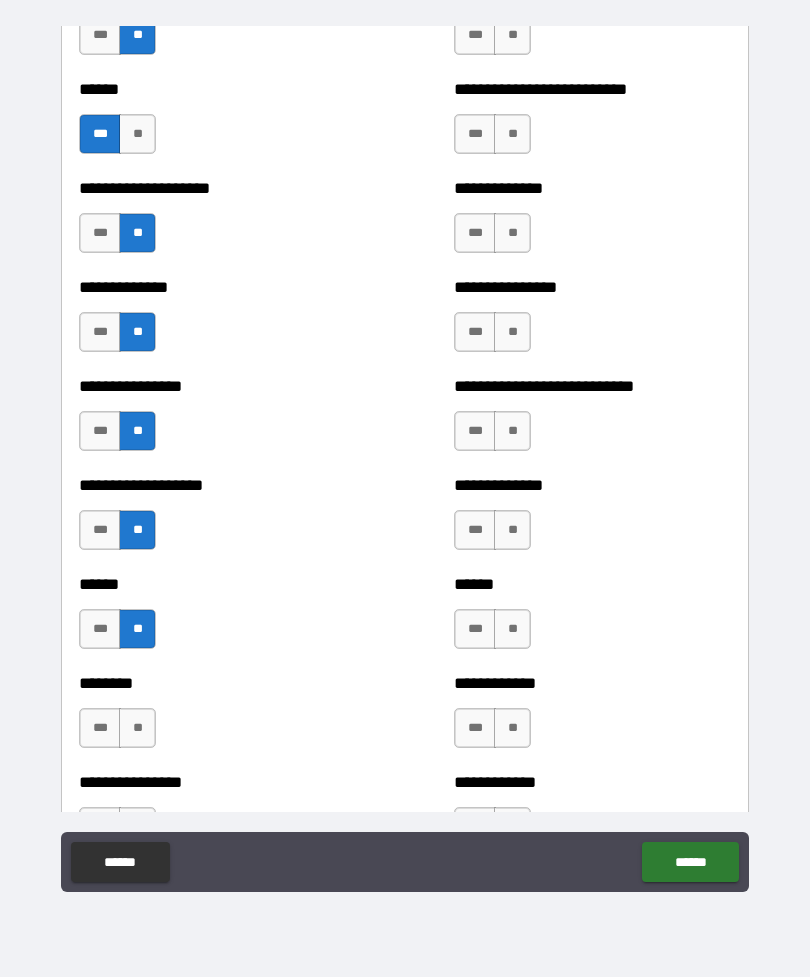 click on "**" at bounding box center [137, 728] 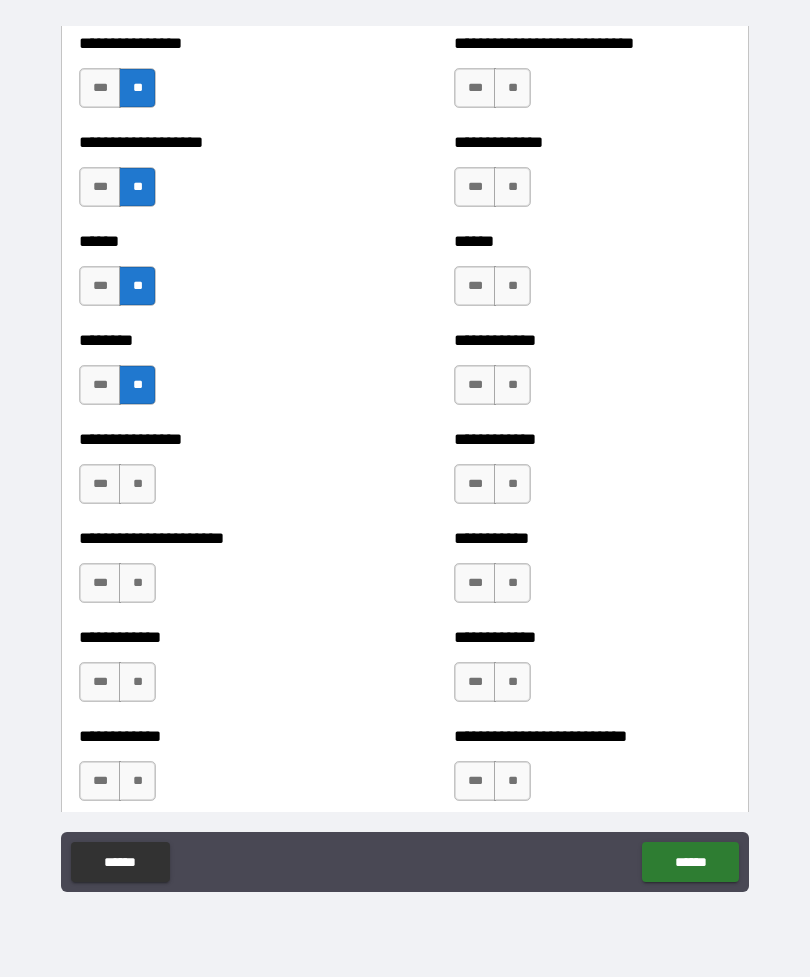 scroll, scrollTop: 3791, scrollLeft: 0, axis: vertical 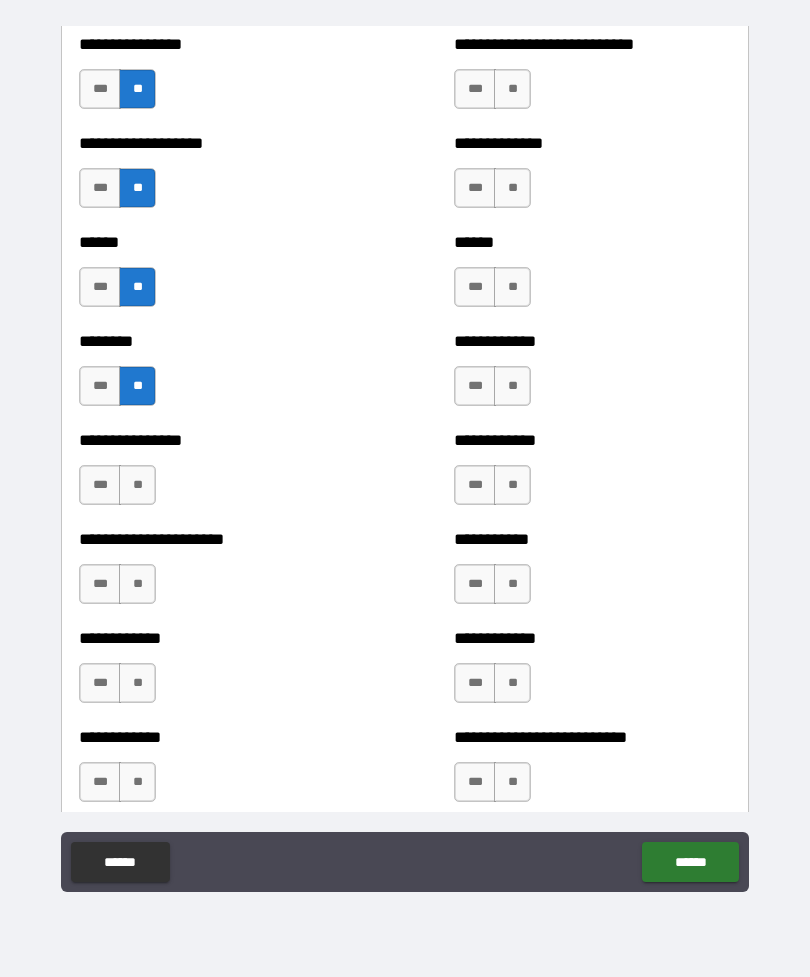 click on "**" at bounding box center (137, 485) 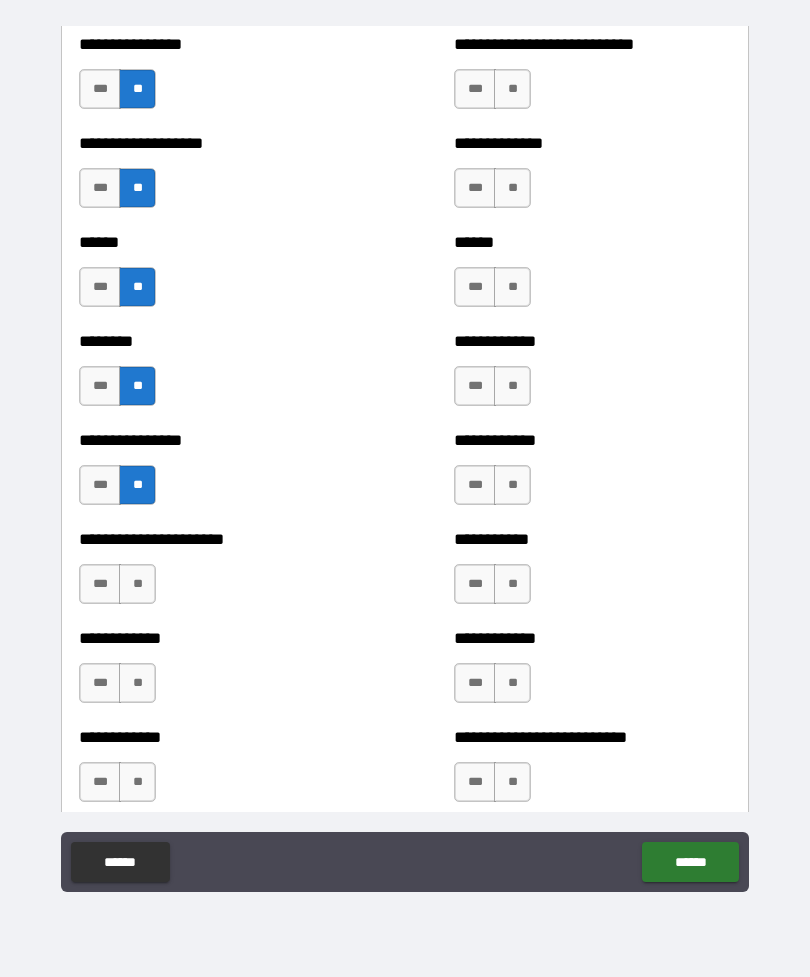 click on "**" at bounding box center (137, 584) 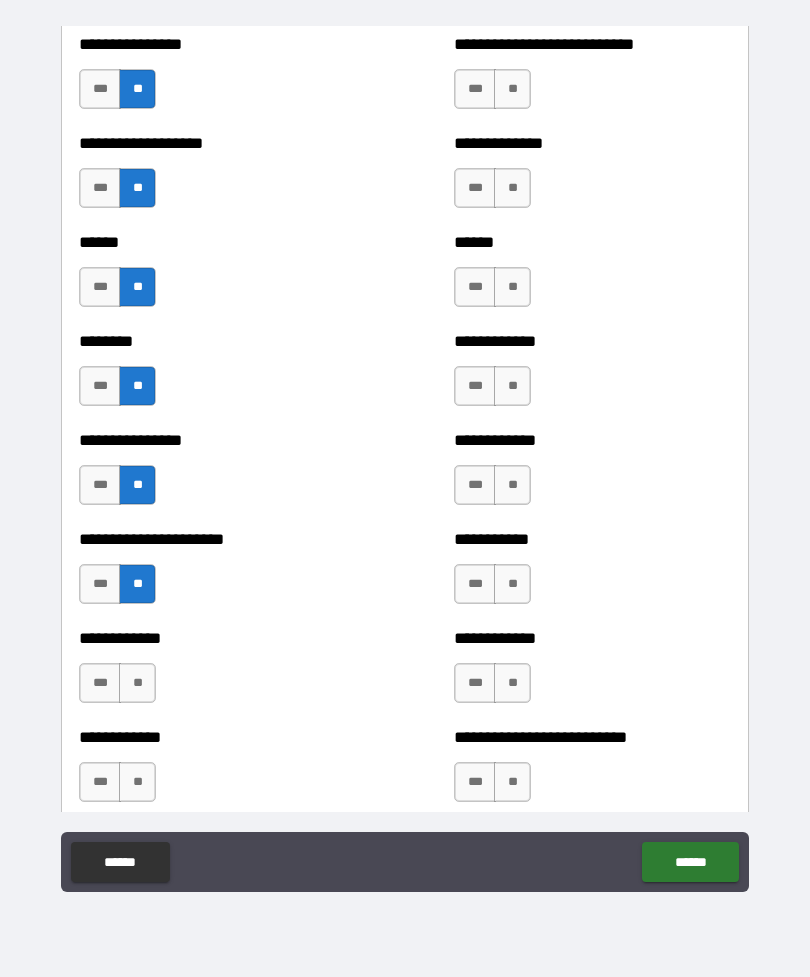 click on "**" at bounding box center (137, 683) 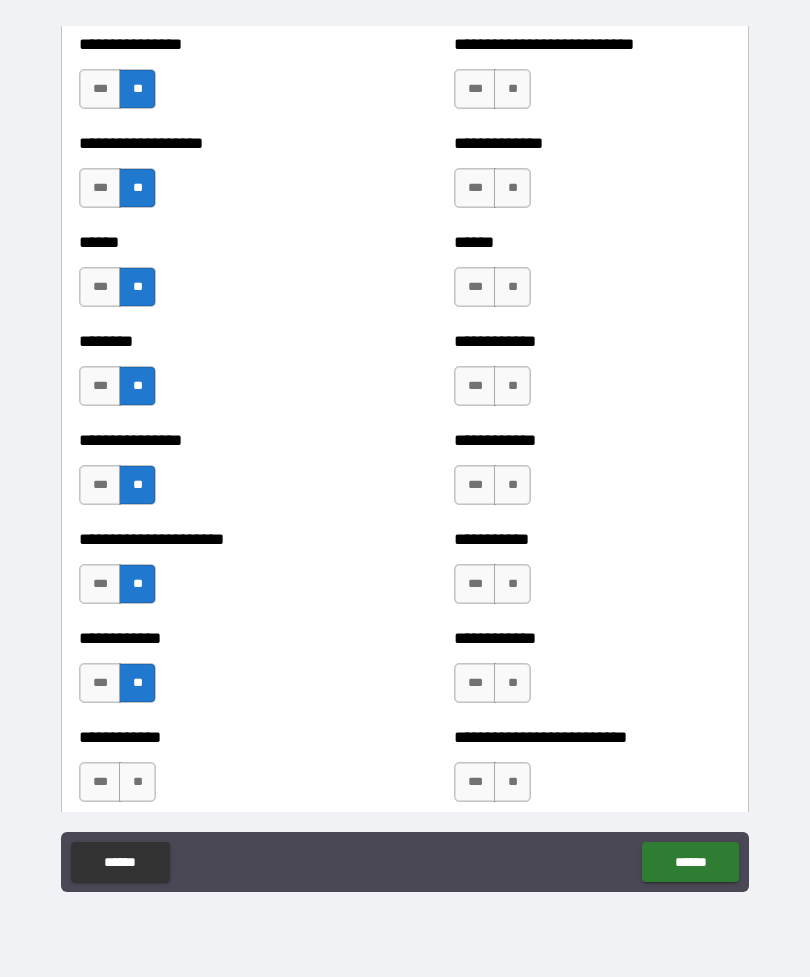 click on "**" at bounding box center [137, 782] 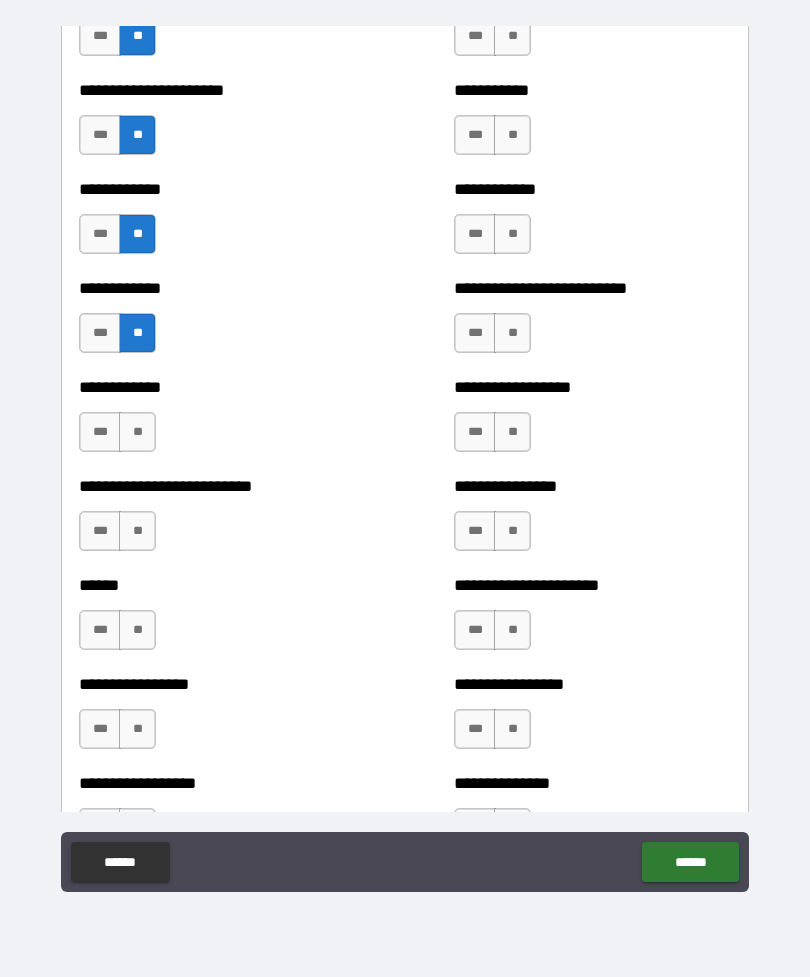 scroll, scrollTop: 4241, scrollLeft: 0, axis: vertical 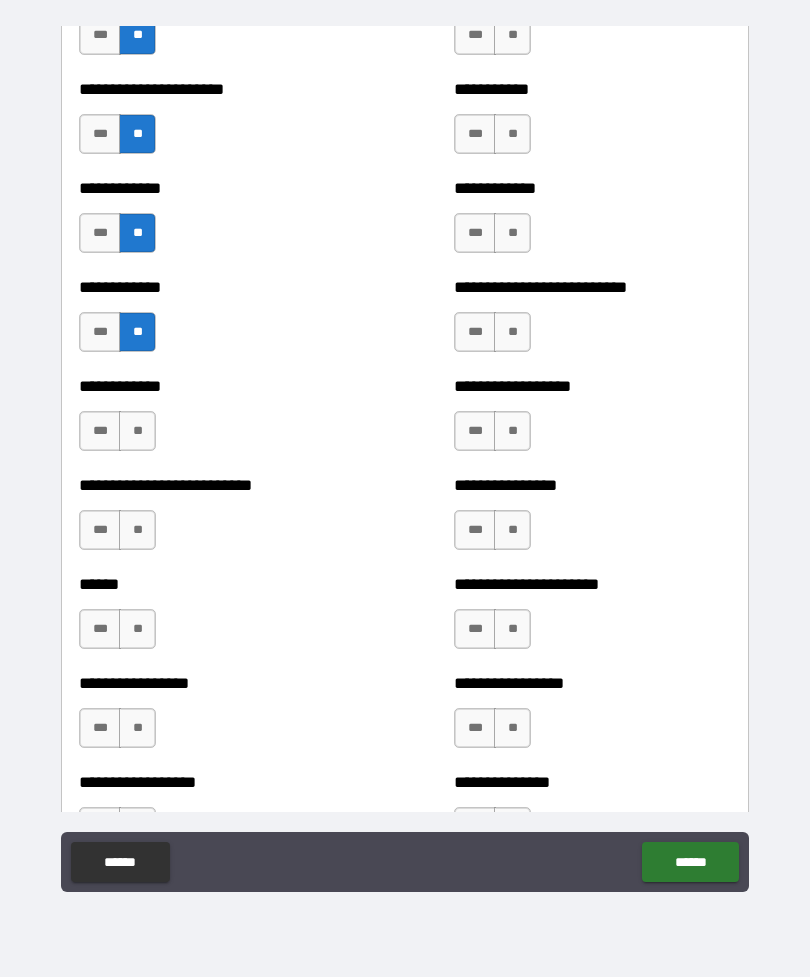 click on "**" at bounding box center [137, 431] 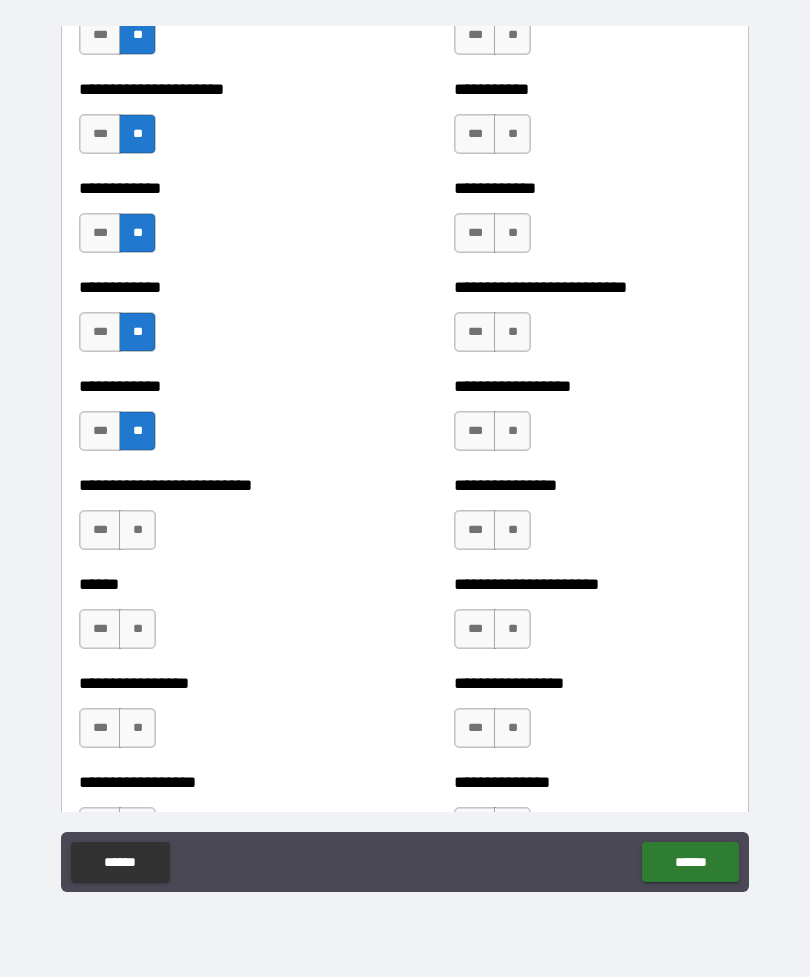 click on "**" at bounding box center (137, 530) 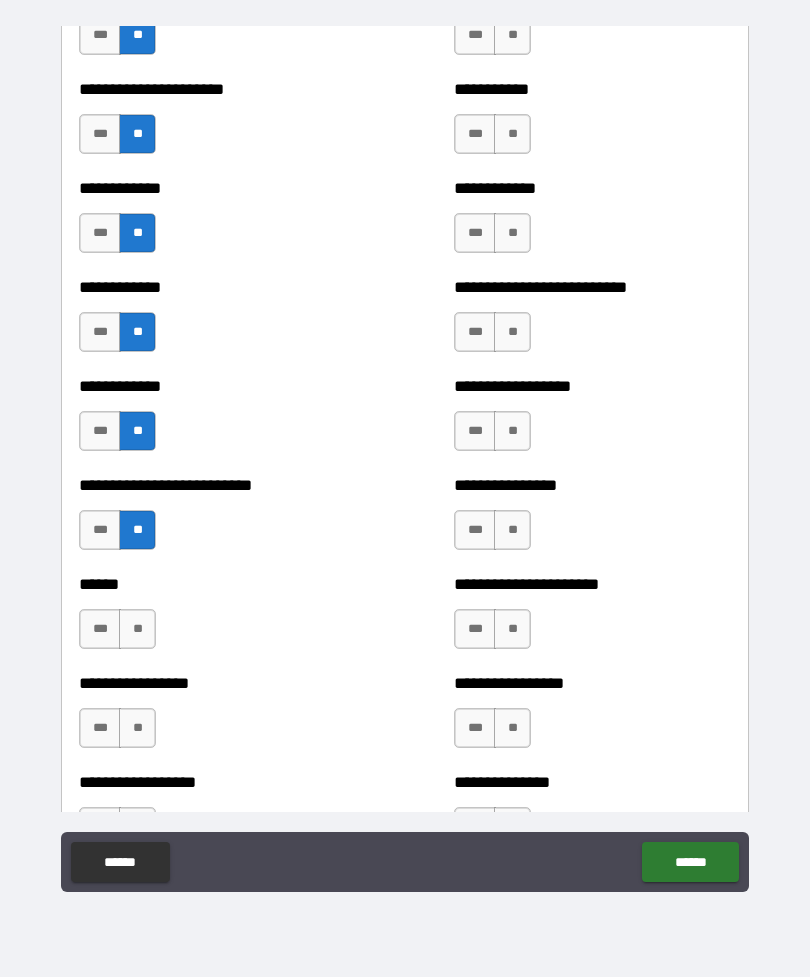 click on "**" at bounding box center (137, 629) 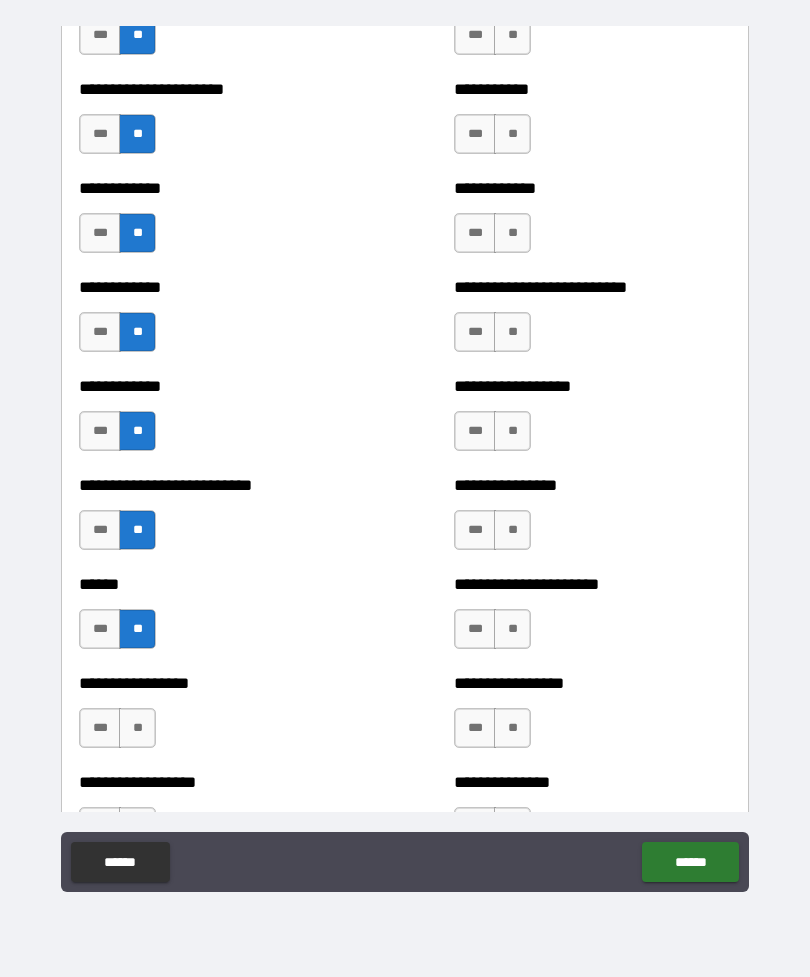 click on "**" at bounding box center (137, 728) 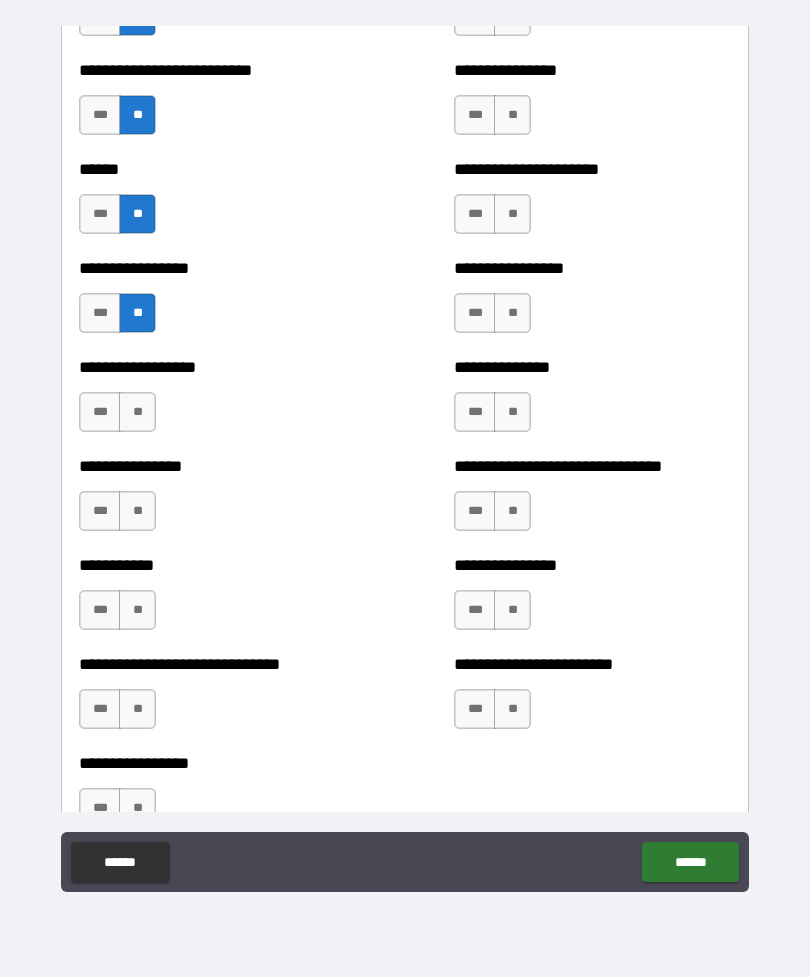 scroll, scrollTop: 4658, scrollLeft: 0, axis: vertical 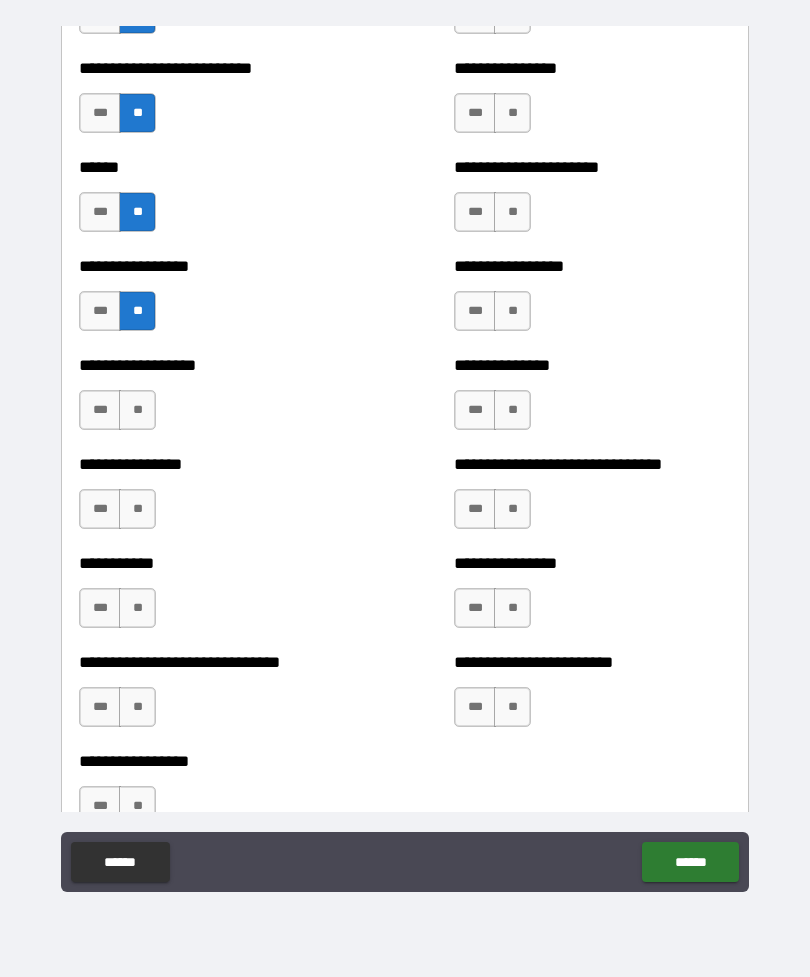 click on "**" at bounding box center (137, 410) 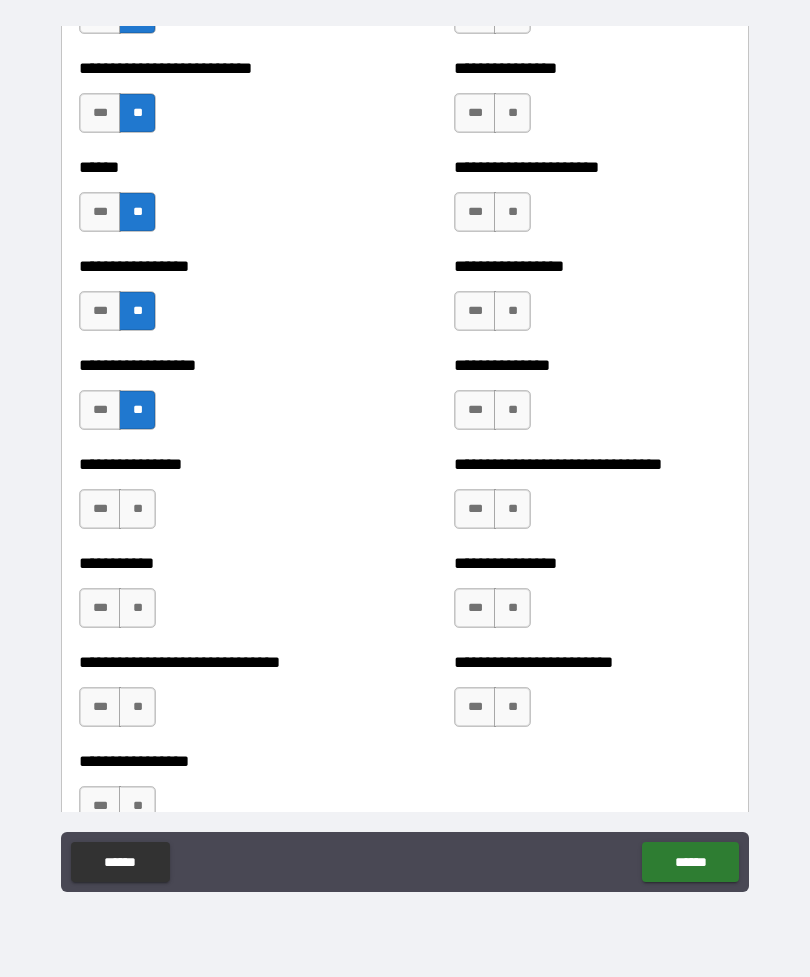 click on "**" at bounding box center [137, 509] 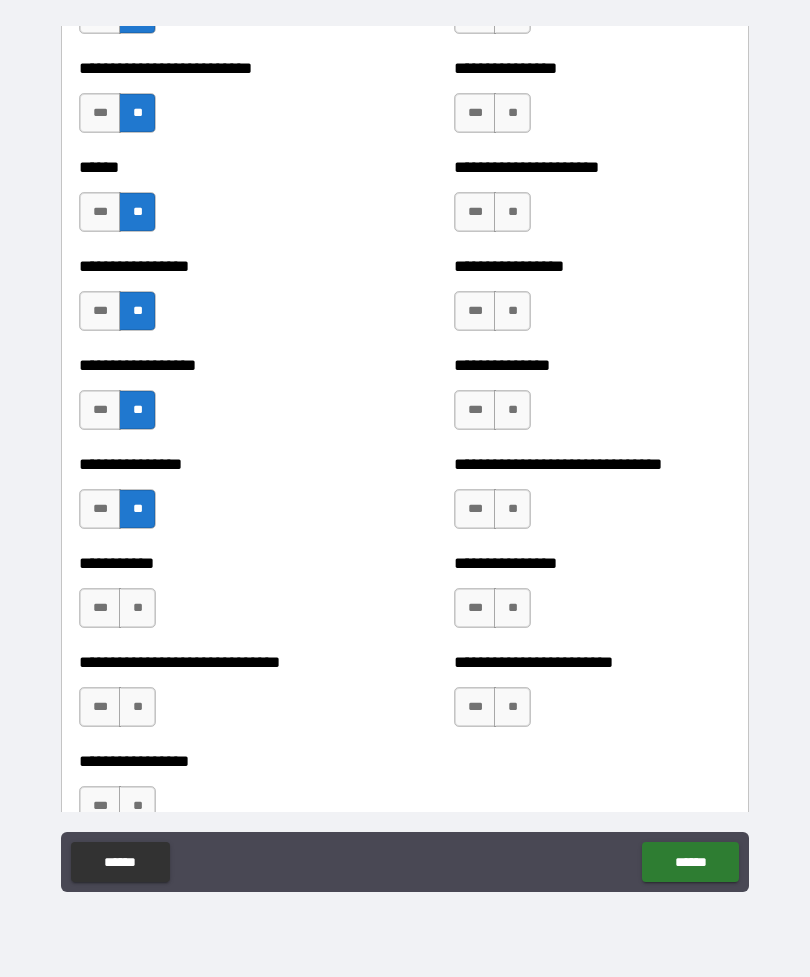 click on "**" at bounding box center [137, 608] 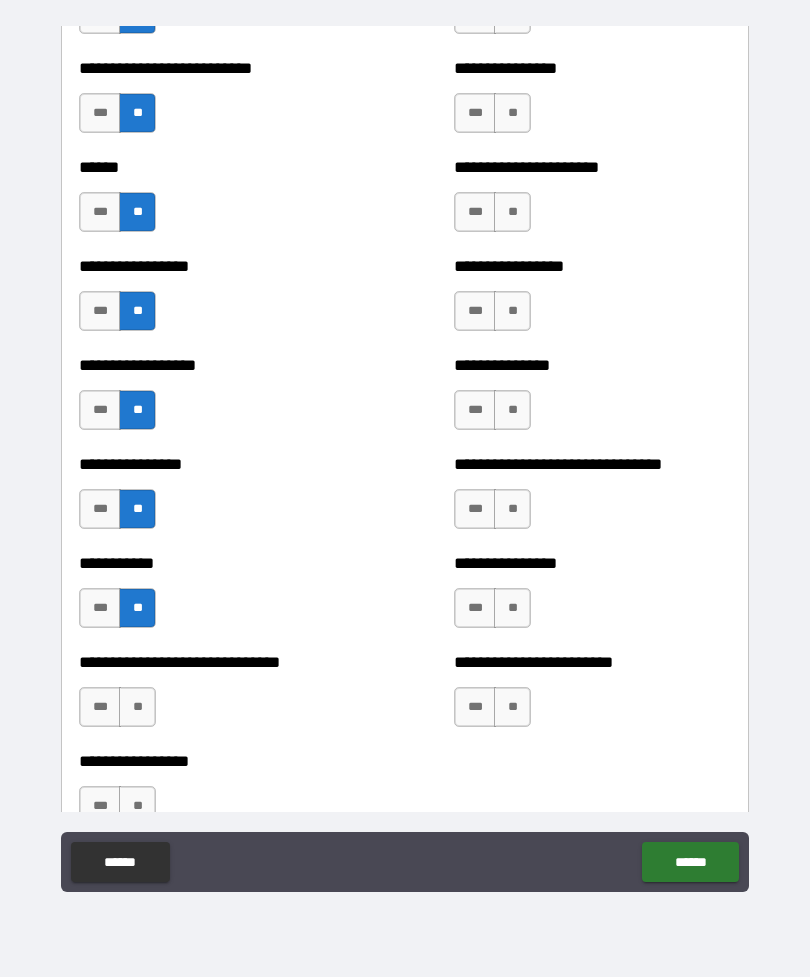 click on "**" at bounding box center [137, 707] 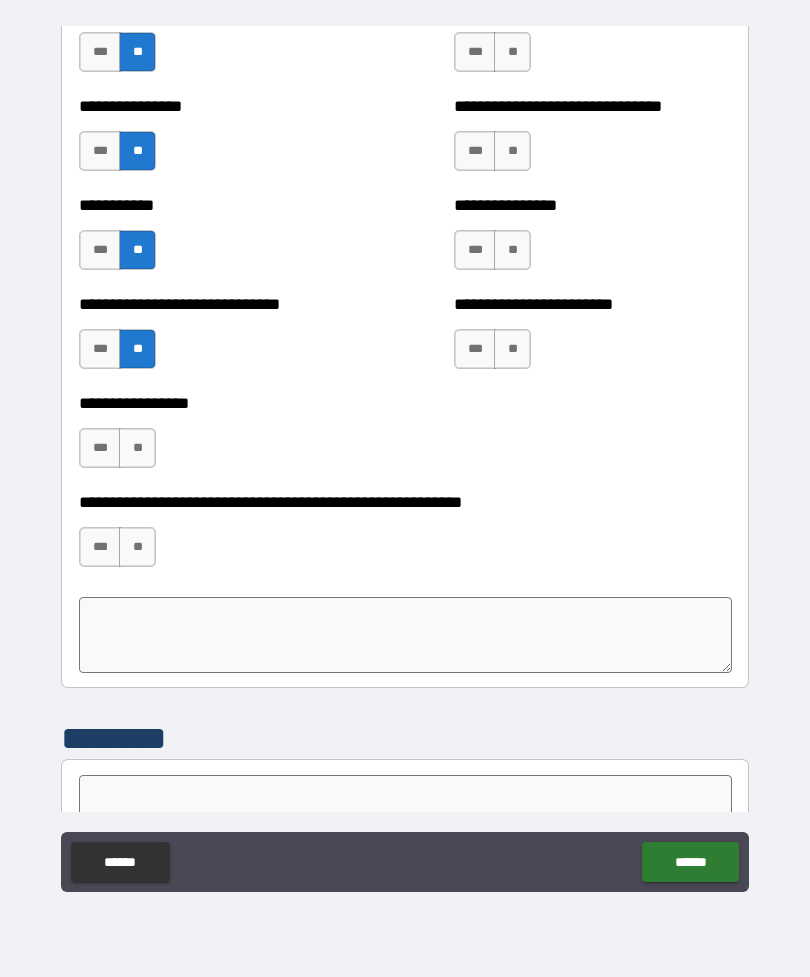 scroll, scrollTop: 5017, scrollLeft: 0, axis: vertical 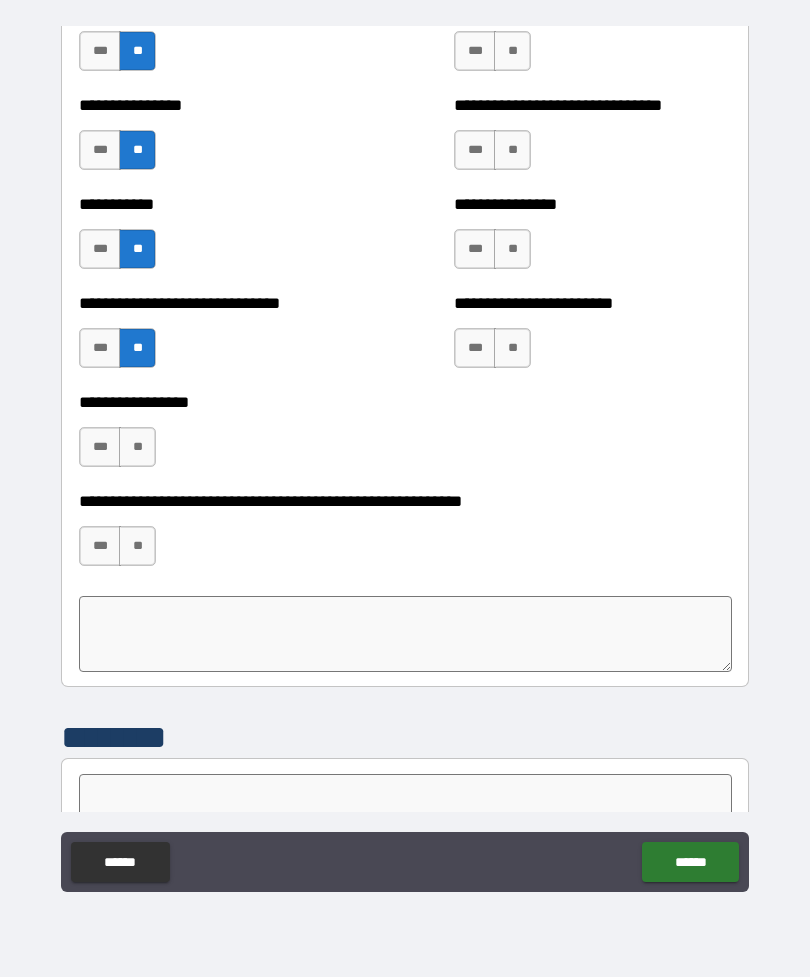 click on "**" at bounding box center (137, 447) 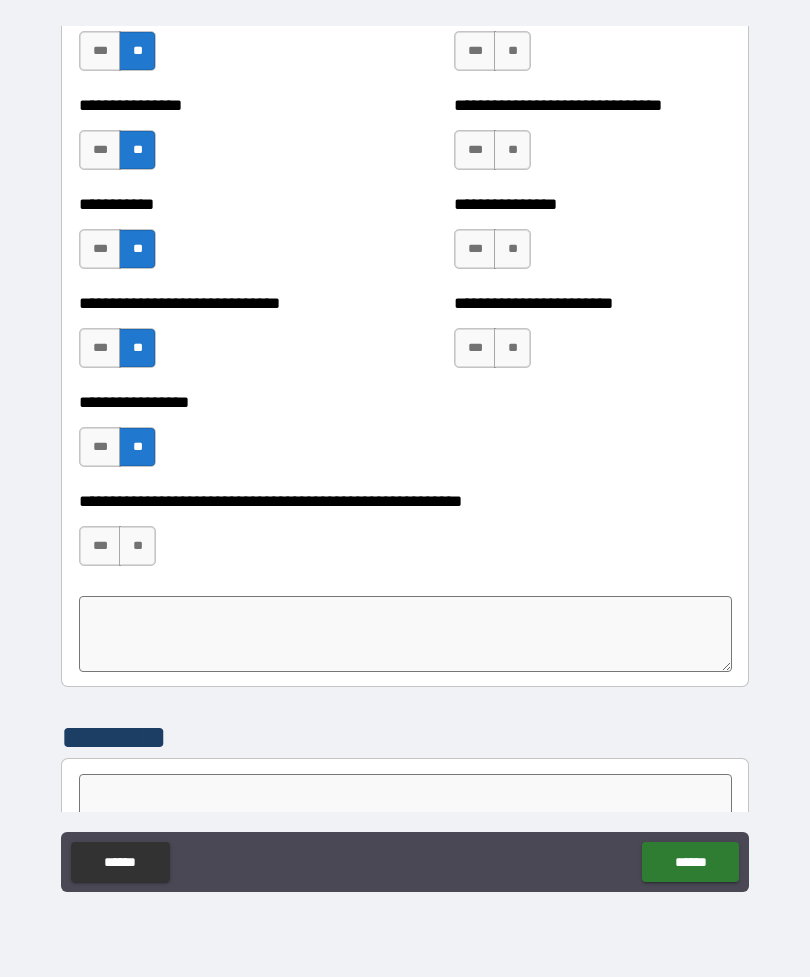 click on "**" at bounding box center (137, 546) 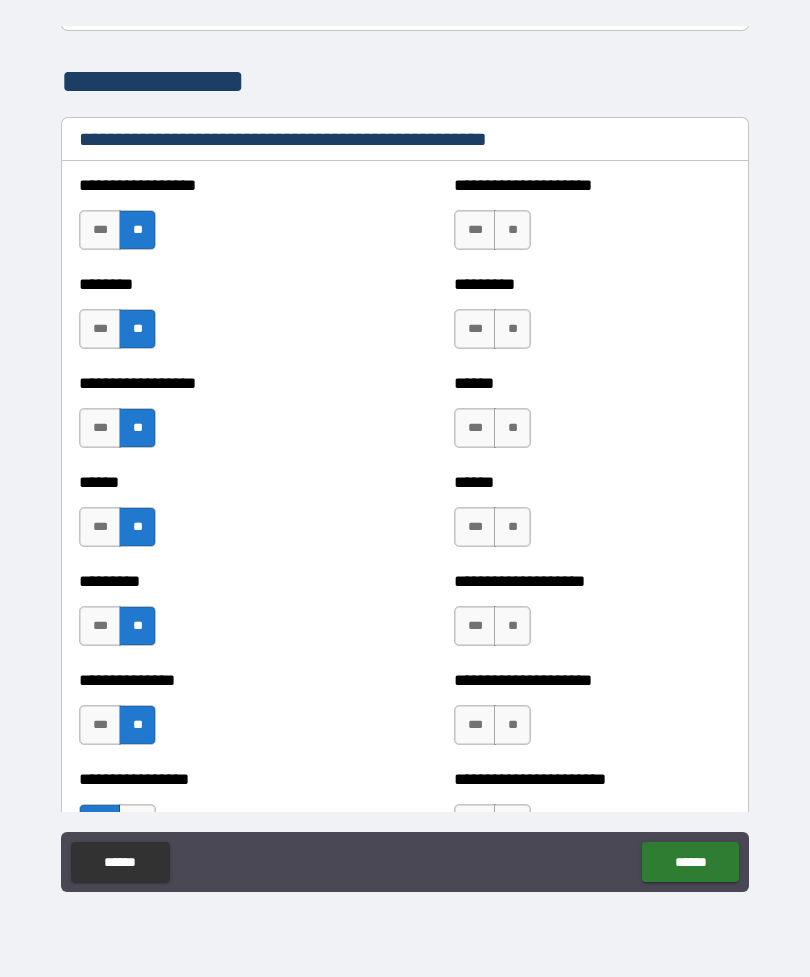scroll, scrollTop: 2559, scrollLeft: 0, axis: vertical 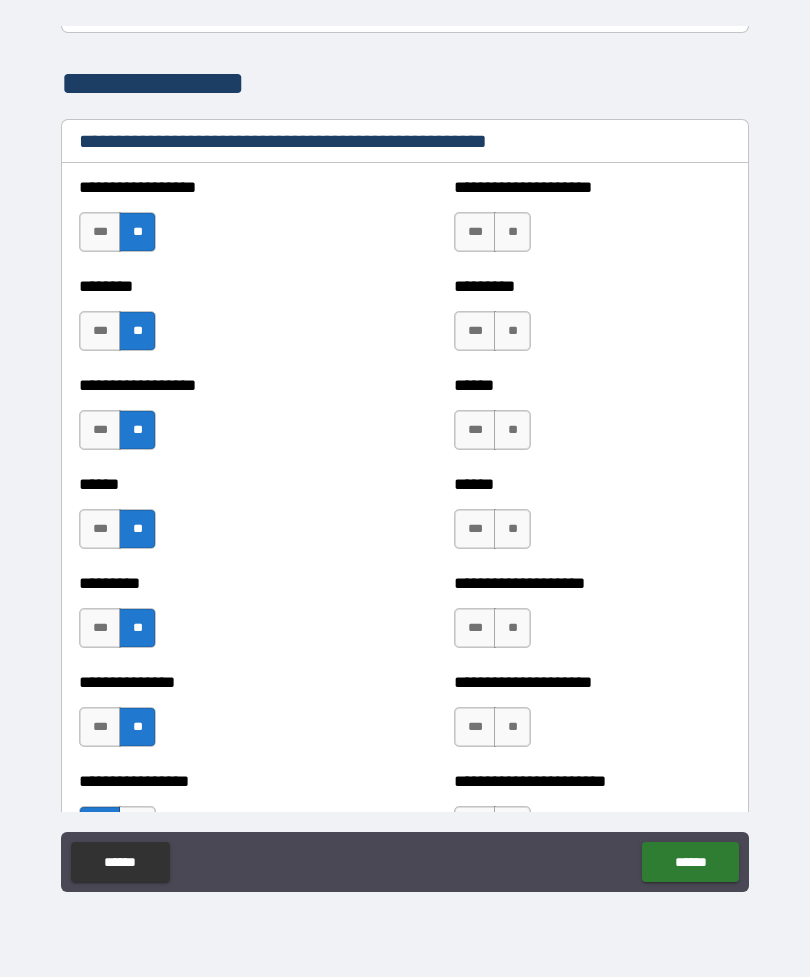 click on "**" at bounding box center (512, 232) 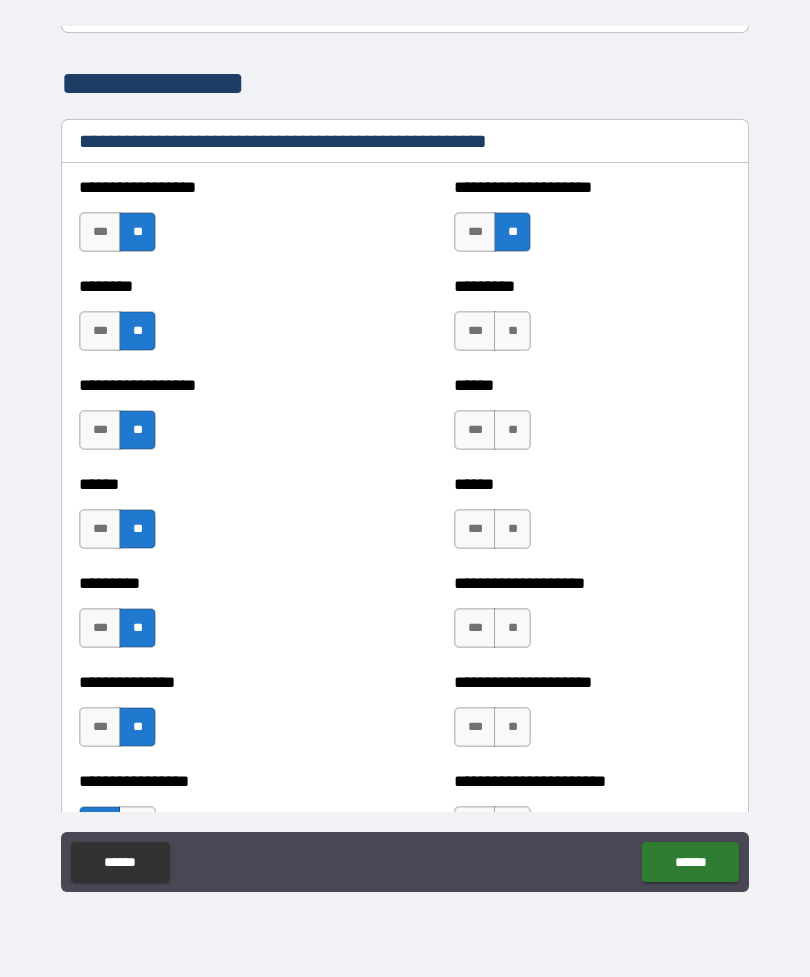 click on "**" at bounding box center [512, 331] 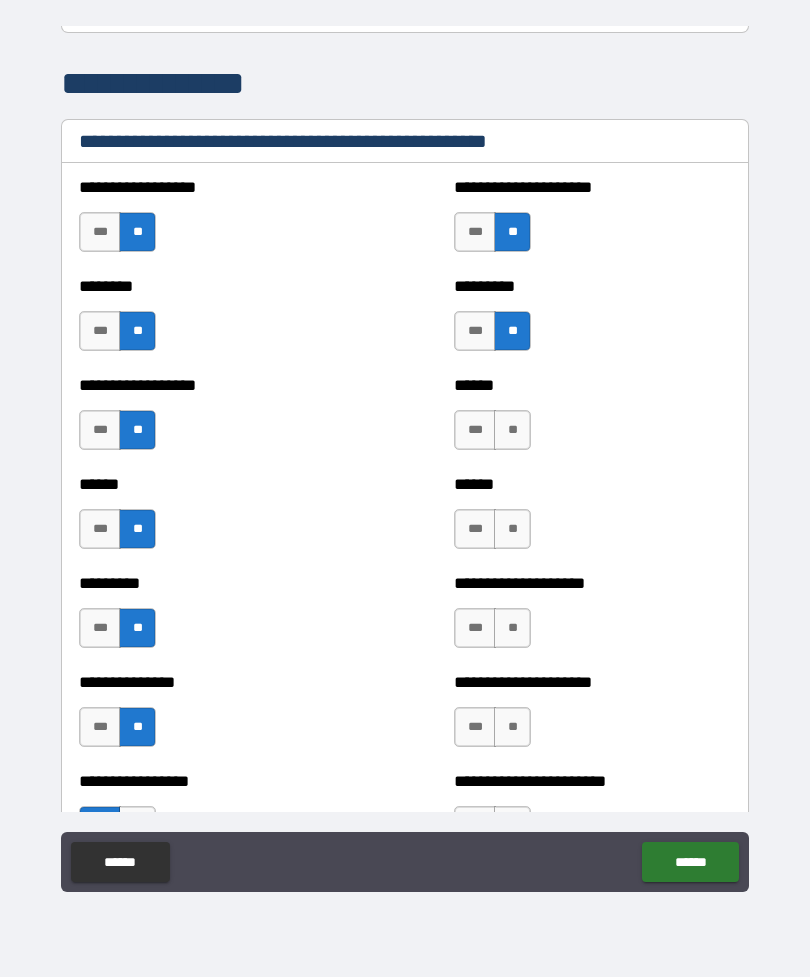 click on "**" at bounding box center [512, 430] 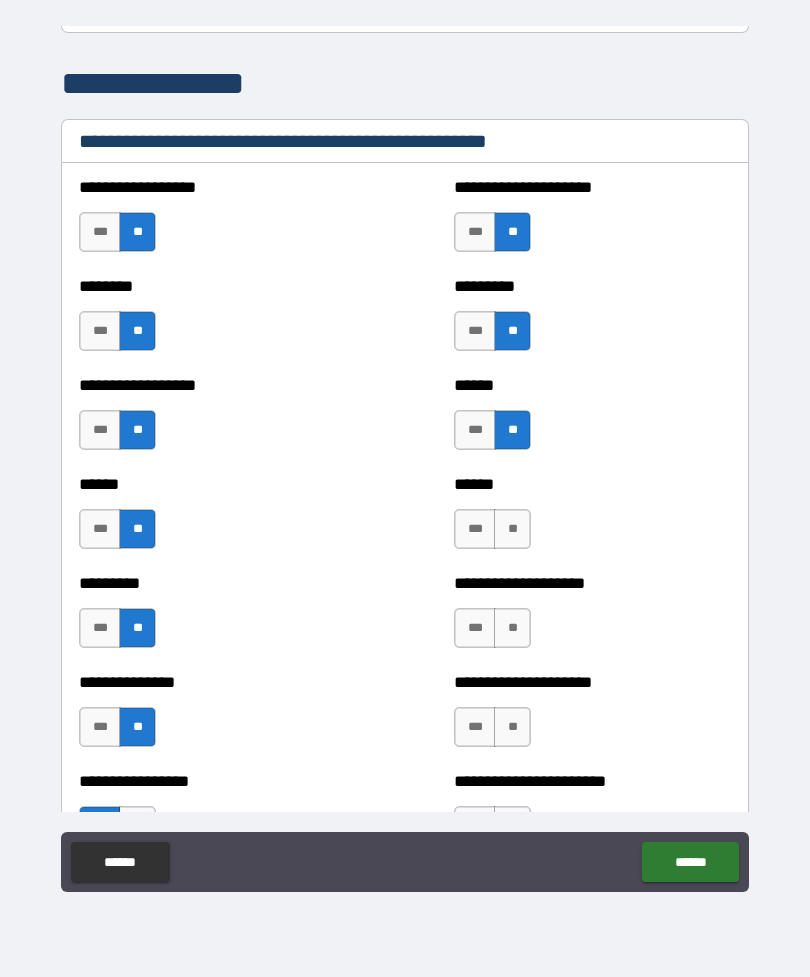 click on "**" at bounding box center (512, 529) 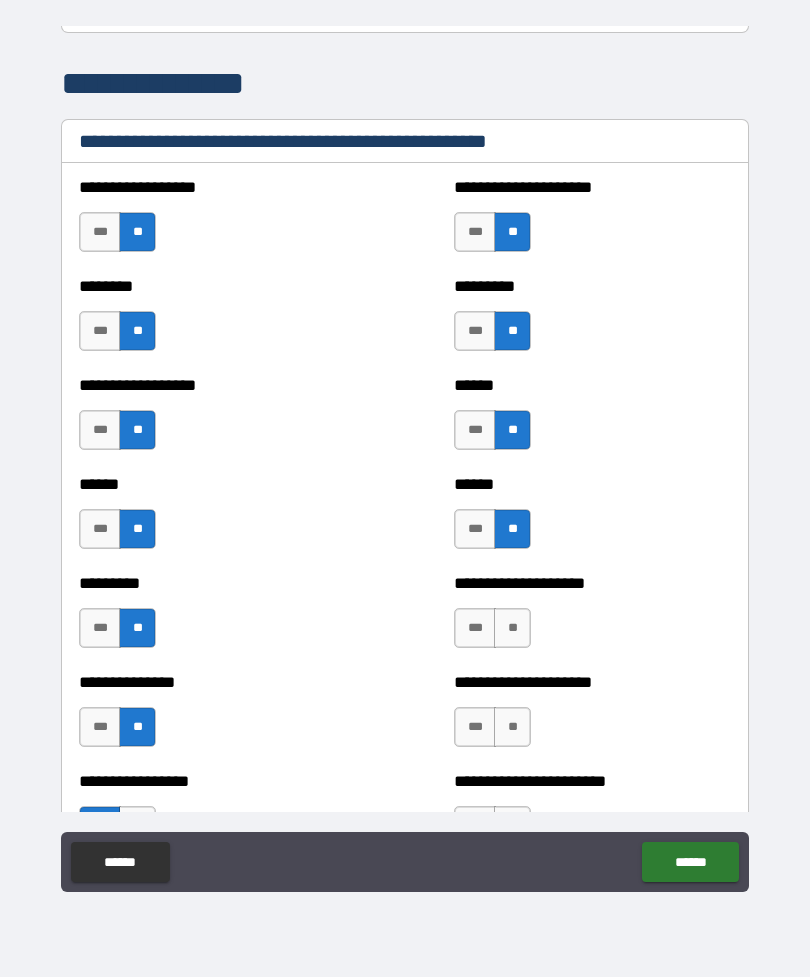 click on "**" at bounding box center (512, 628) 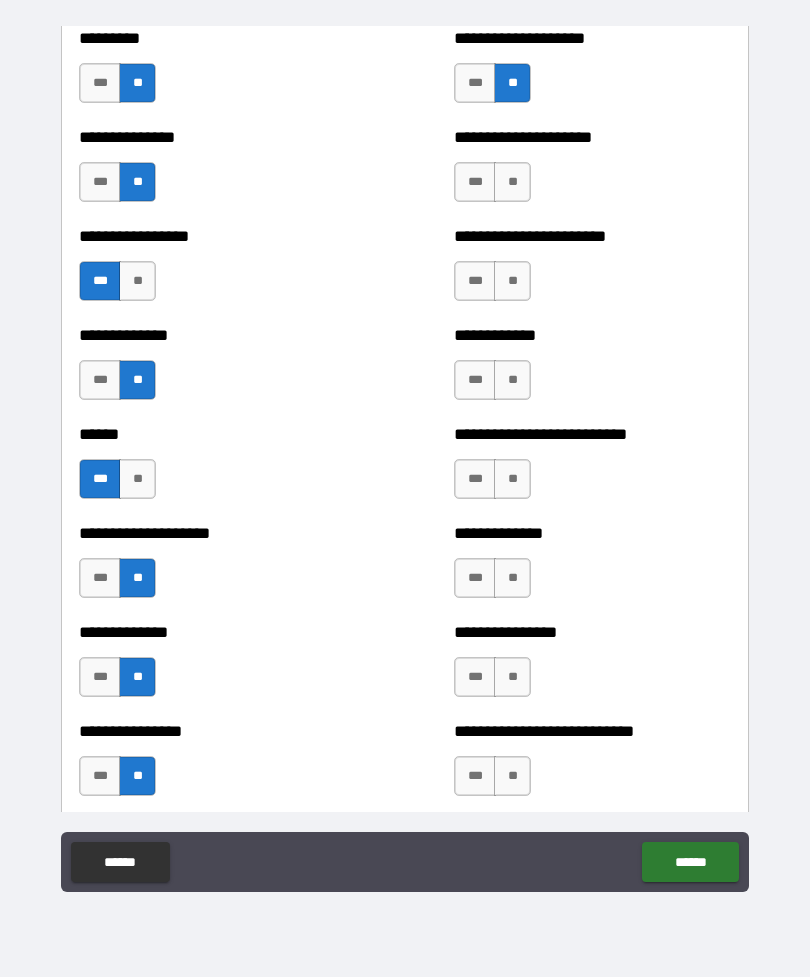 scroll, scrollTop: 3122, scrollLeft: 0, axis: vertical 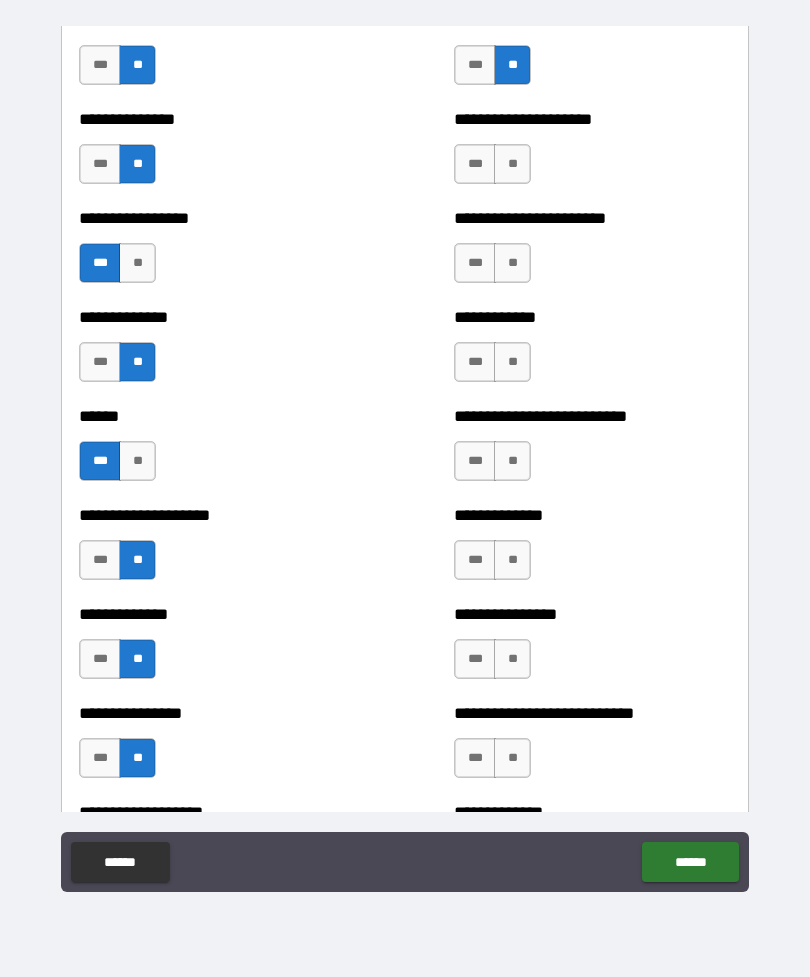 click on "**" at bounding box center (512, 164) 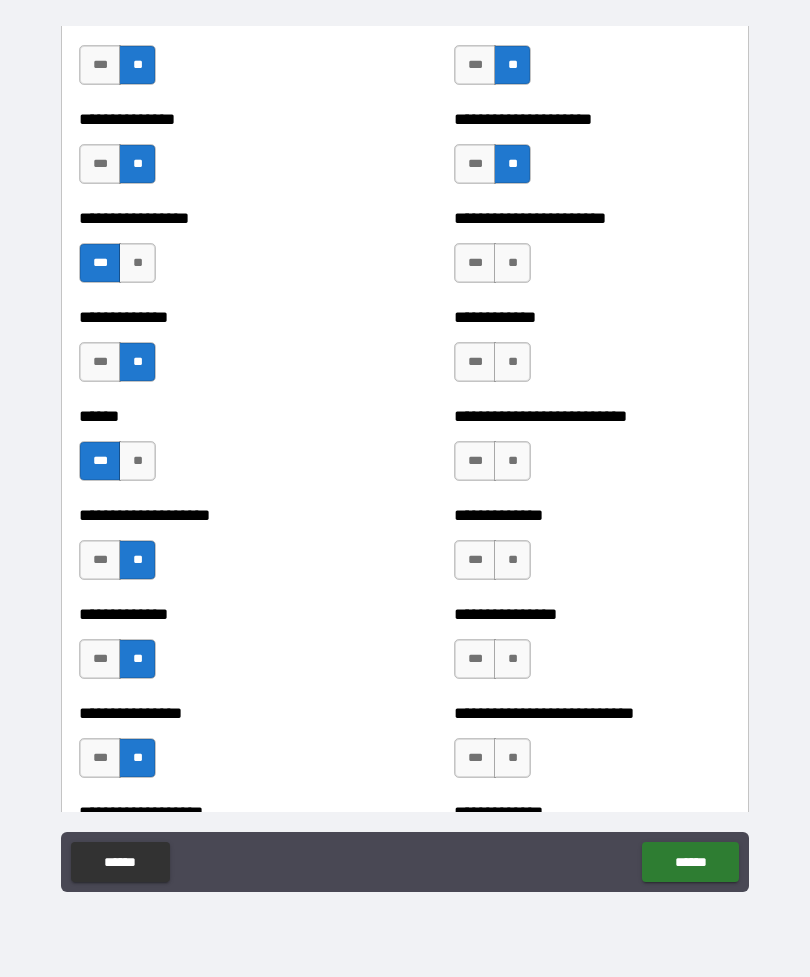 click on "**" at bounding box center (512, 263) 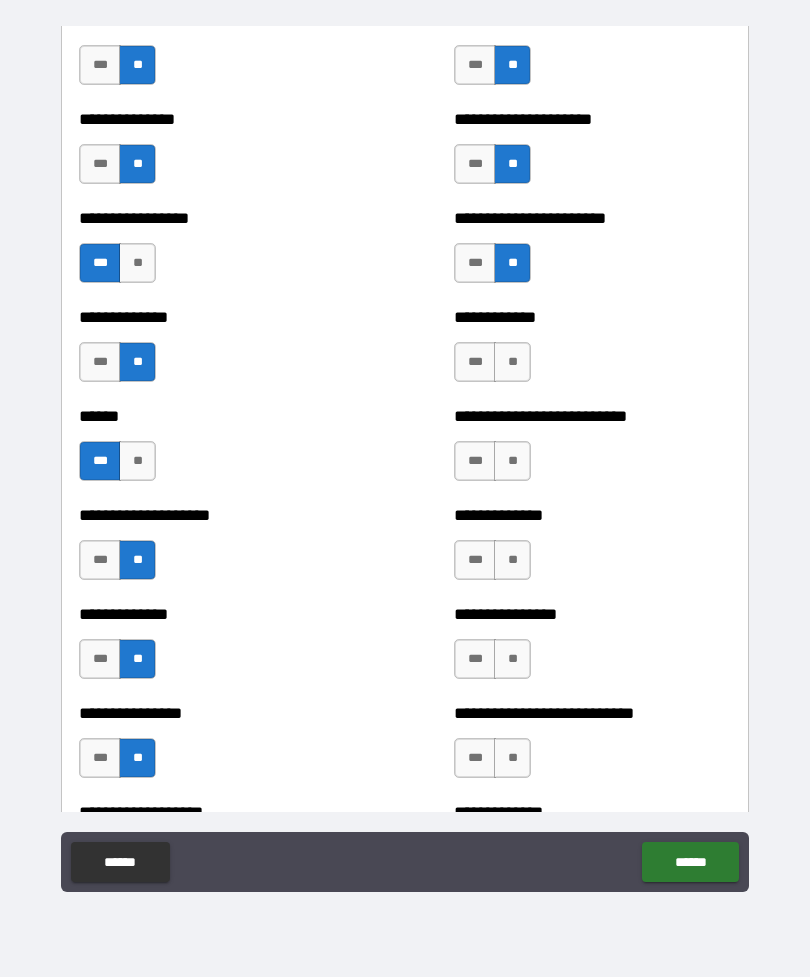 click on "**" at bounding box center (512, 362) 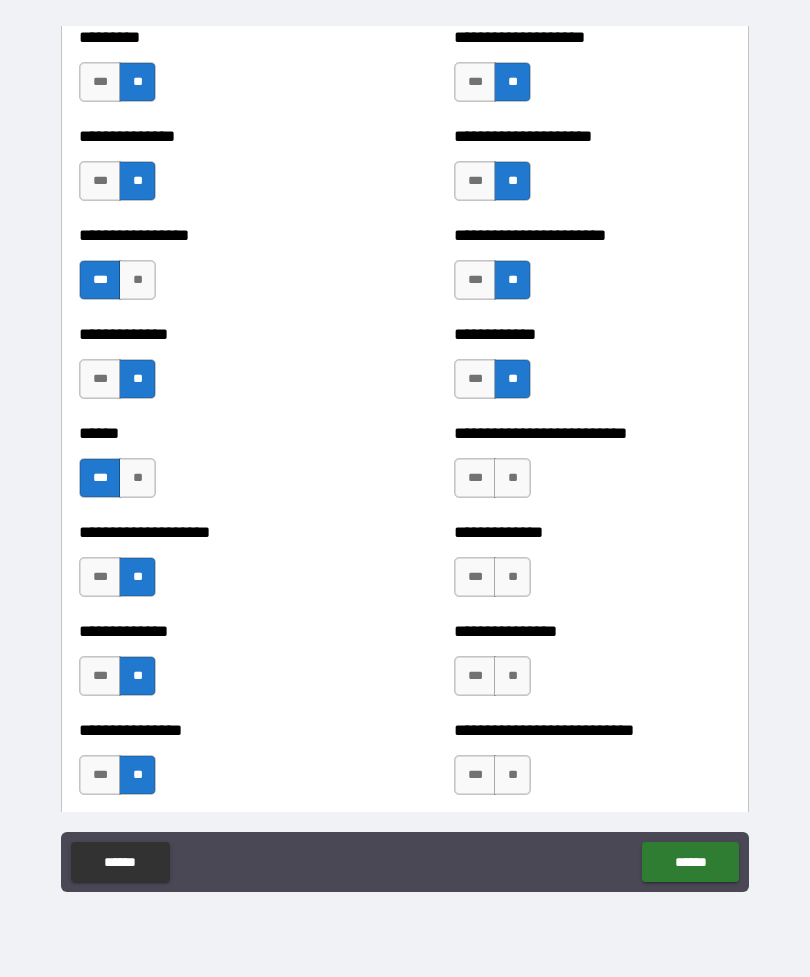 scroll, scrollTop: 3133, scrollLeft: 0, axis: vertical 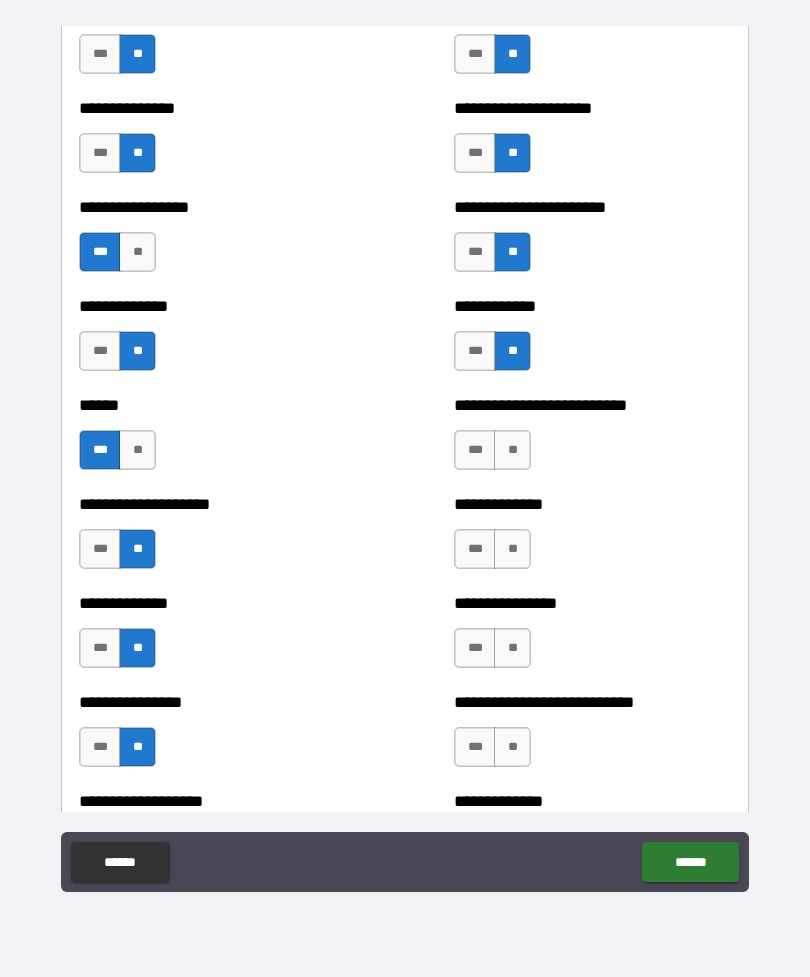 click on "**" at bounding box center (512, 450) 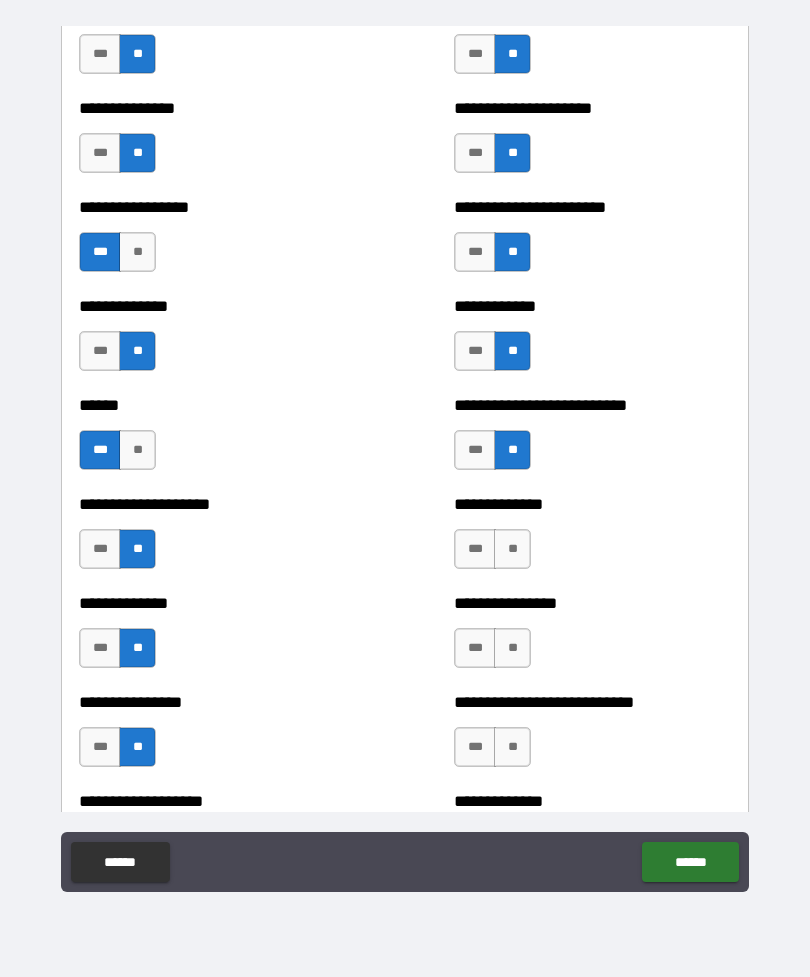 click on "***" at bounding box center (475, 549) 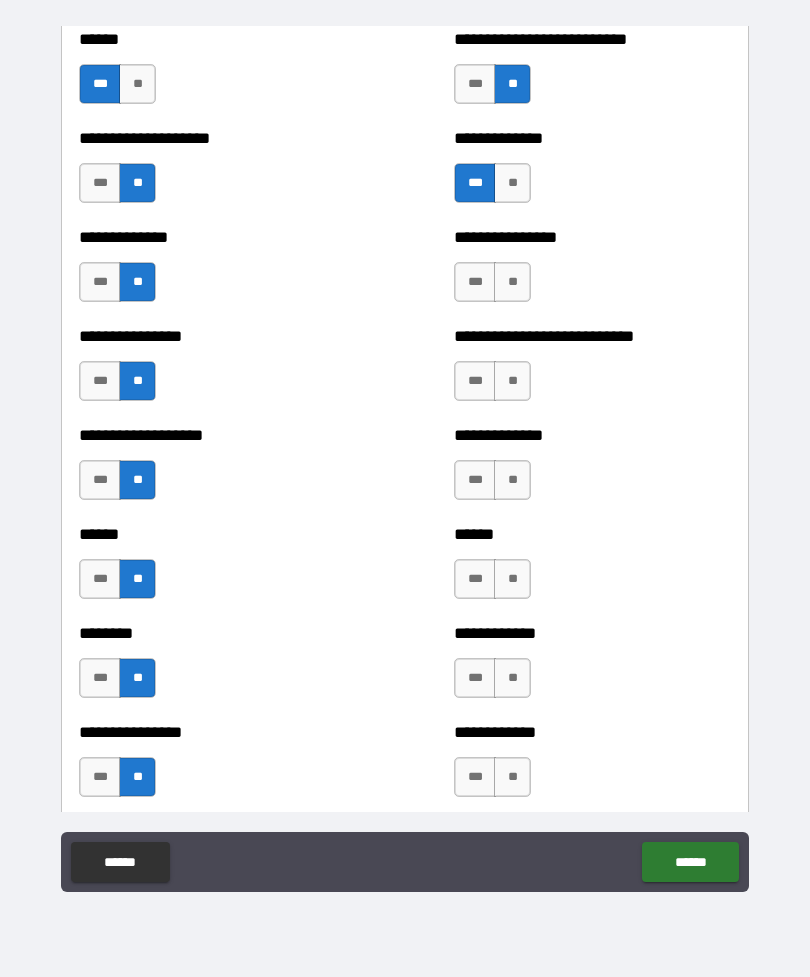 scroll, scrollTop: 3491, scrollLeft: 0, axis: vertical 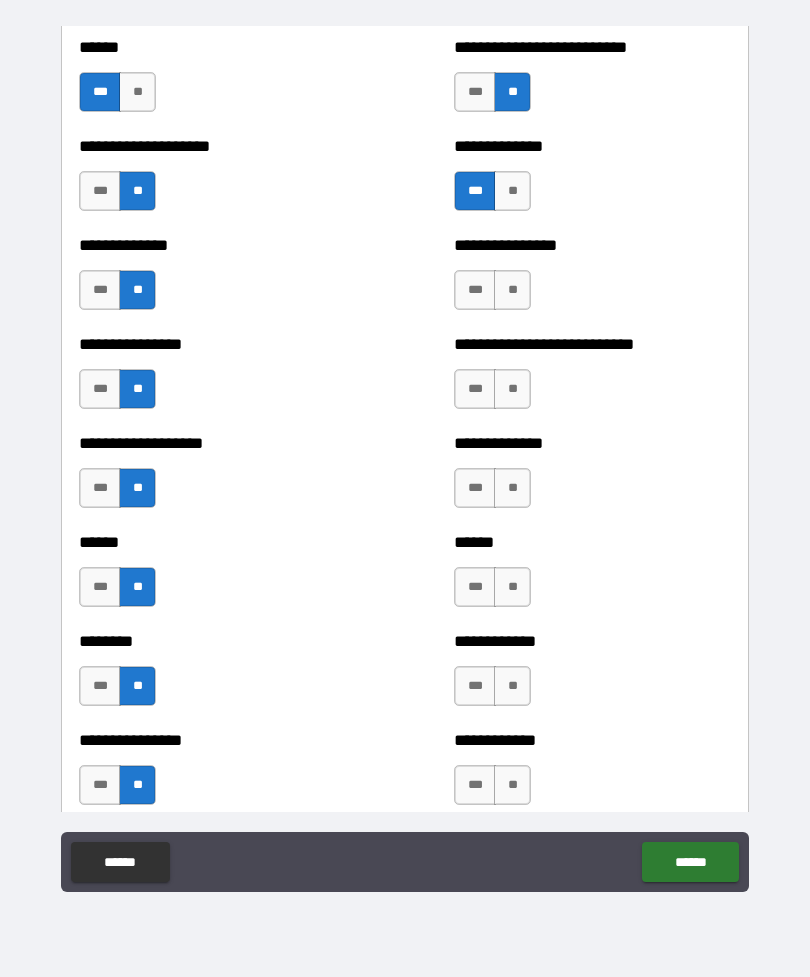 click on "**" at bounding box center [512, 290] 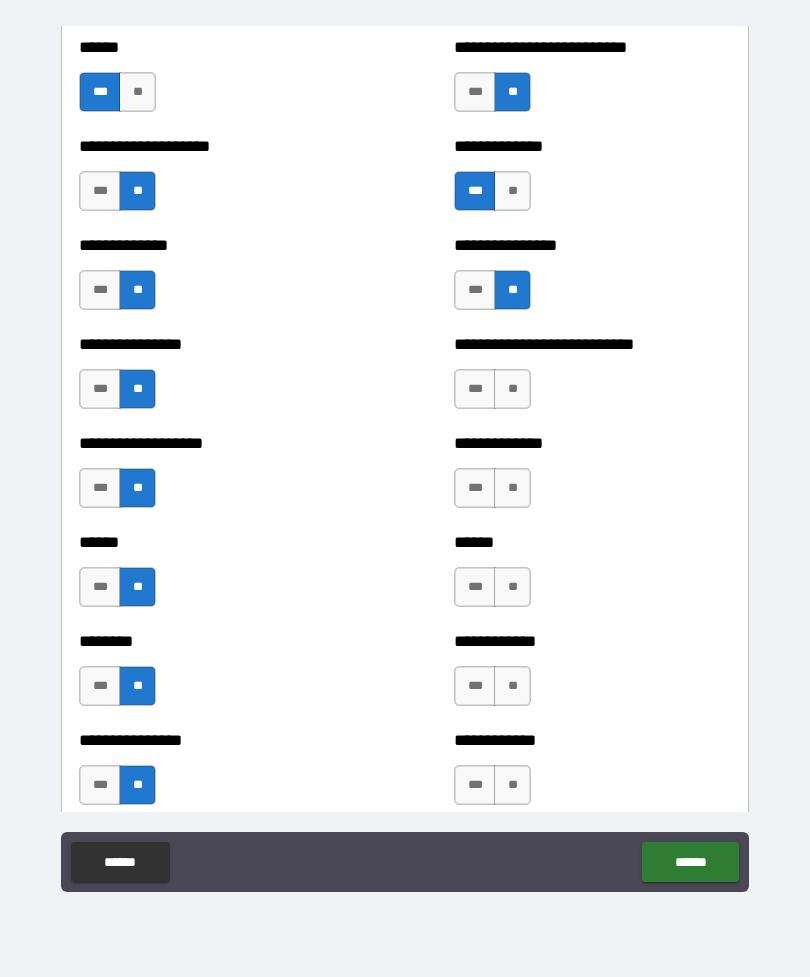 click on "**" at bounding box center (512, 389) 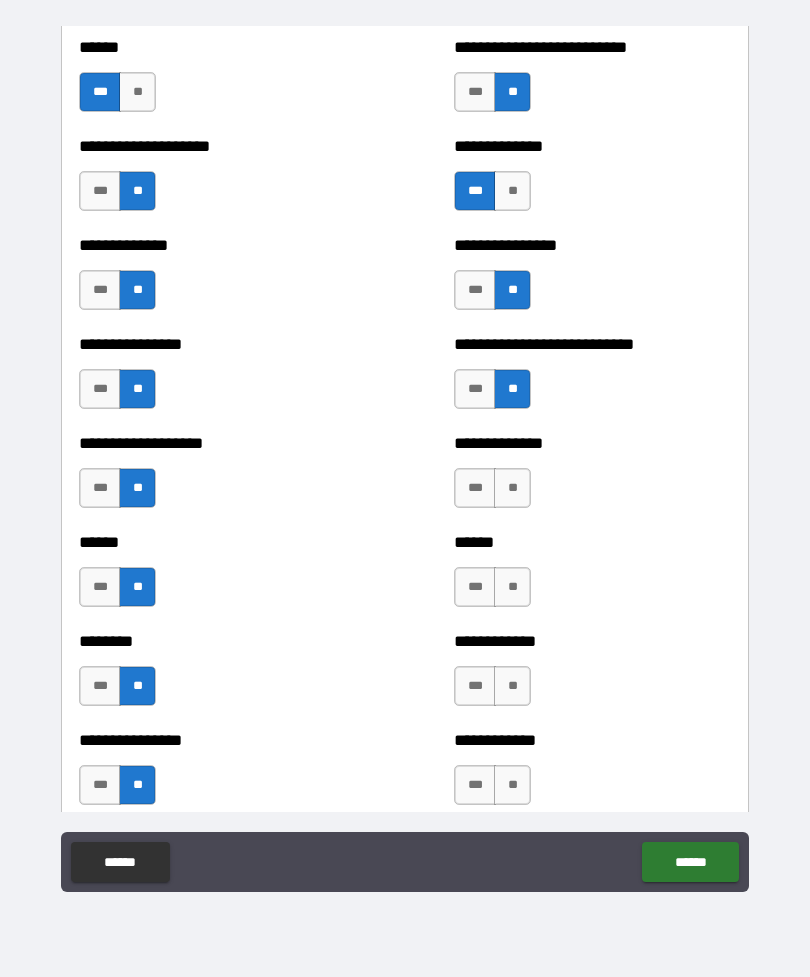 click on "**" at bounding box center [512, 488] 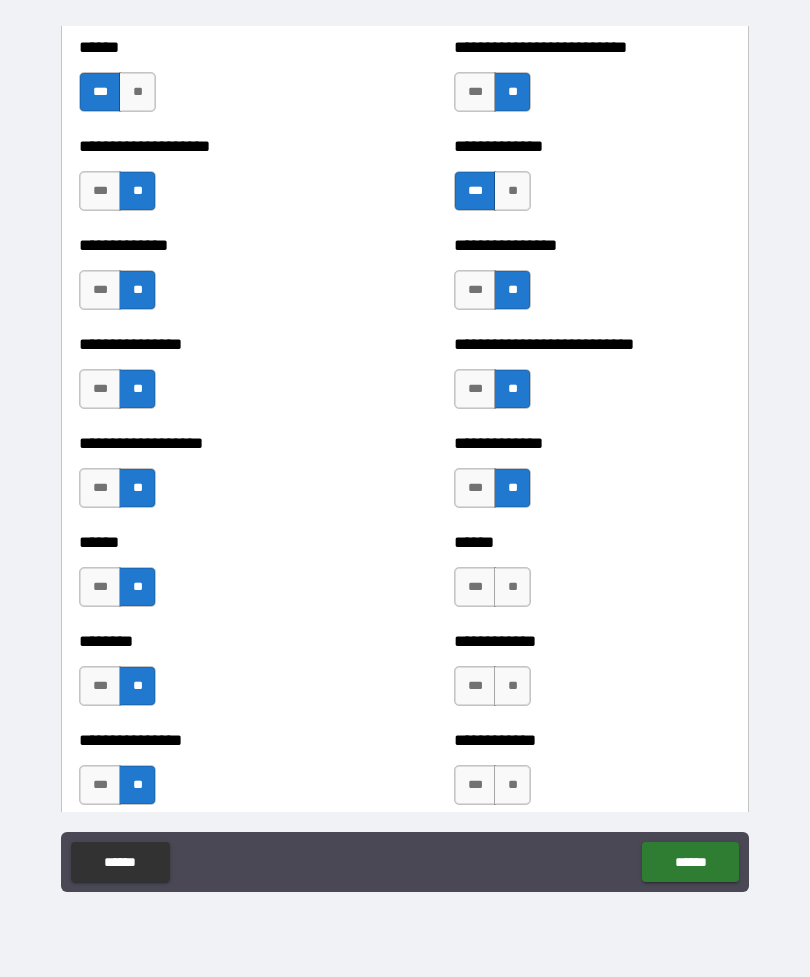 click on "**" at bounding box center (512, 587) 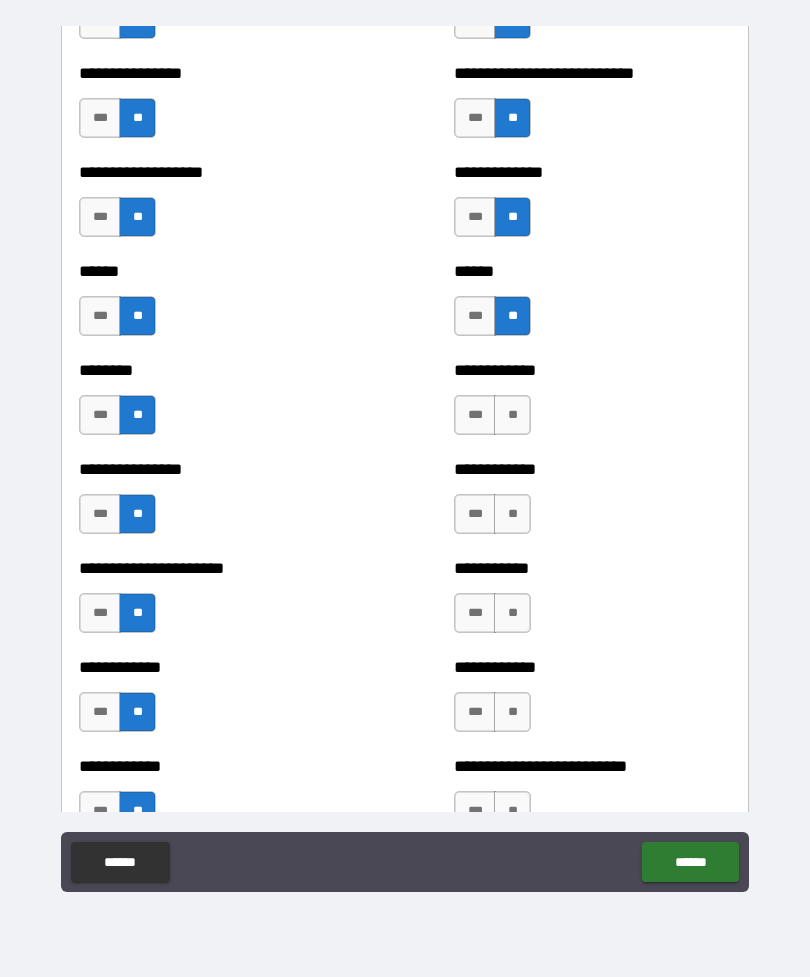 scroll, scrollTop: 3803, scrollLeft: 0, axis: vertical 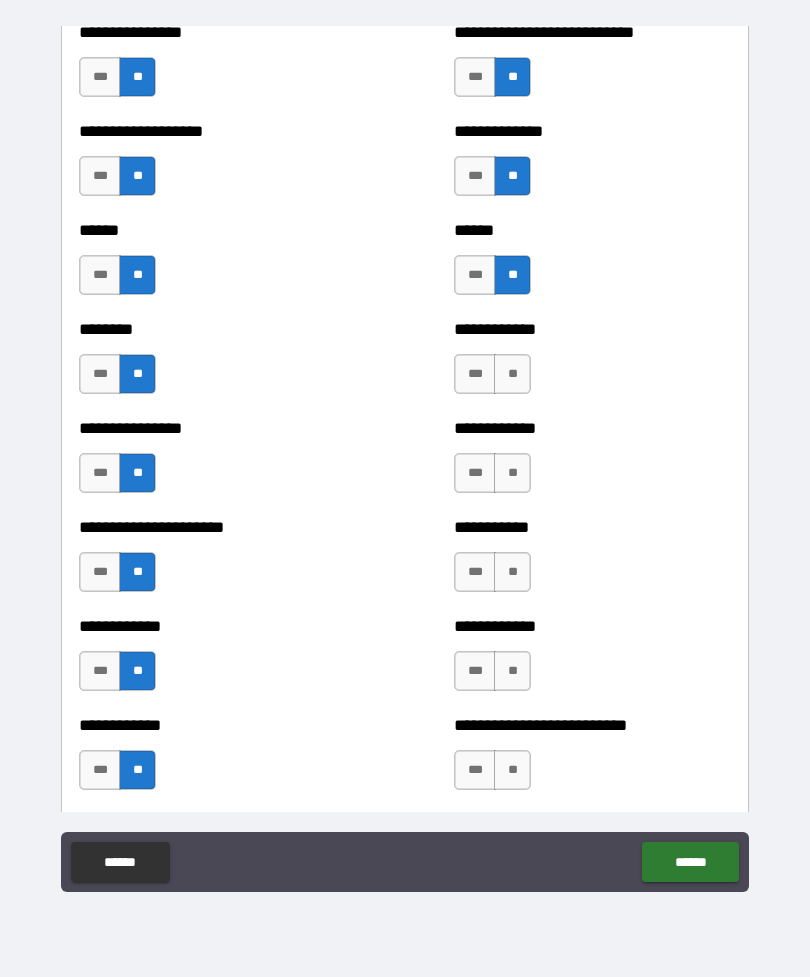 click on "**" at bounding box center [512, 374] 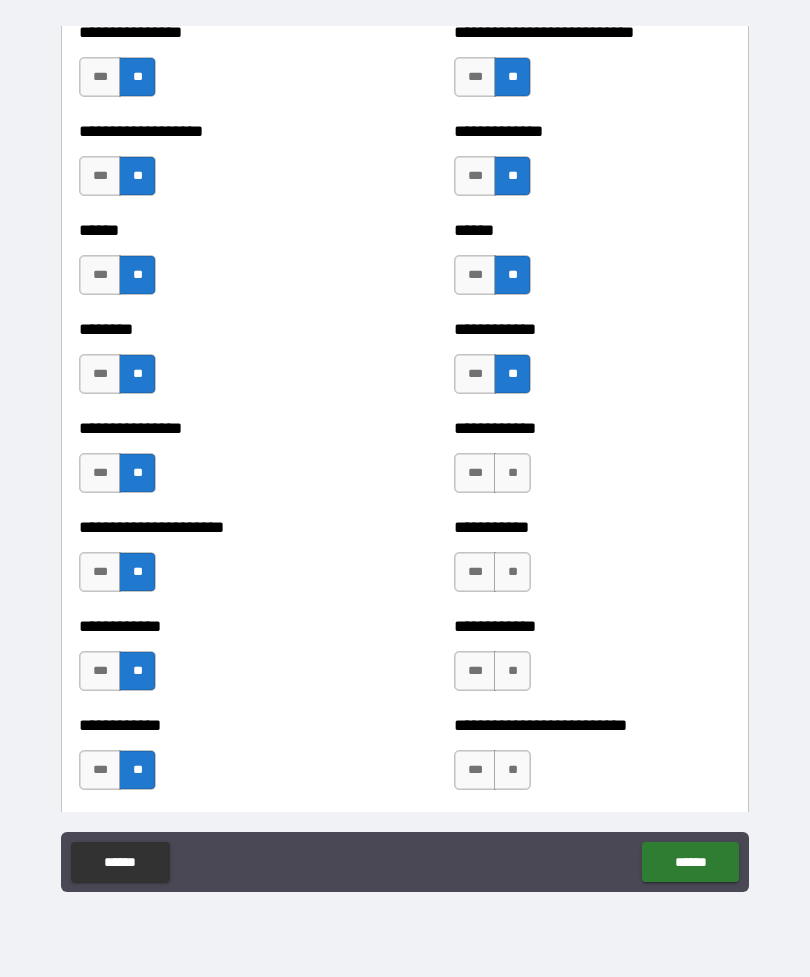 click on "**" at bounding box center (512, 473) 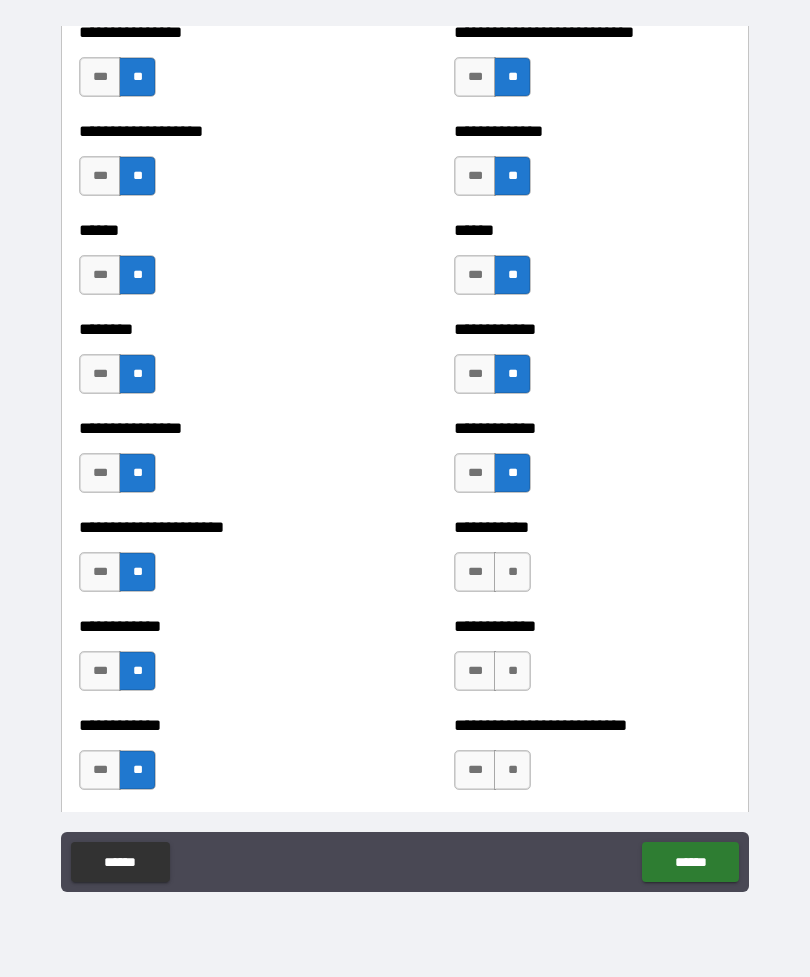 click on "**" at bounding box center [512, 572] 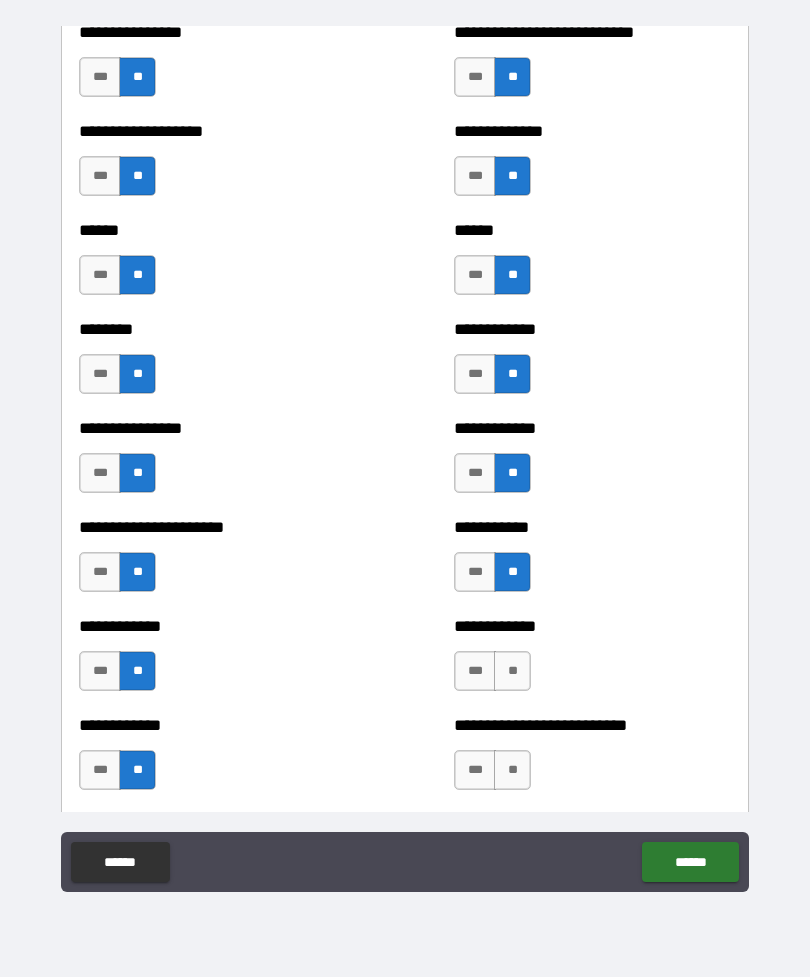 click on "**" at bounding box center [512, 671] 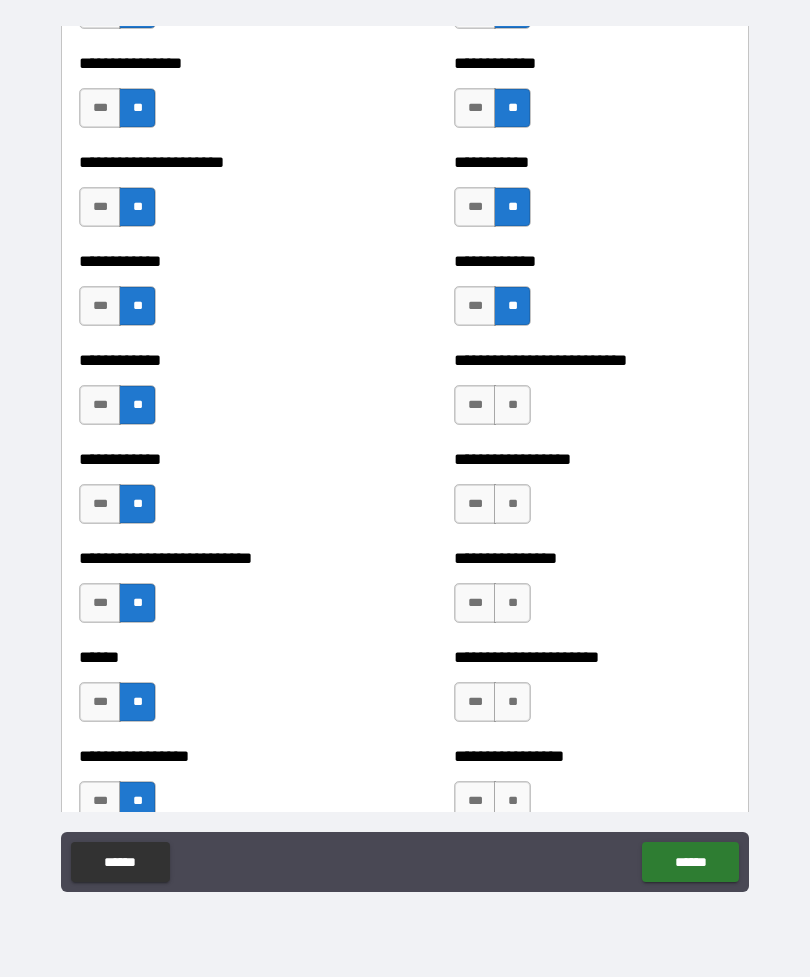 scroll, scrollTop: 4174, scrollLeft: 0, axis: vertical 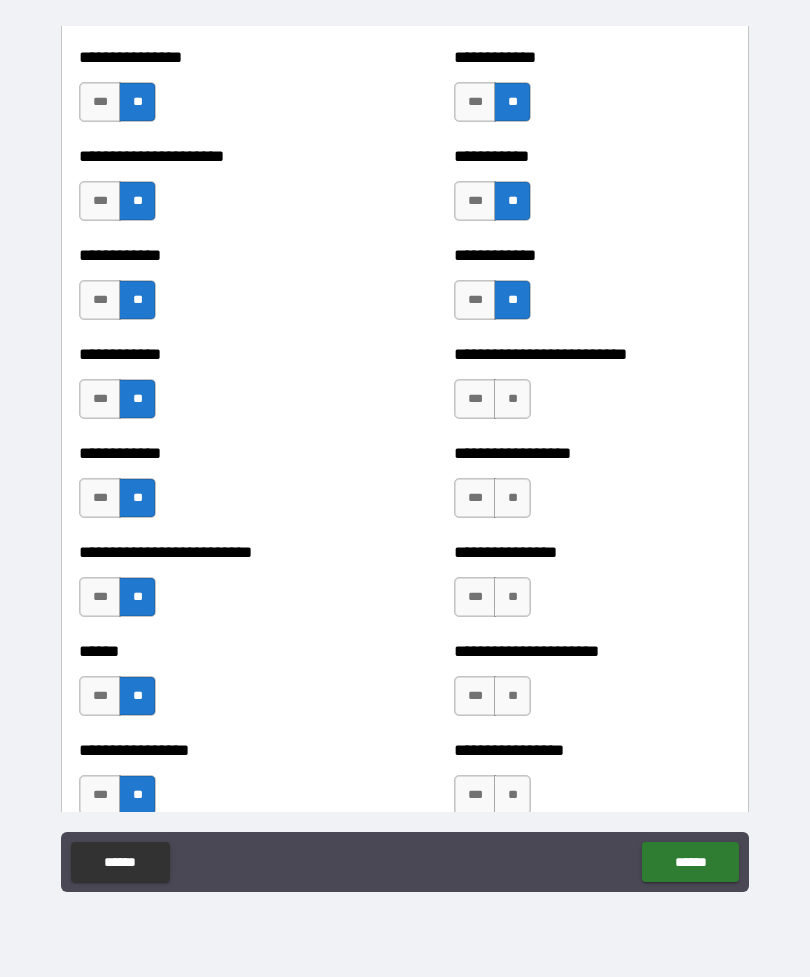 click on "**" at bounding box center [512, 399] 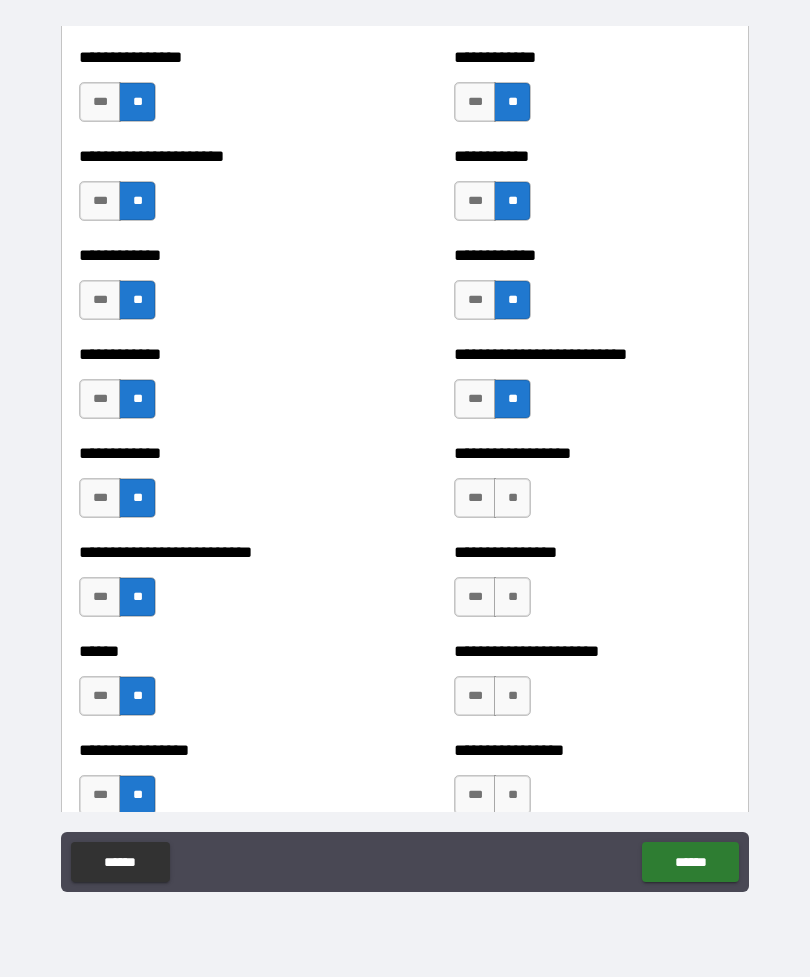 click on "**" at bounding box center (512, 498) 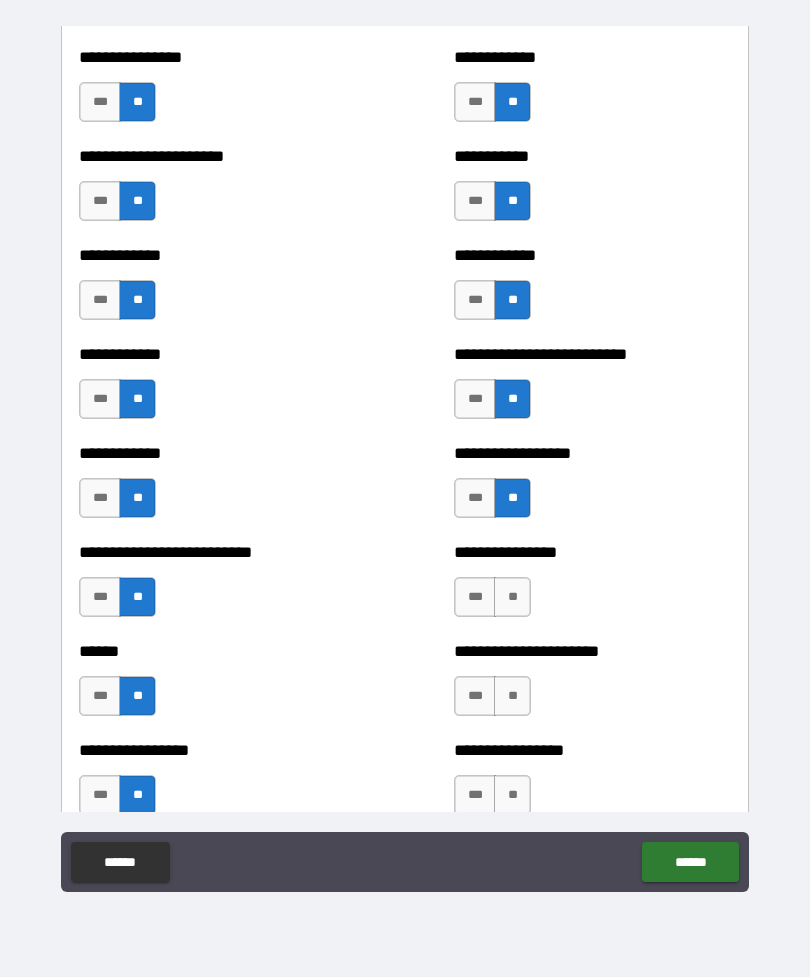click on "**" at bounding box center (512, 597) 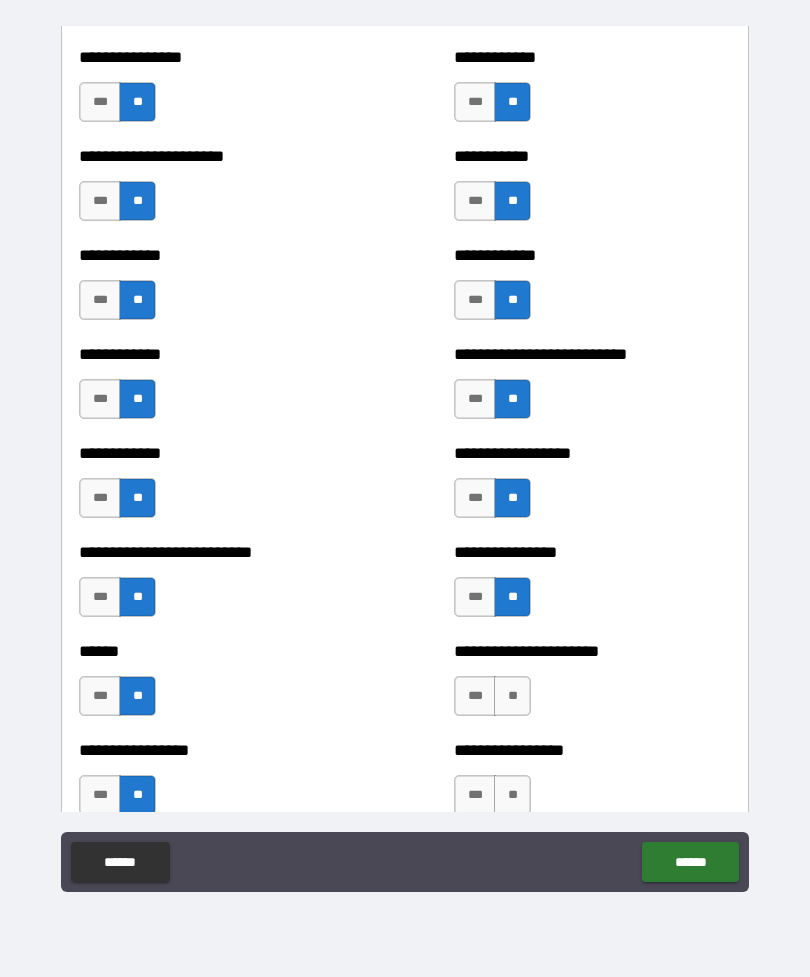 click on "**" at bounding box center [512, 696] 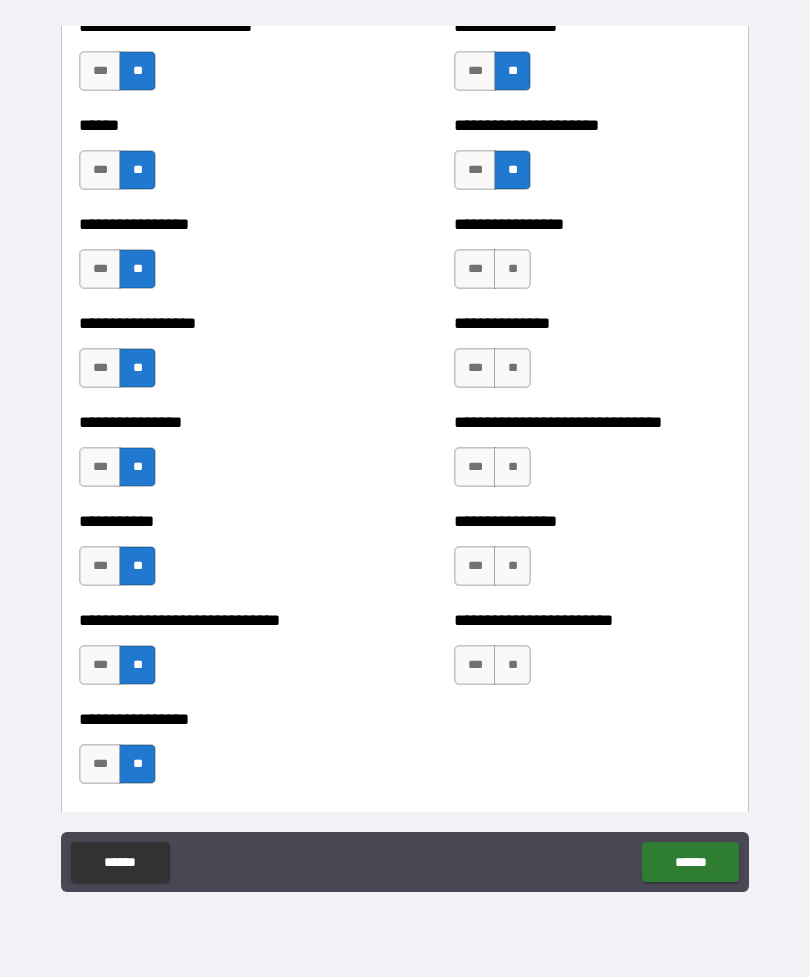 scroll, scrollTop: 4704, scrollLeft: 0, axis: vertical 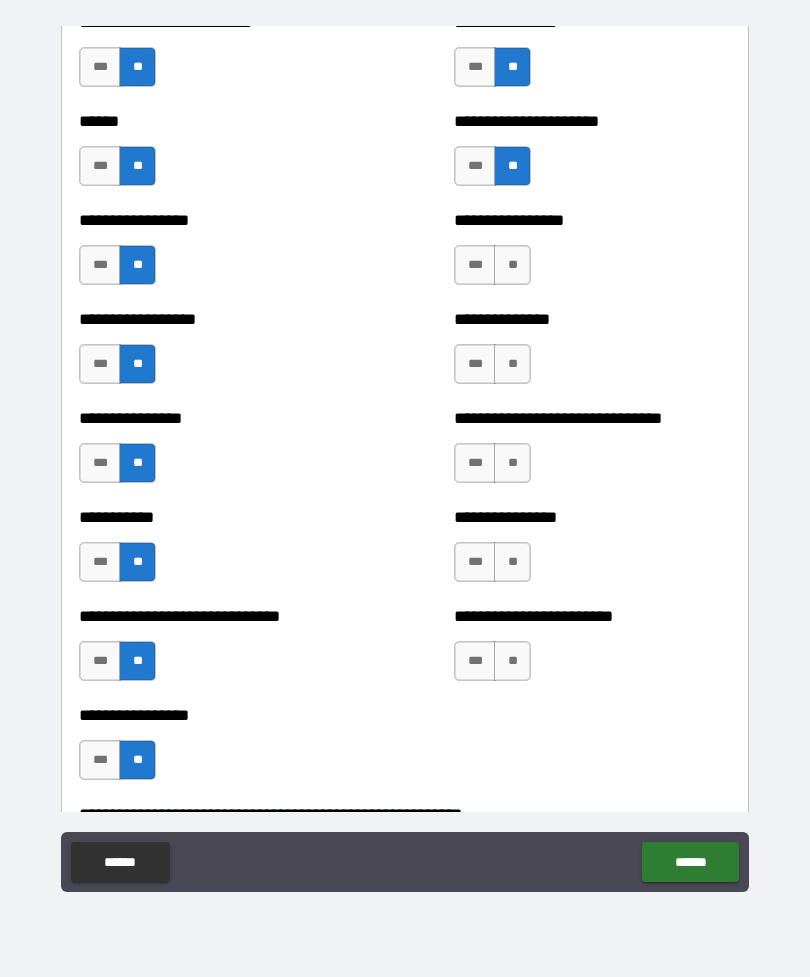 click on "**" at bounding box center [512, 265] 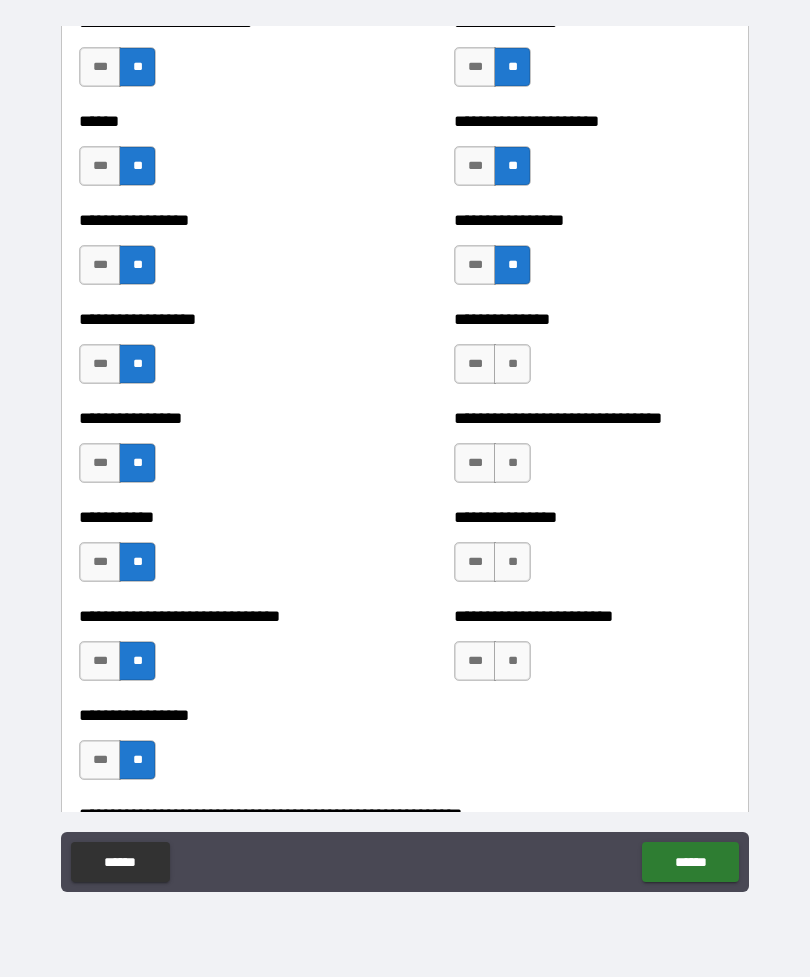 click on "**" at bounding box center (512, 364) 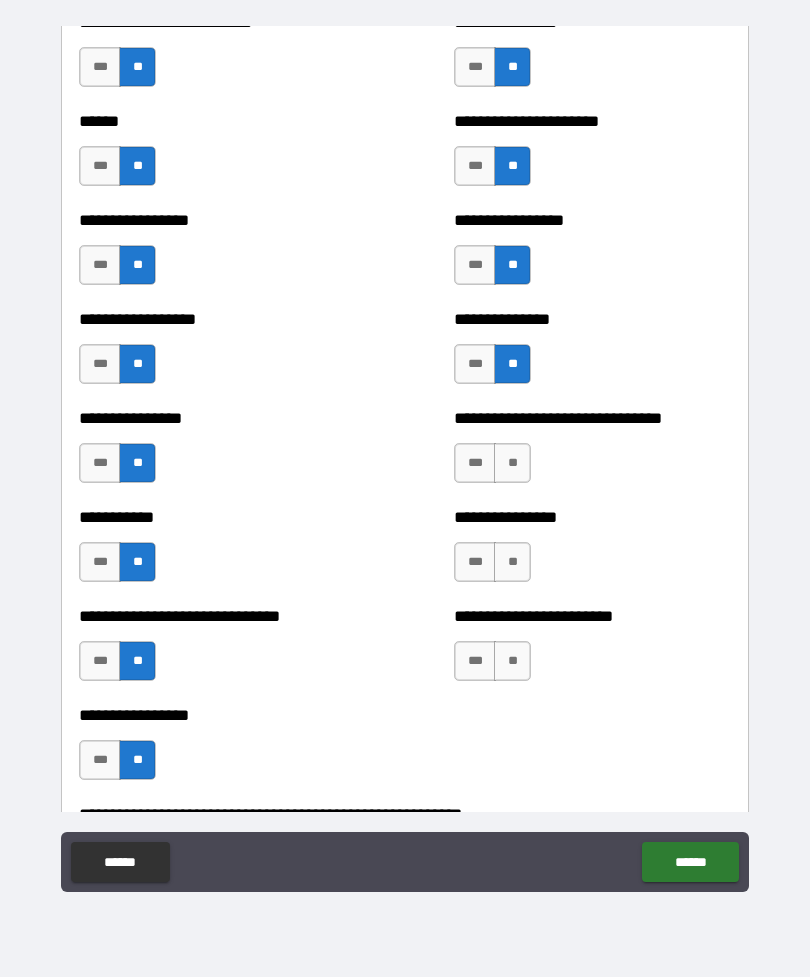 click on "**" at bounding box center (512, 463) 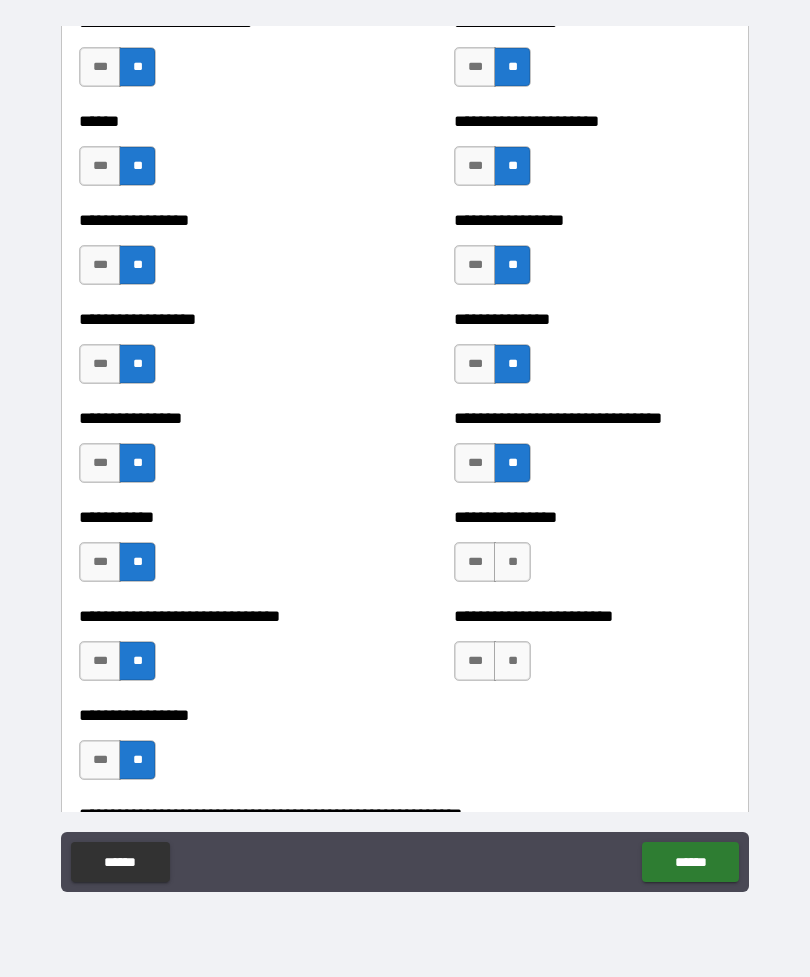 click on "**" at bounding box center [512, 562] 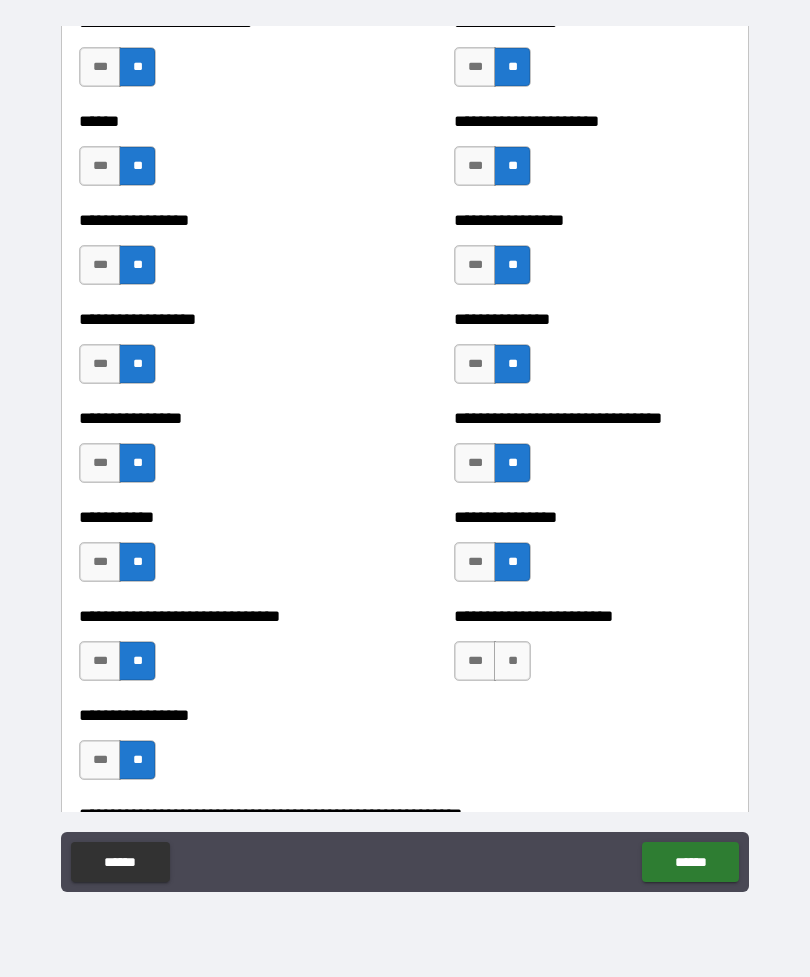 click on "**" at bounding box center (512, 661) 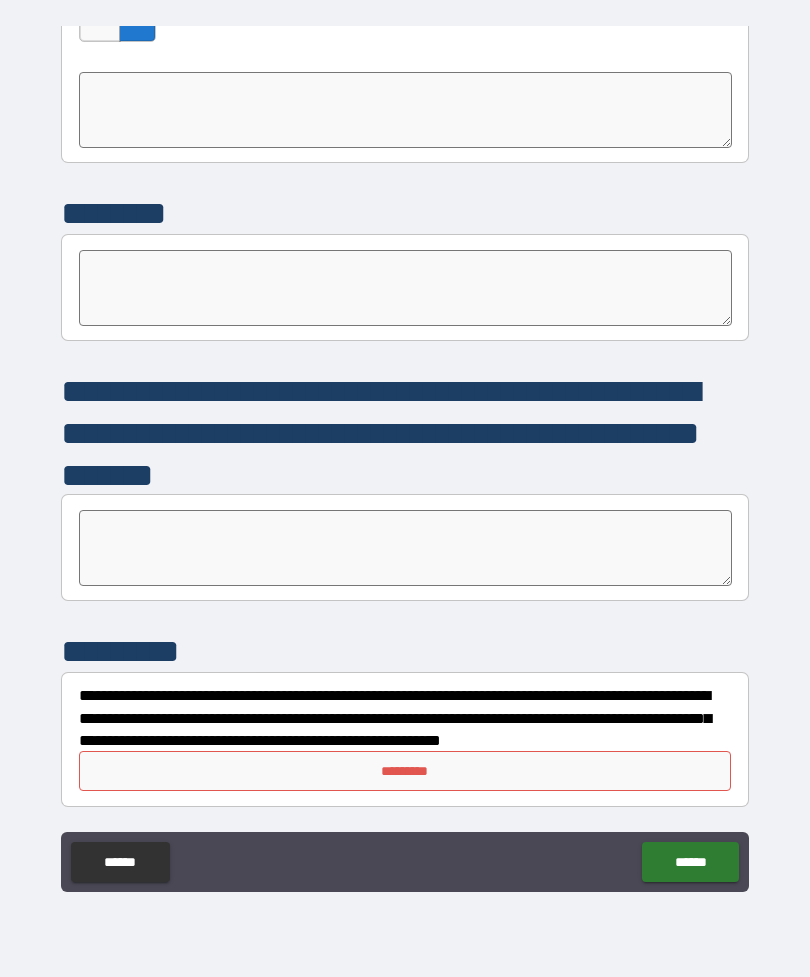 scroll, scrollTop: 5541, scrollLeft: 0, axis: vertical 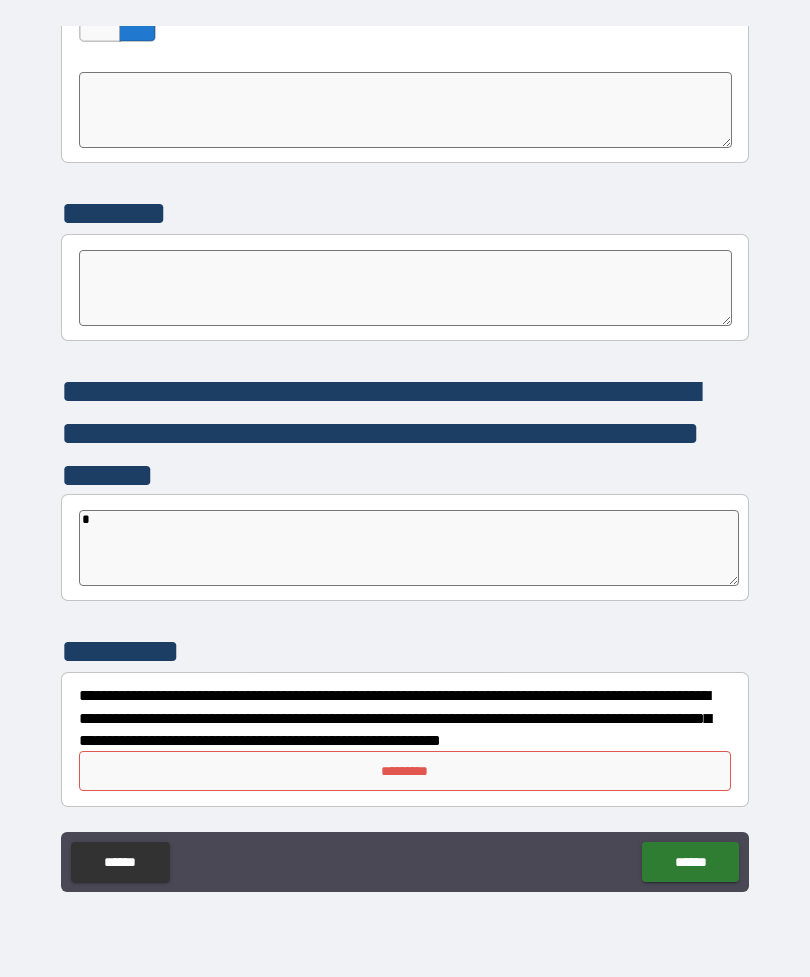 type on "*" 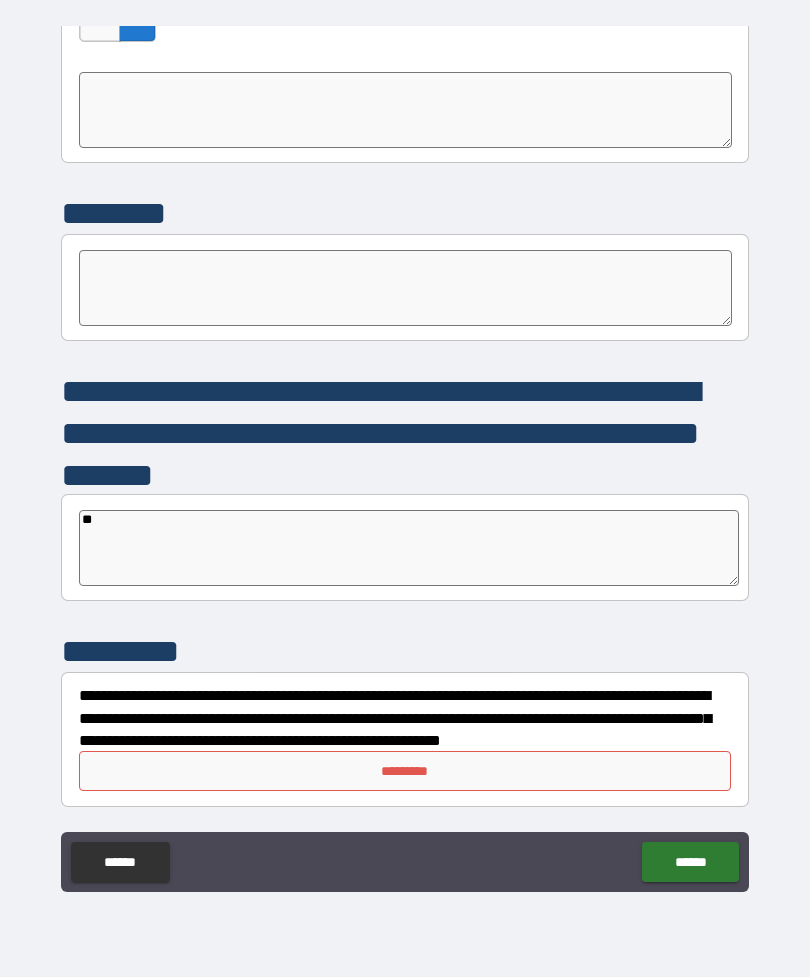type on "*" 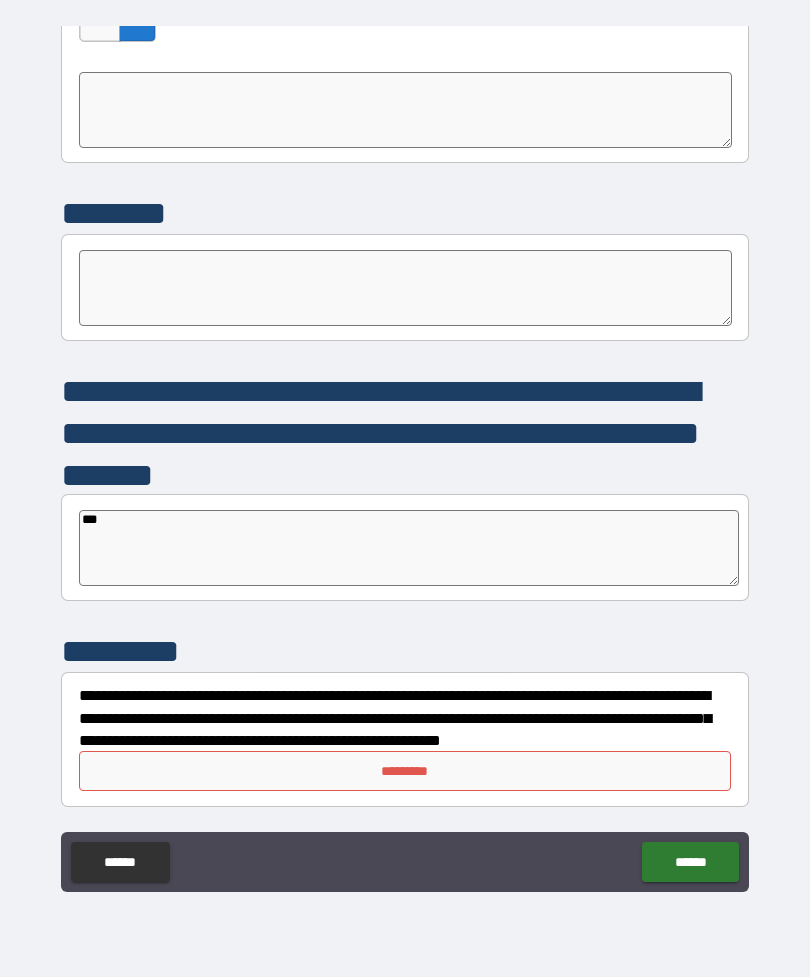 type on "*" 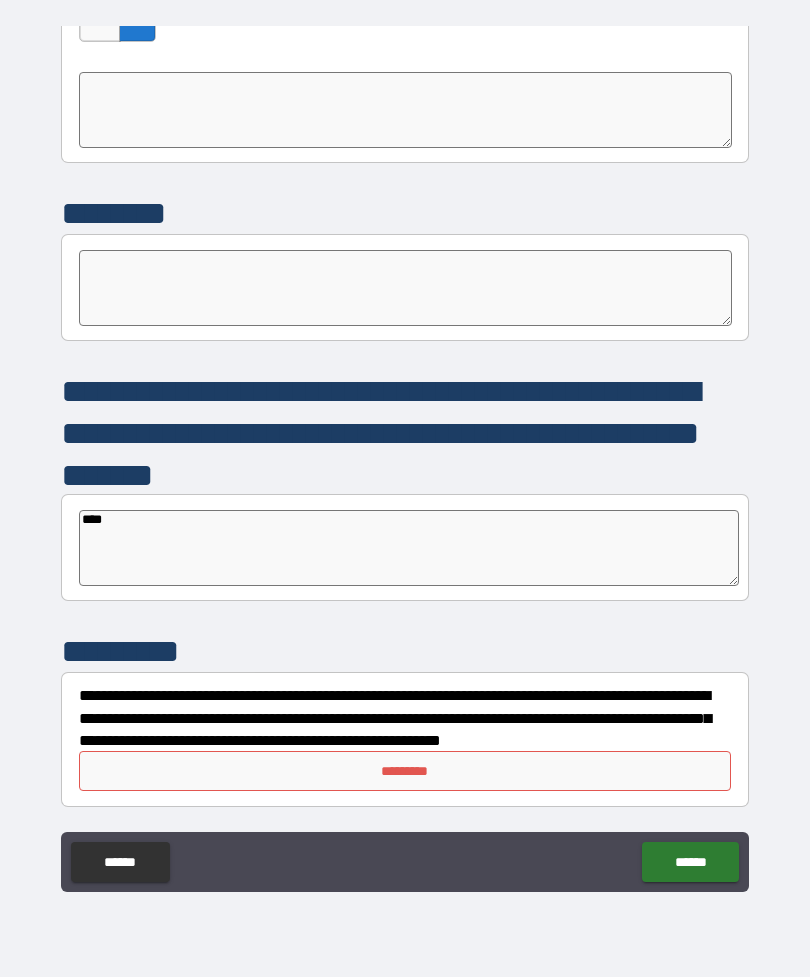 type on "*" 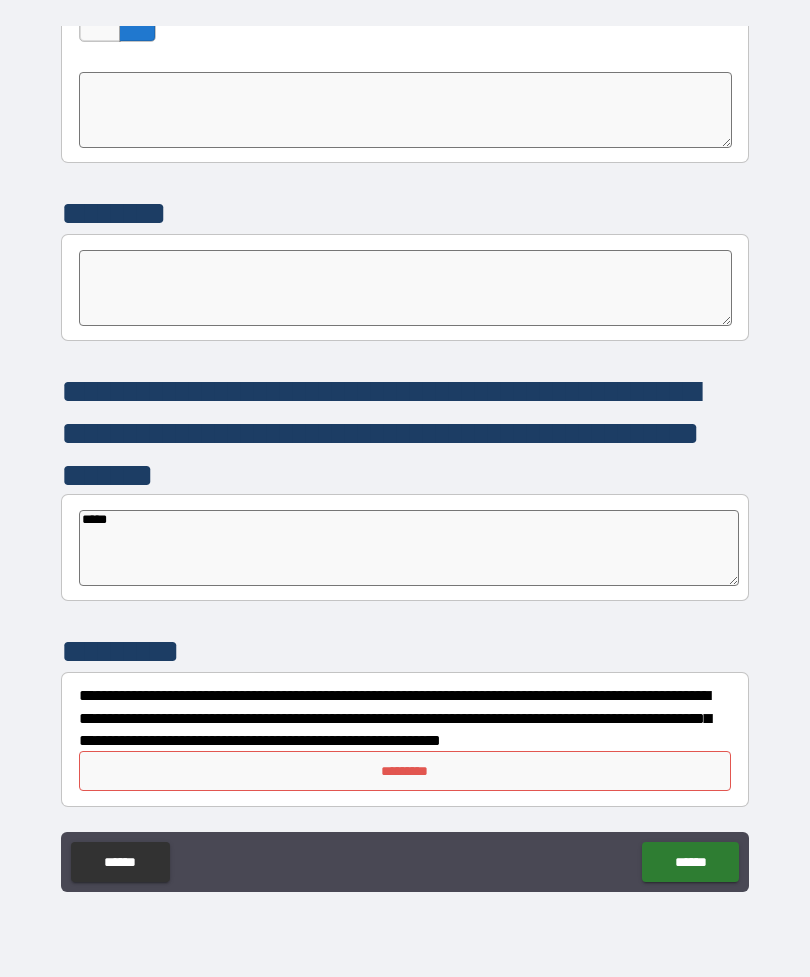 type on "*" 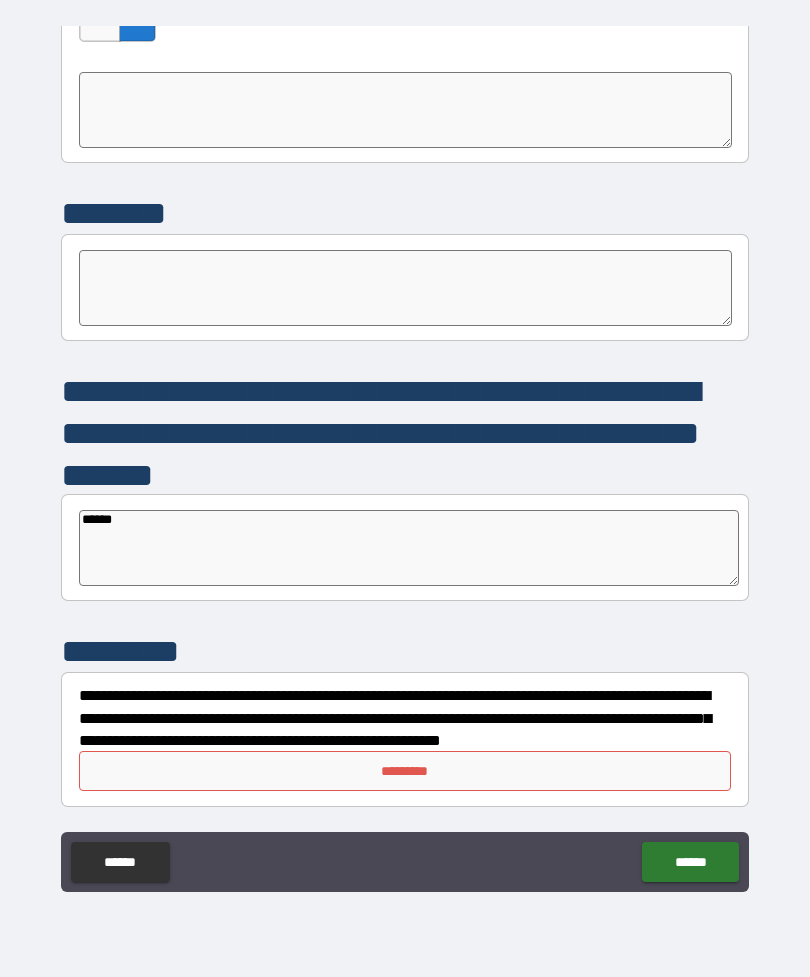 type on "*" 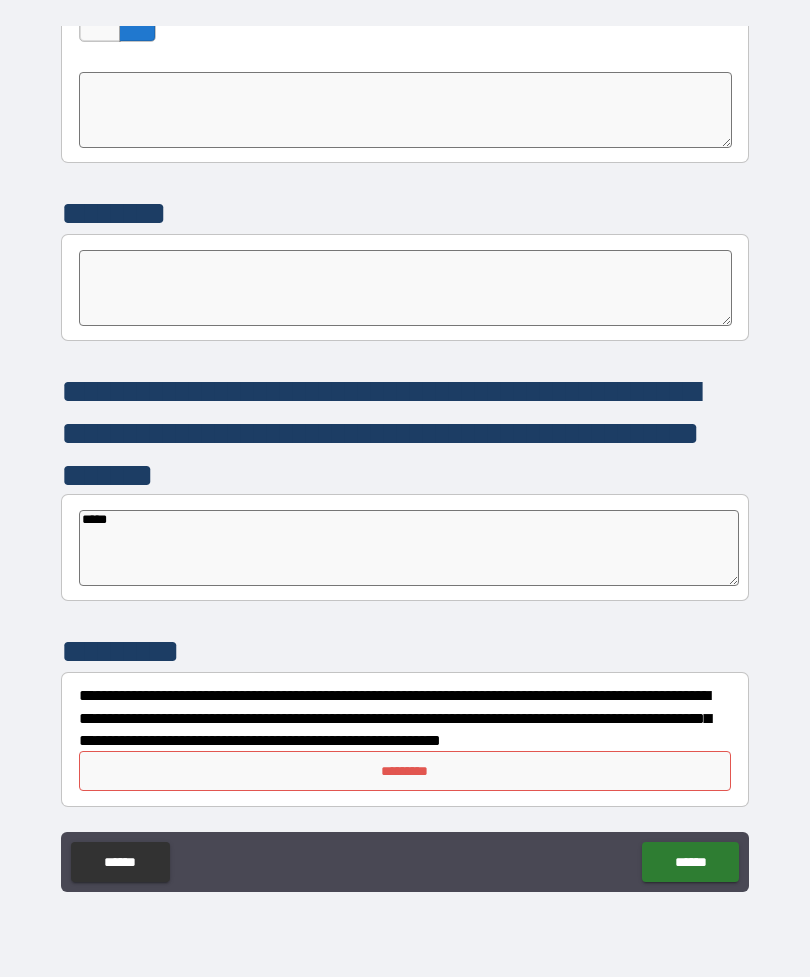 type on "*" 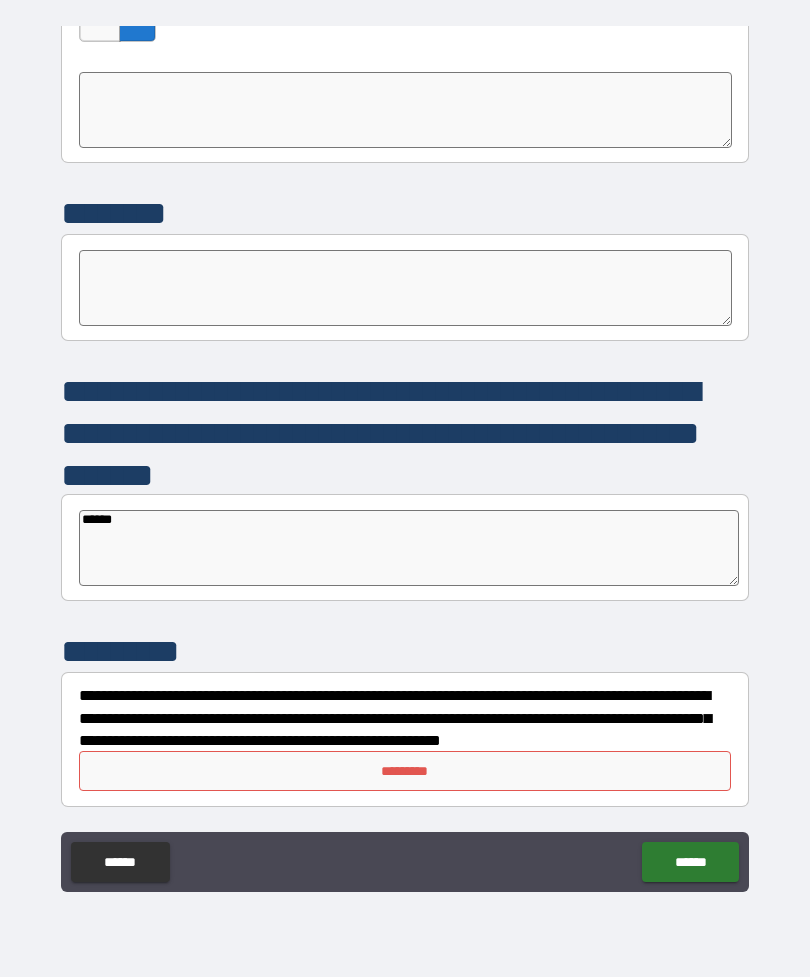 type on "*" 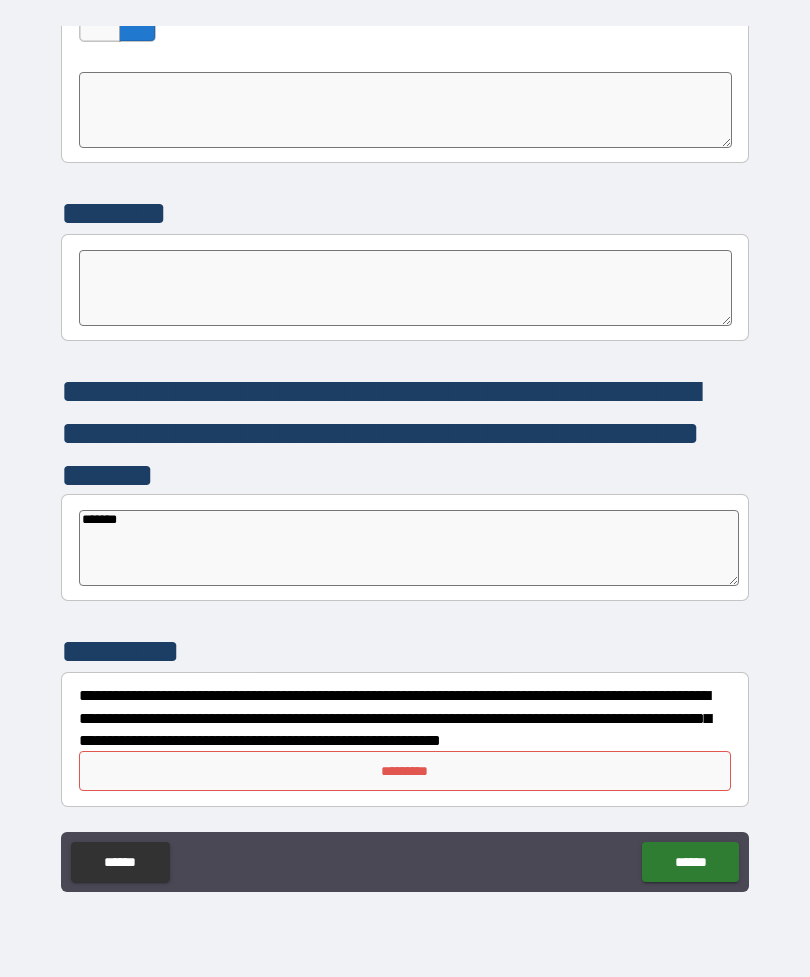 type on "*" 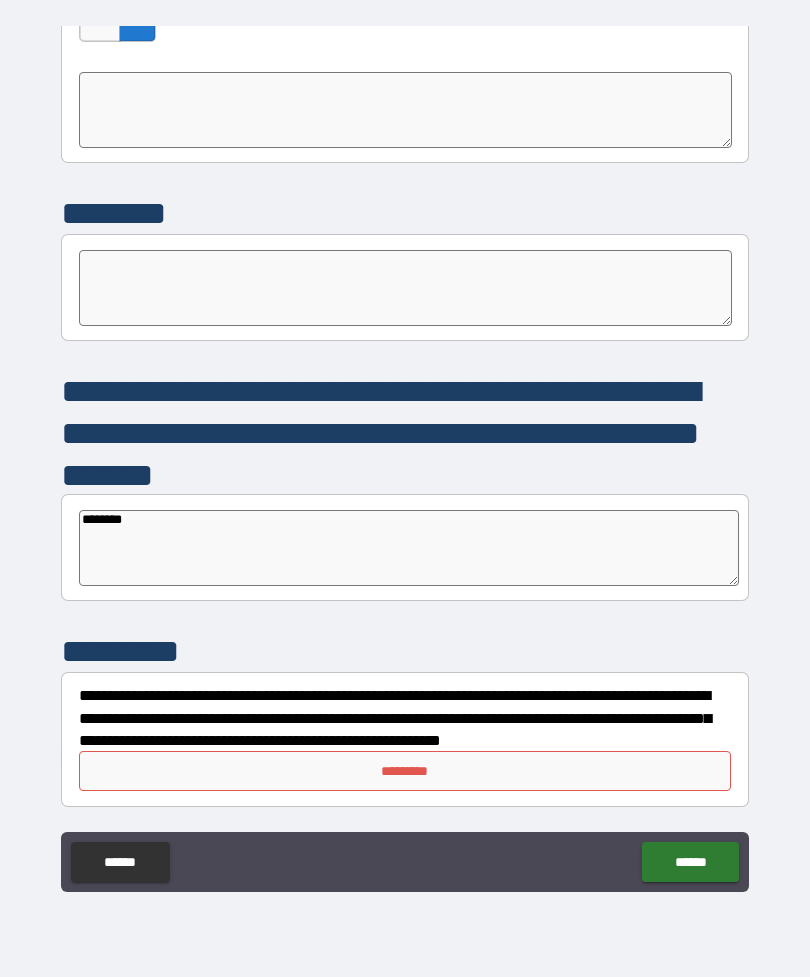 type on "*" 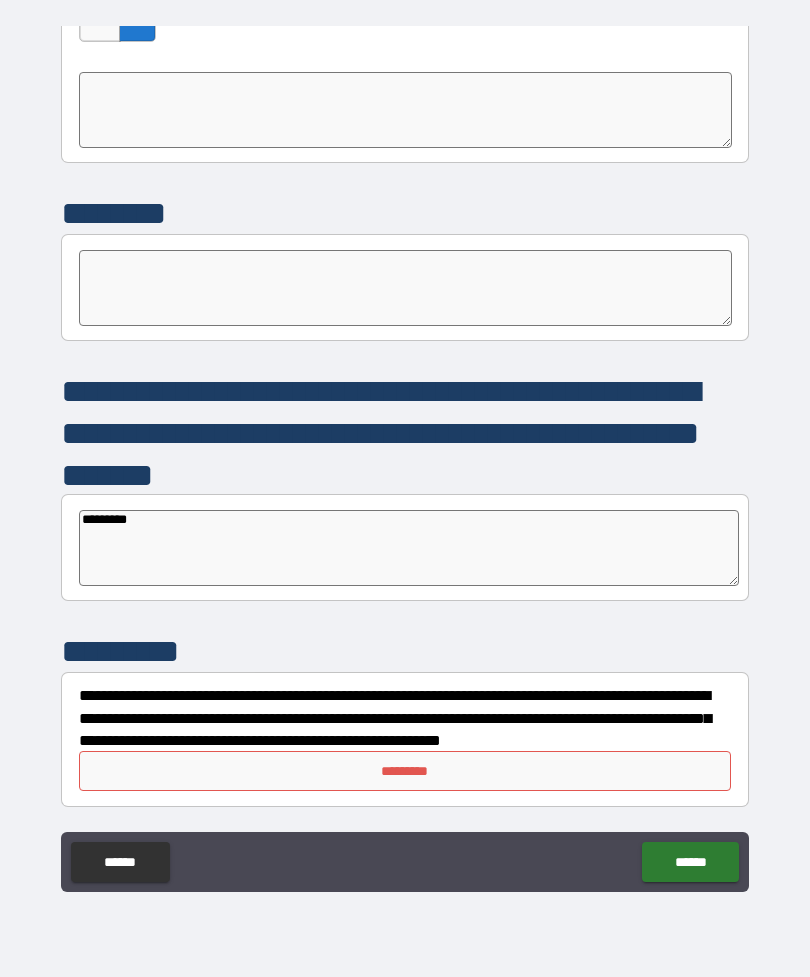 type on "*" 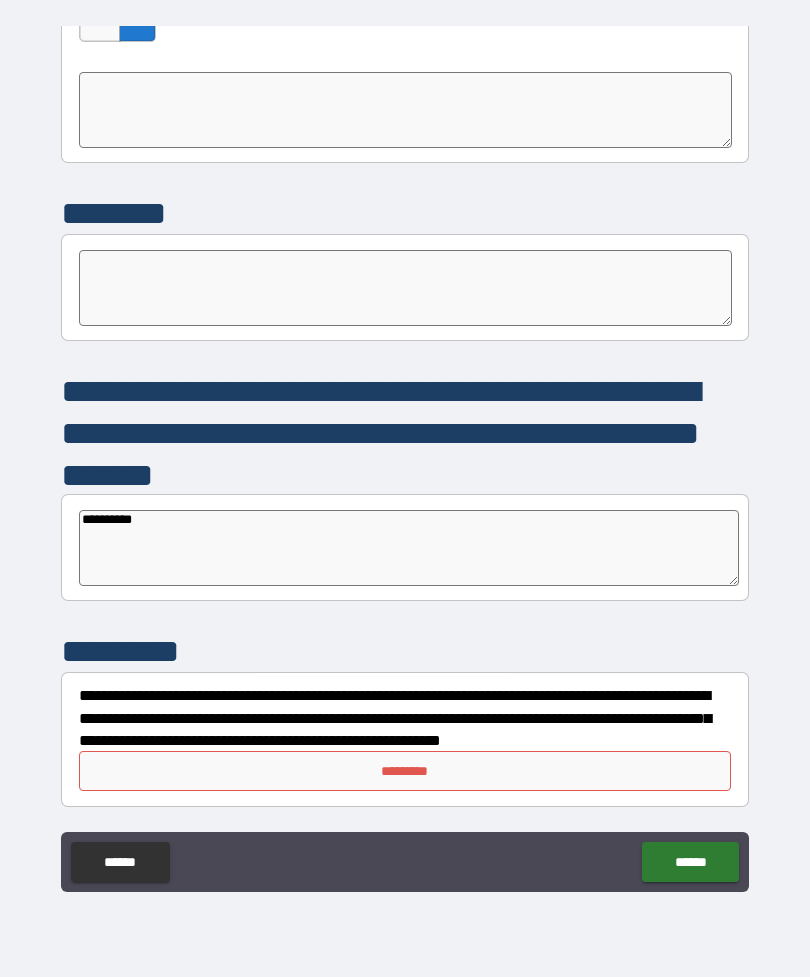 type on "*" 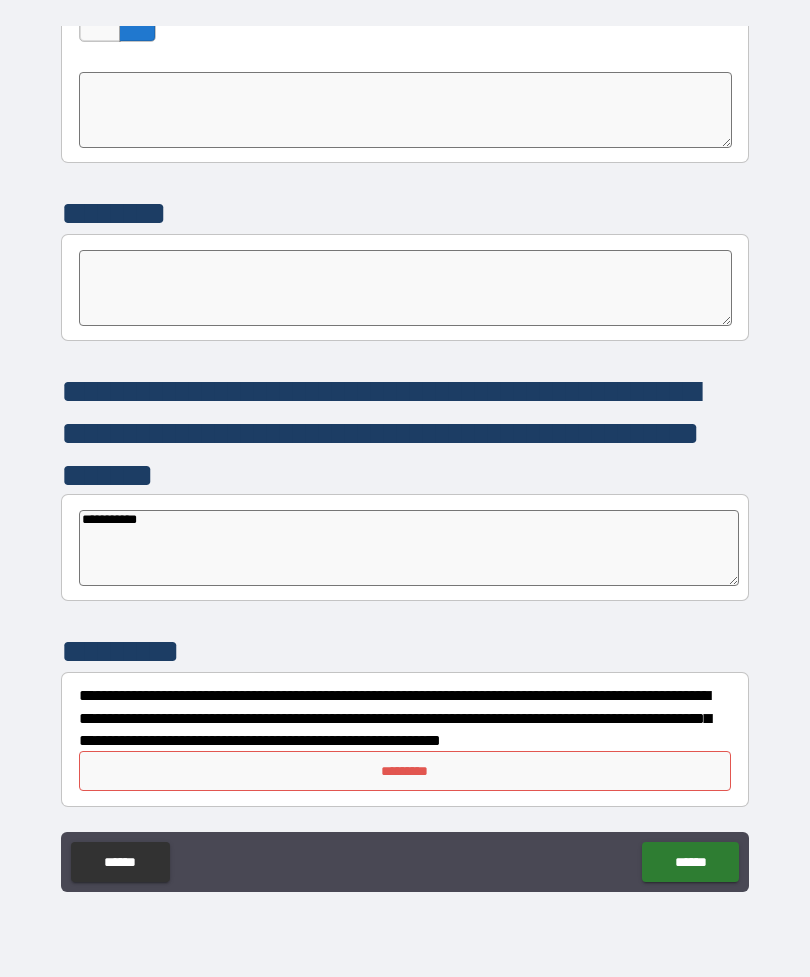 type on "*" 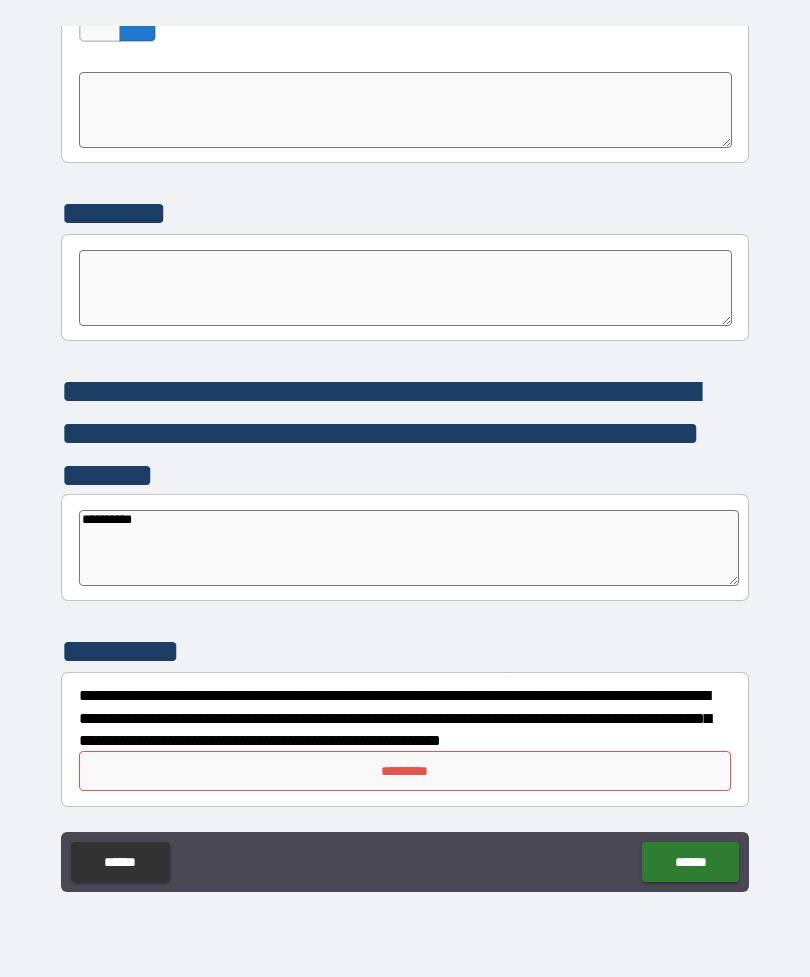 type on "*" 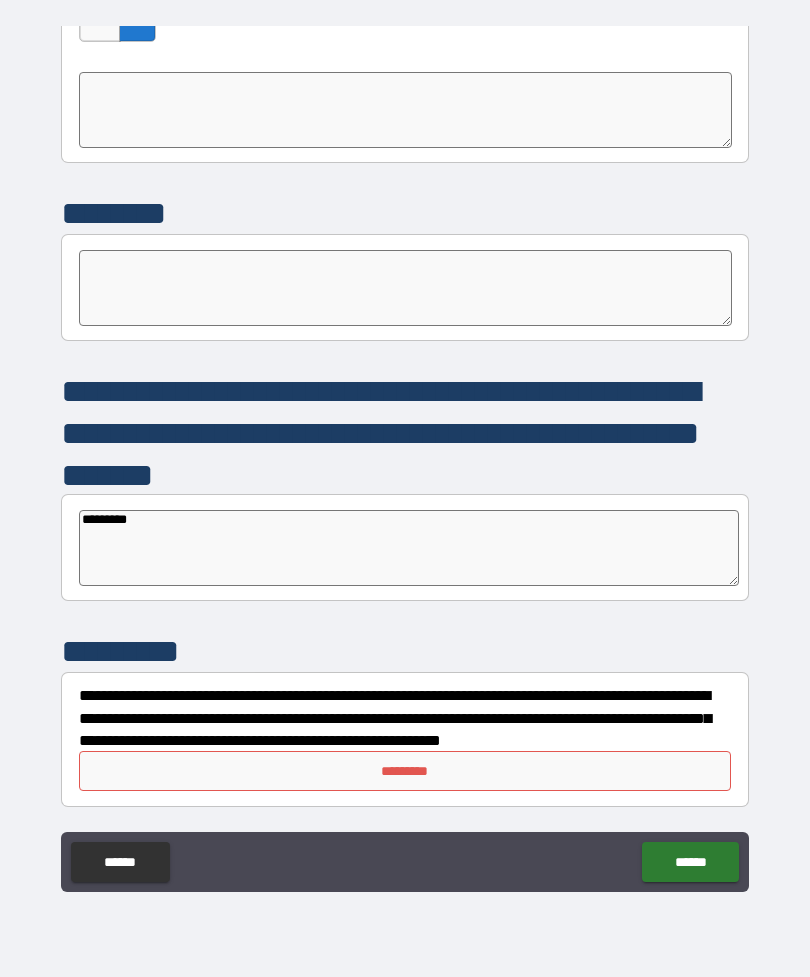 type on "*" 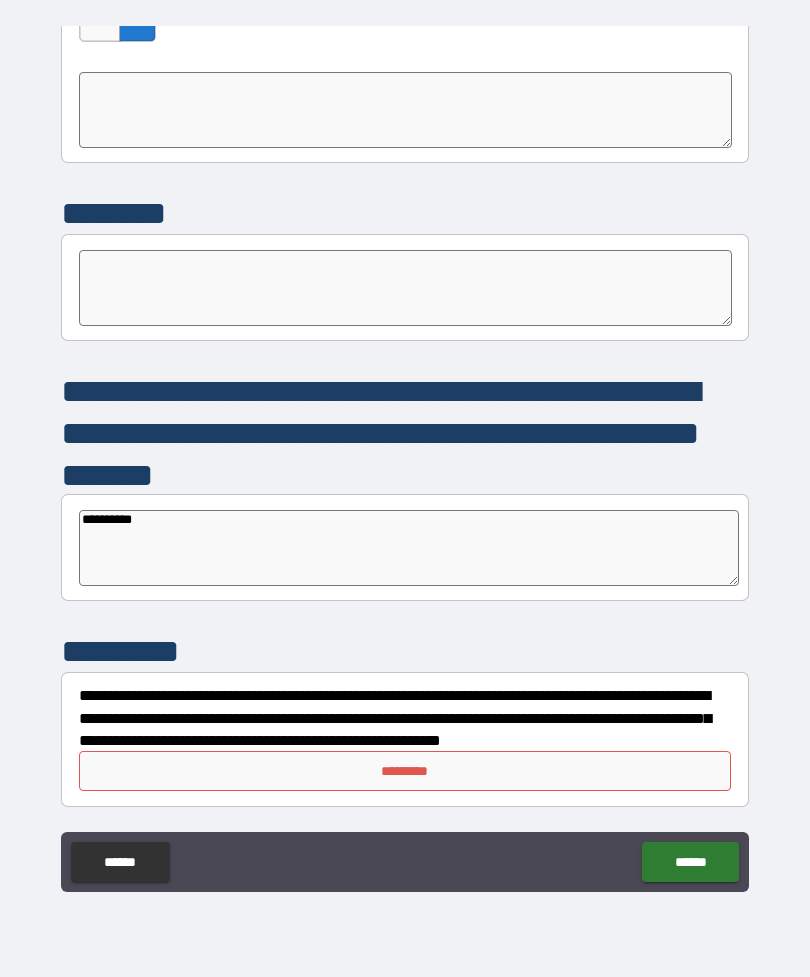 type on "*" 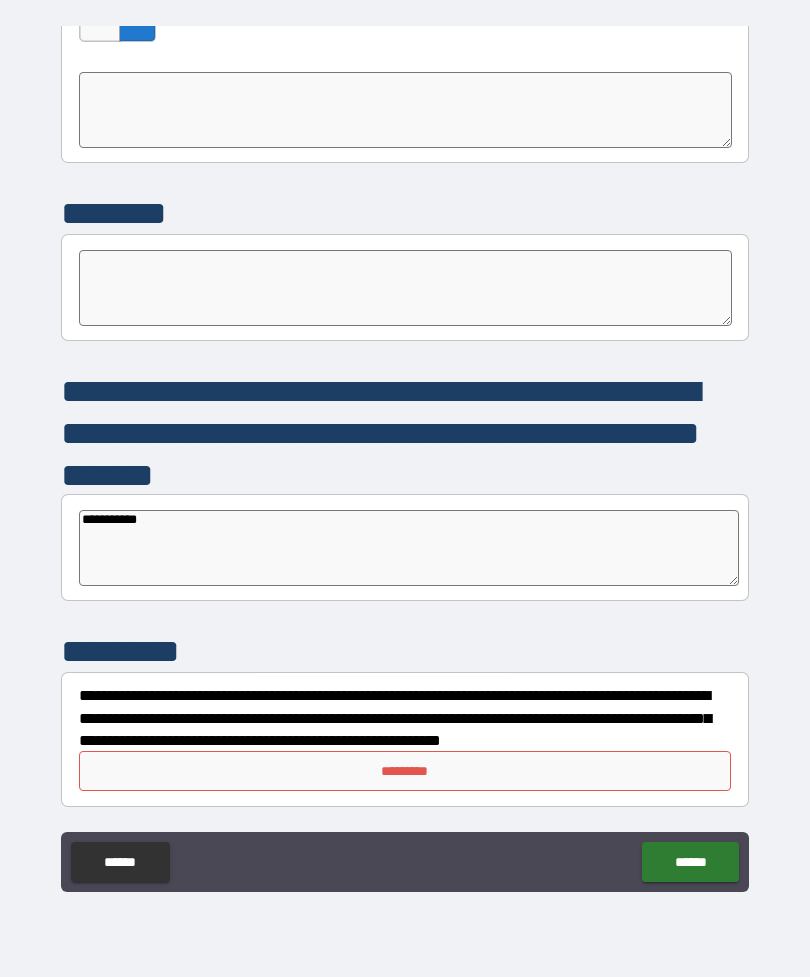type on "*" 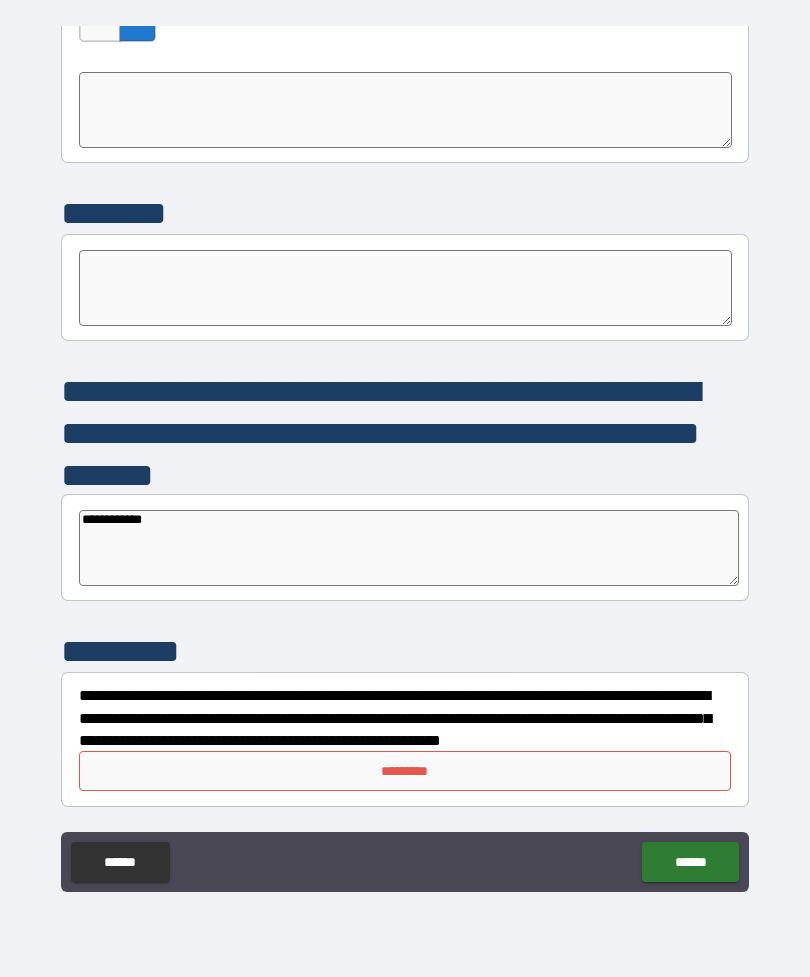 type on "*" 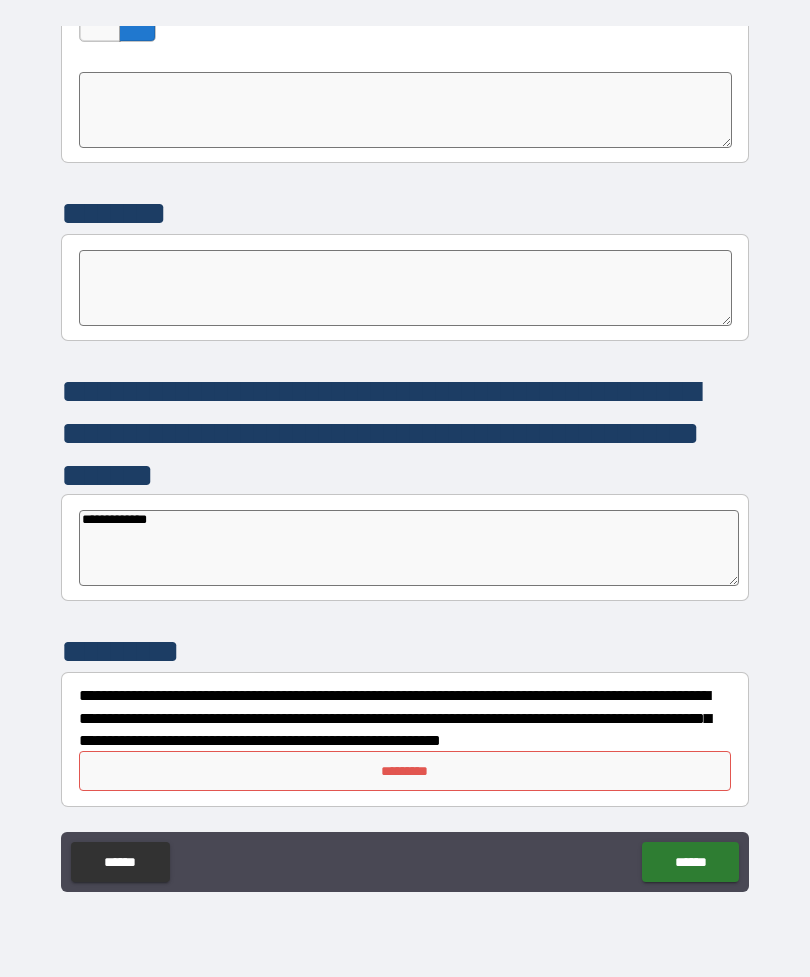 type on "*" 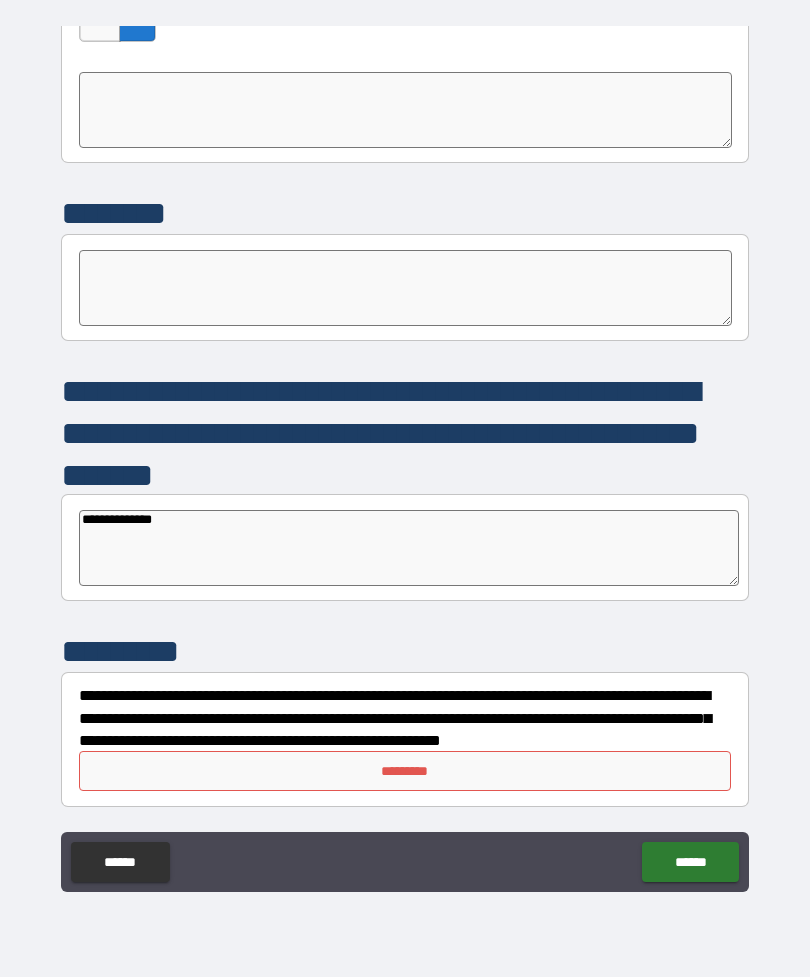 type on "*" 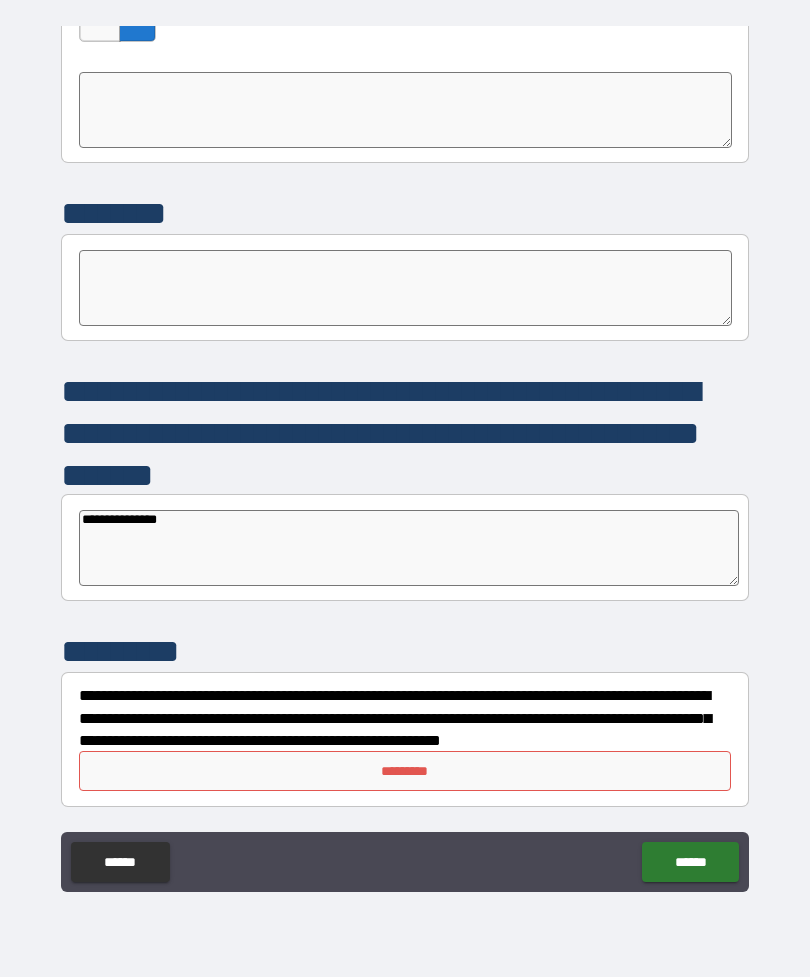 type on "*" 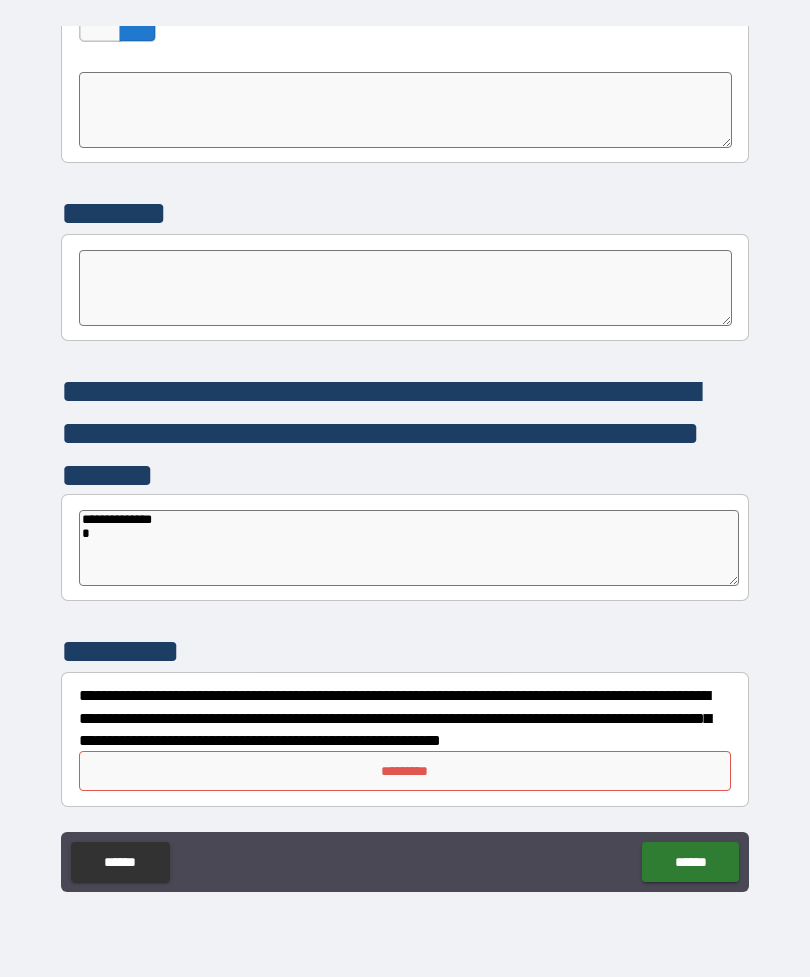 type on "*" 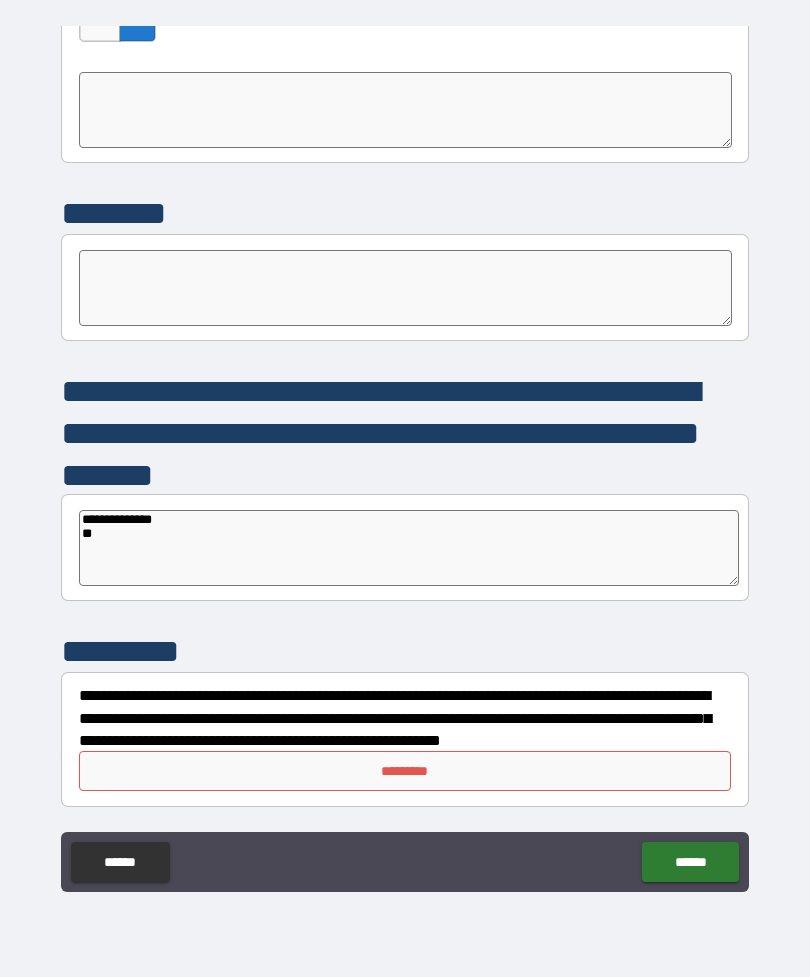 type on "*" 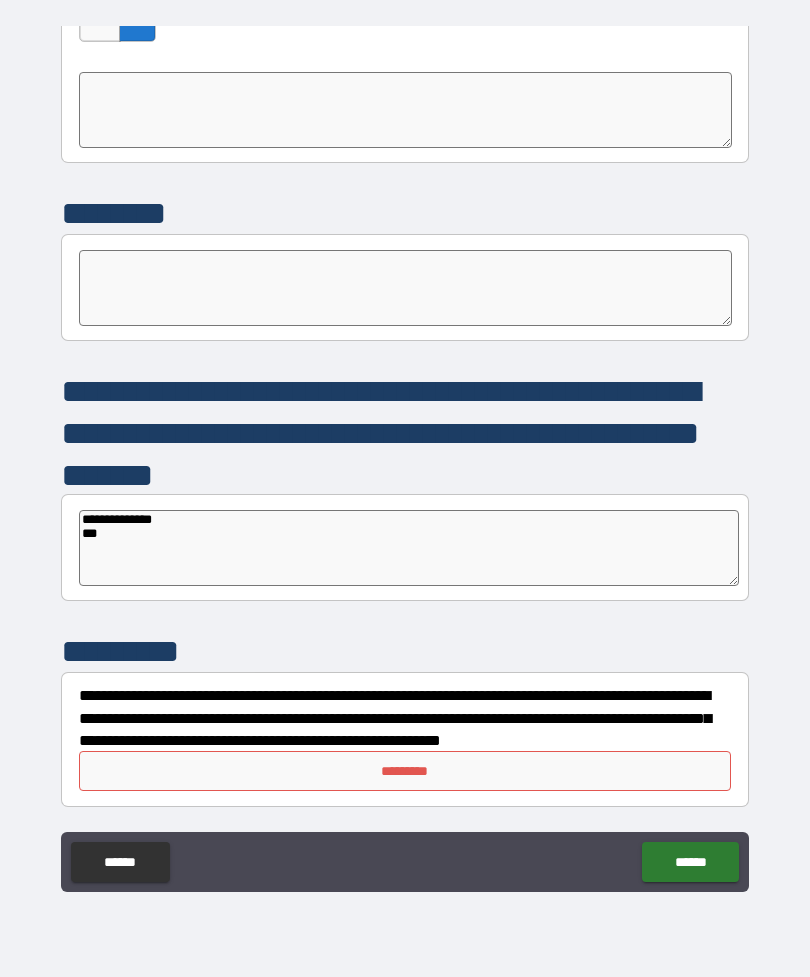 type on "*" 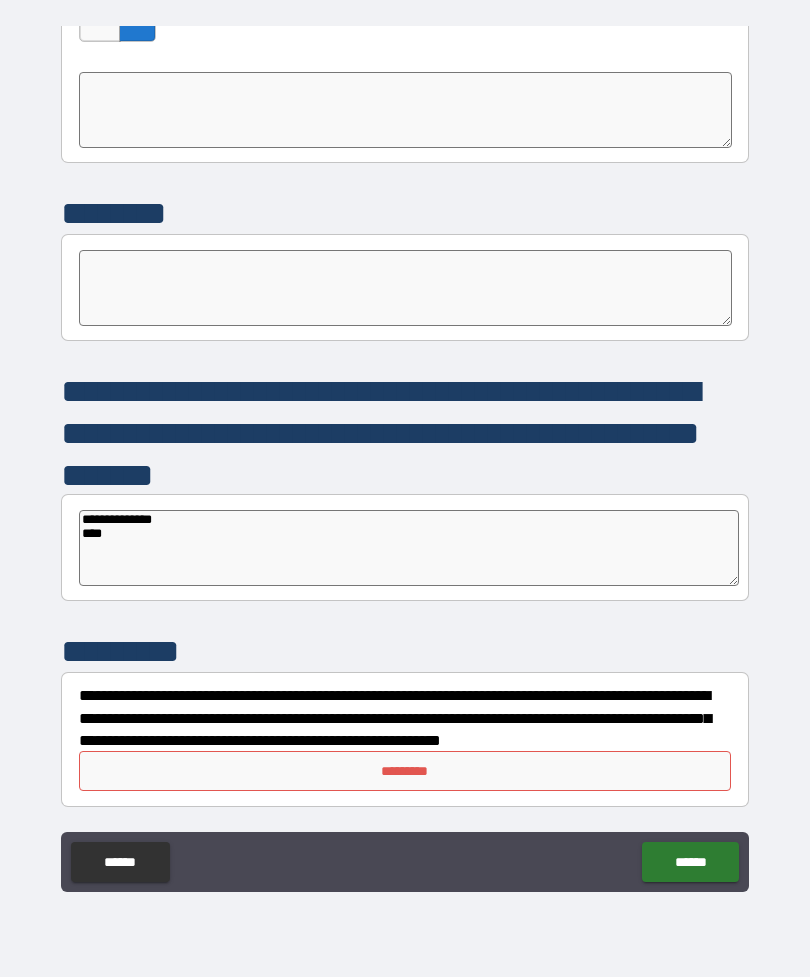type on "*" 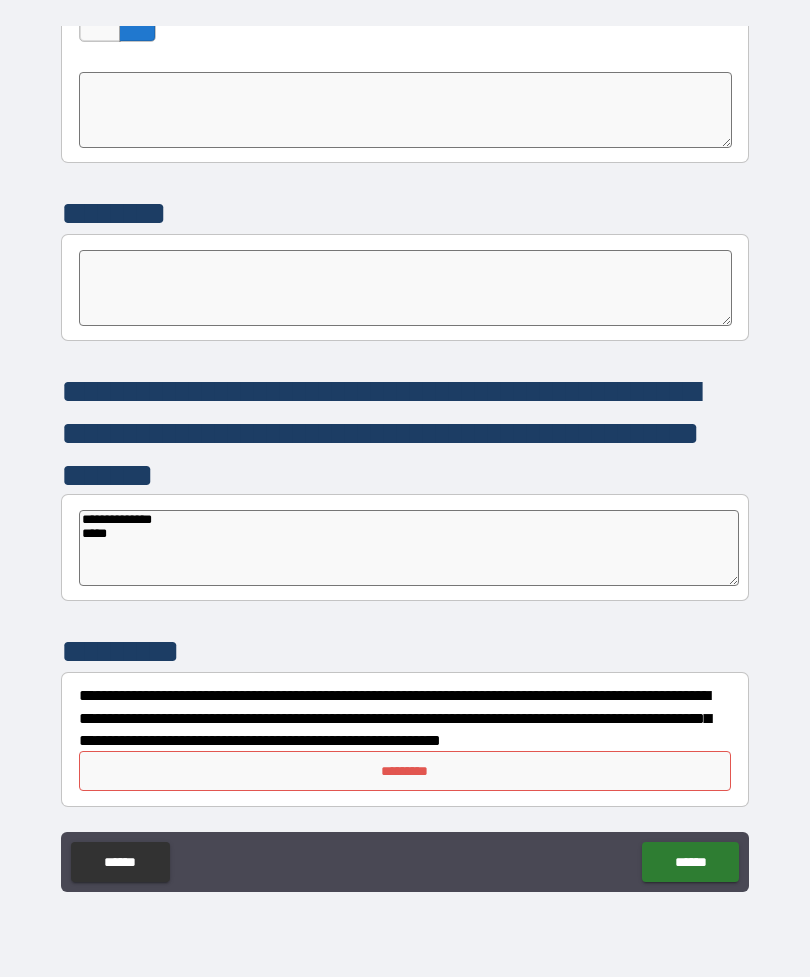 type on "*" 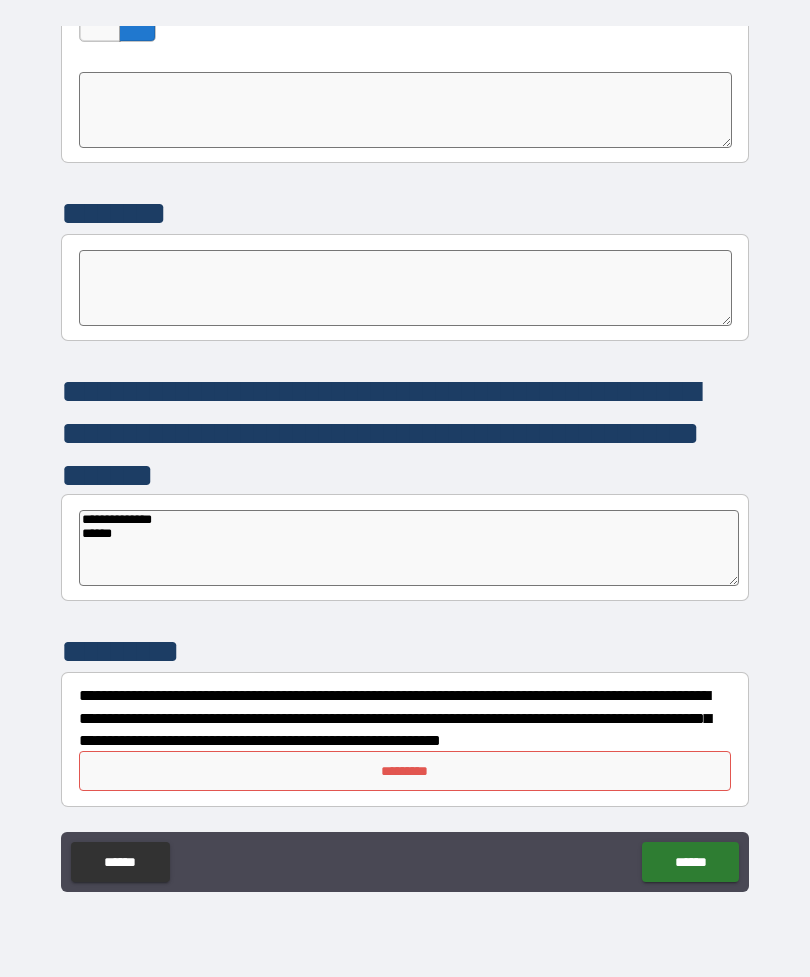 type on "*" 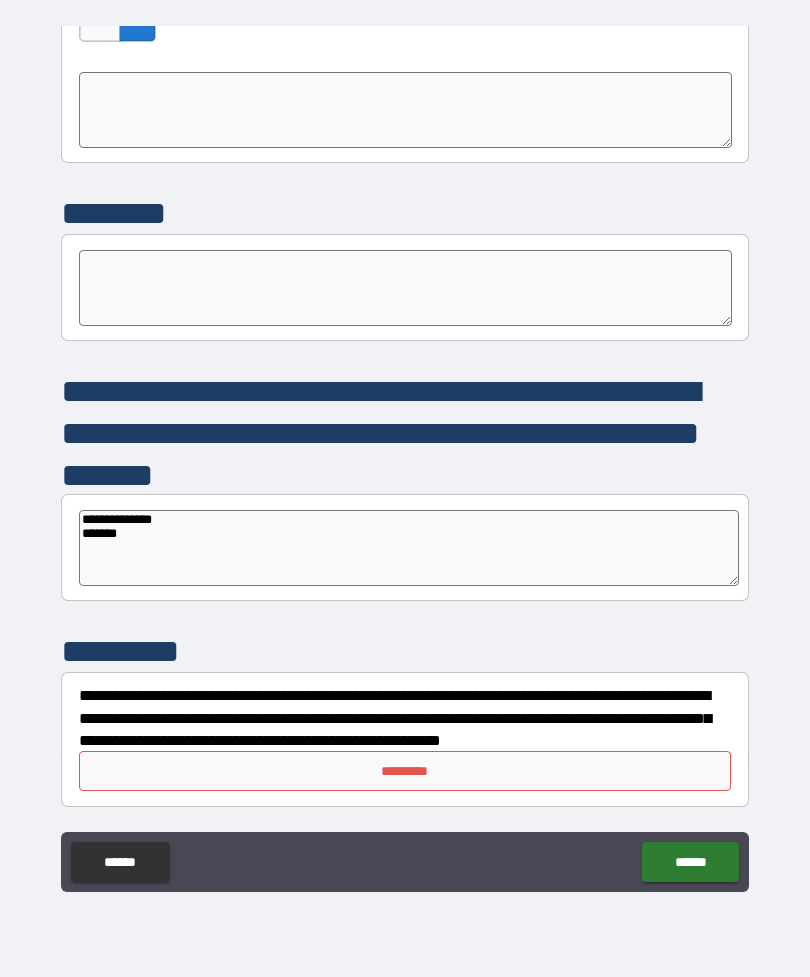 type on "*" 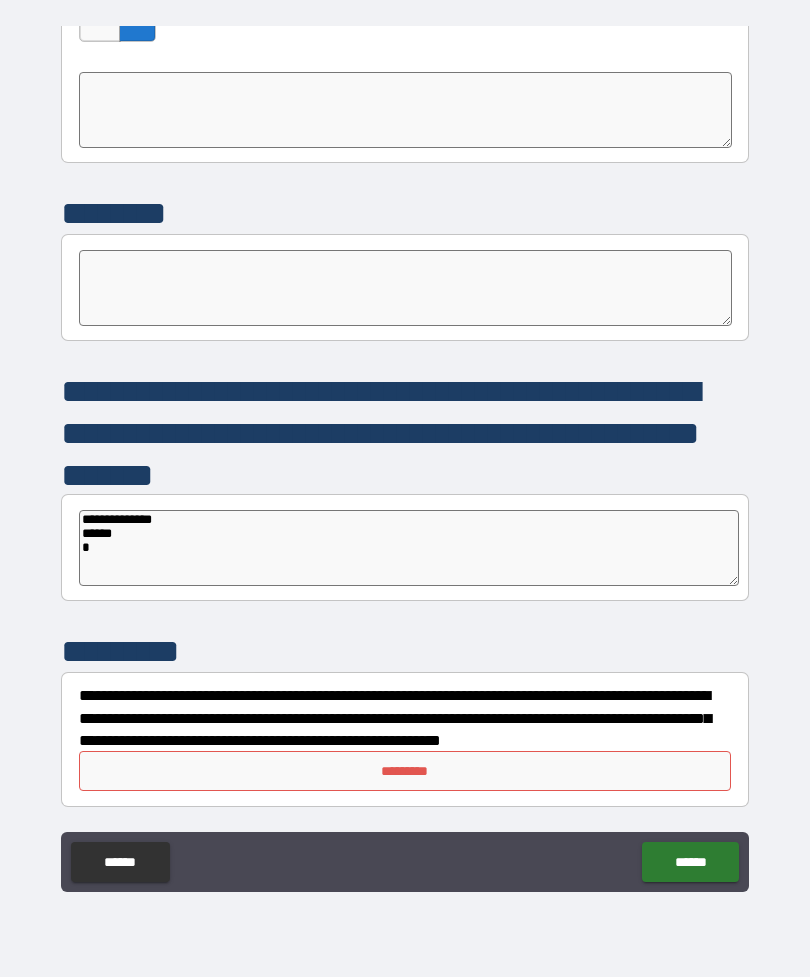 type on "*" 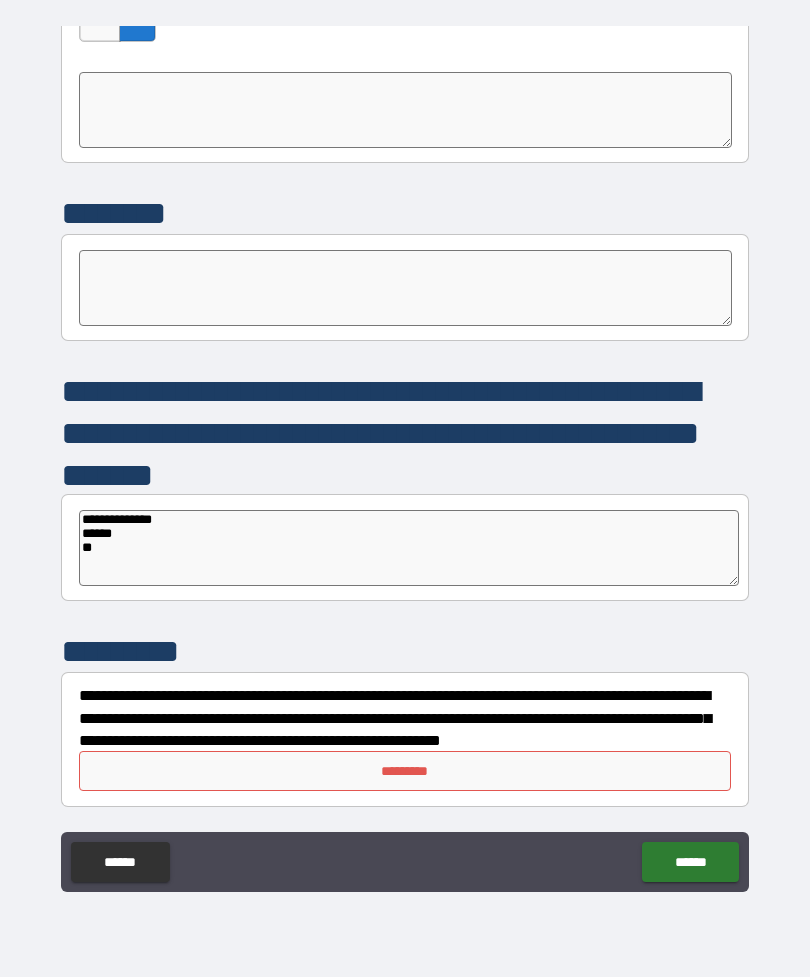 type on "*" 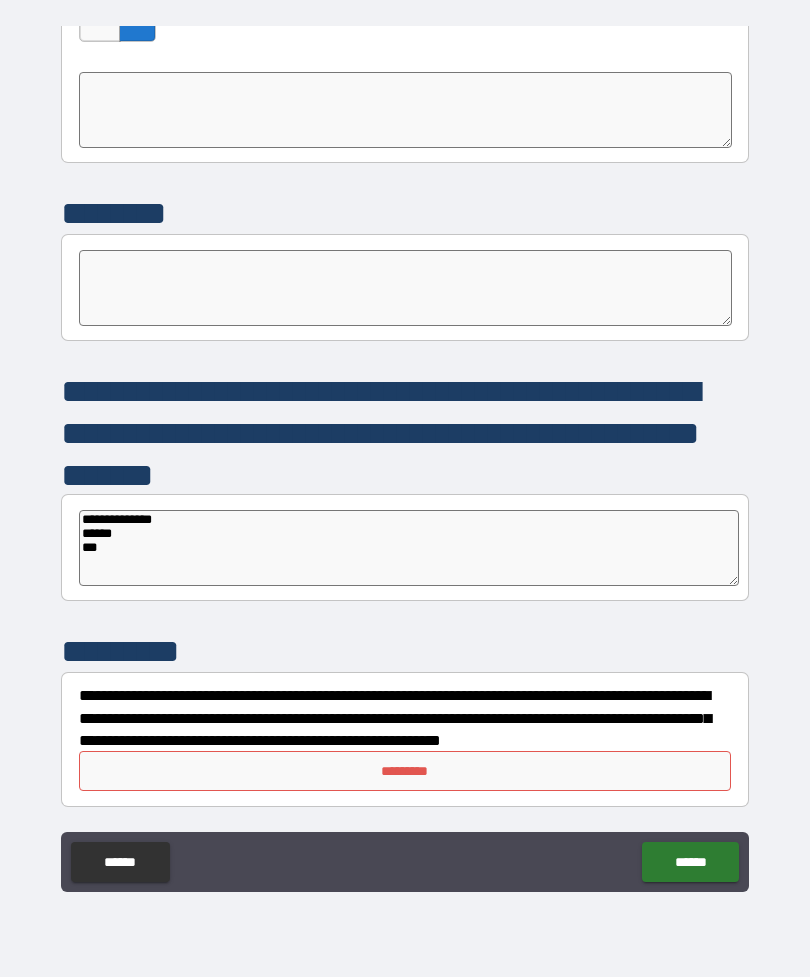 type on "*" 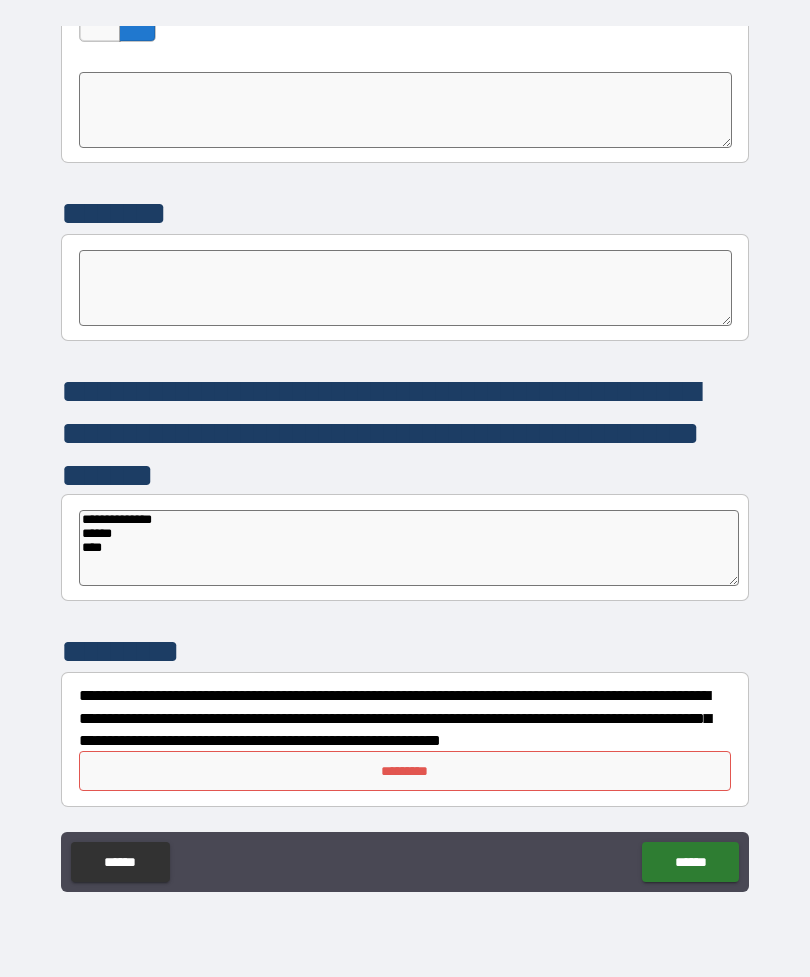 type on "*" 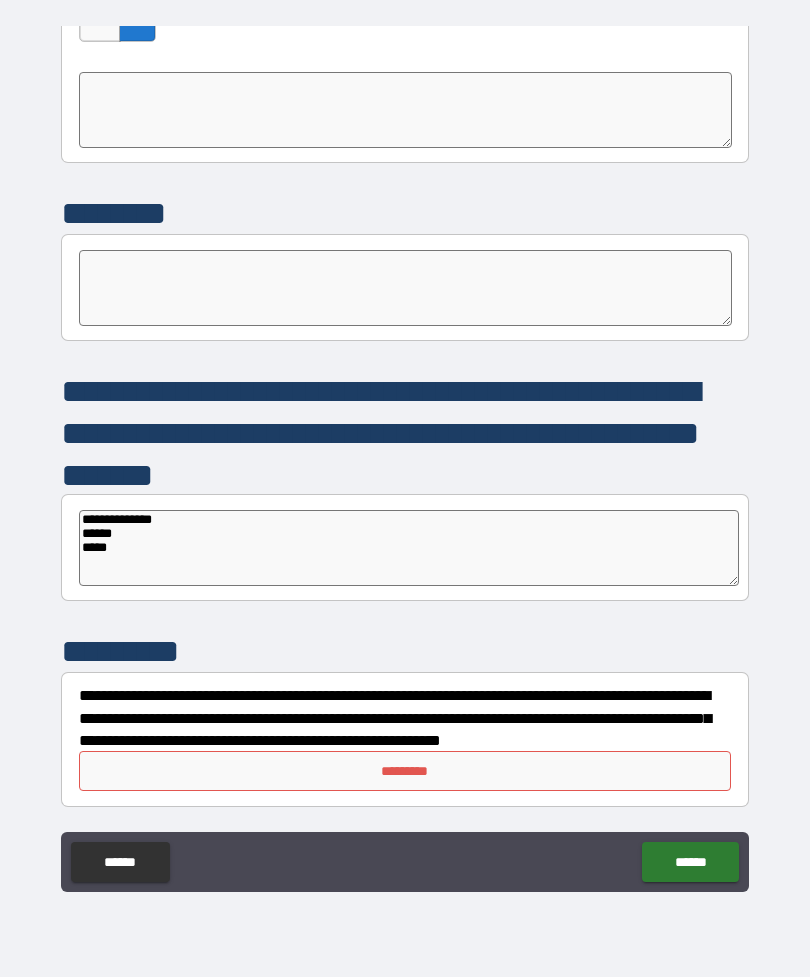 type on "*" 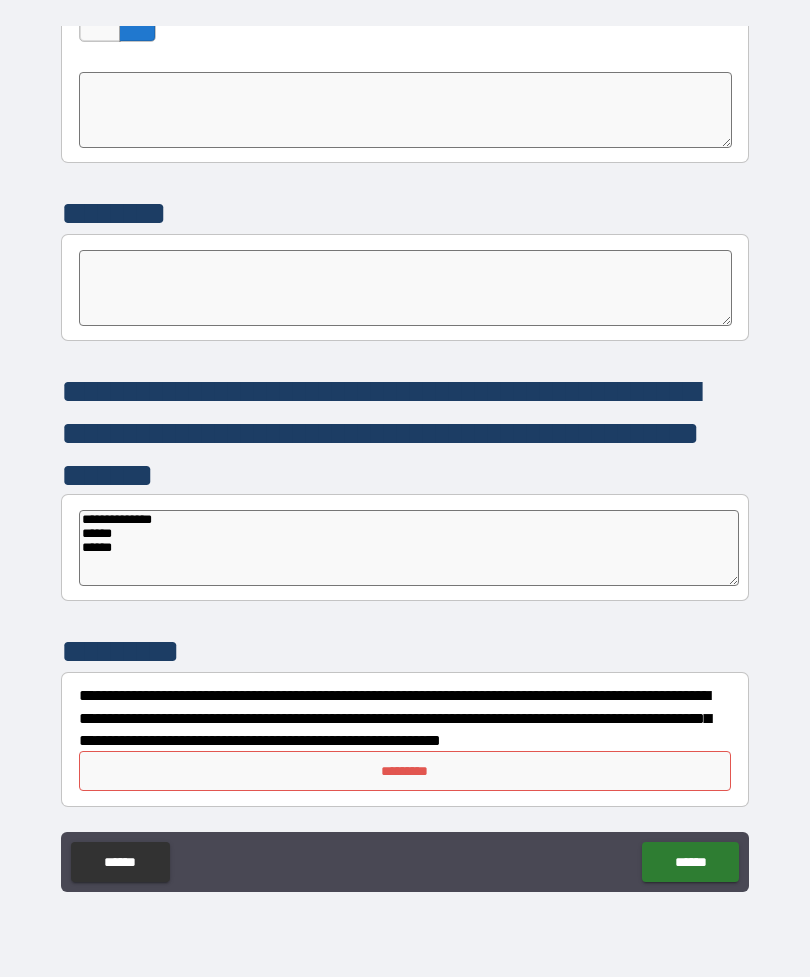 type on "*" 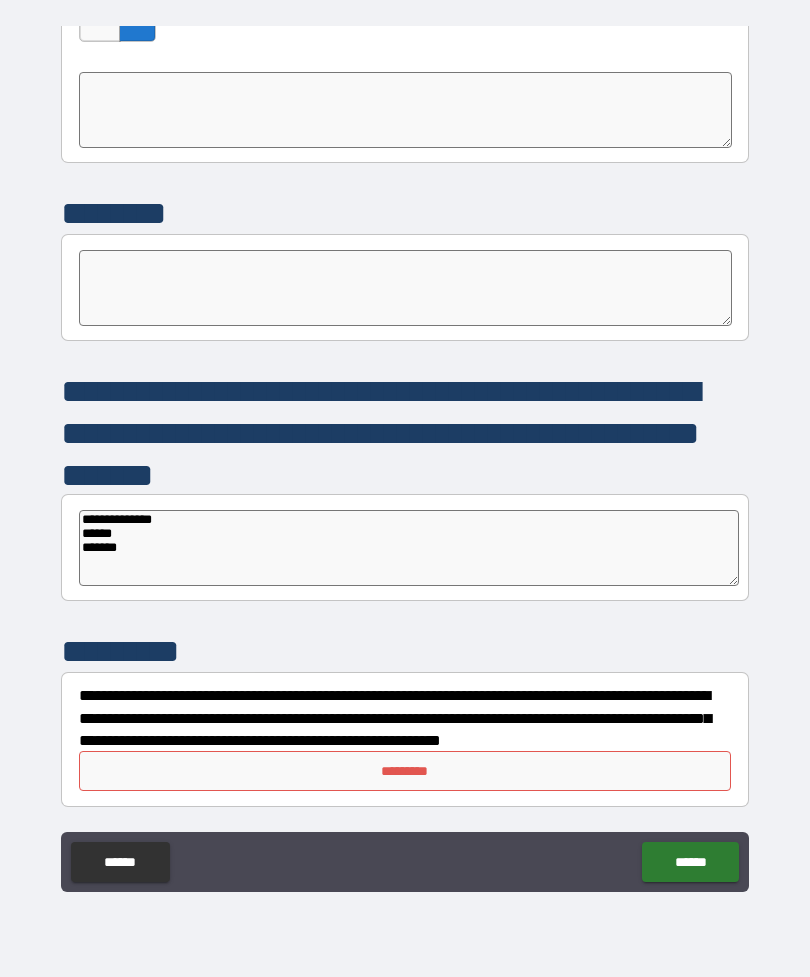 type on "*" 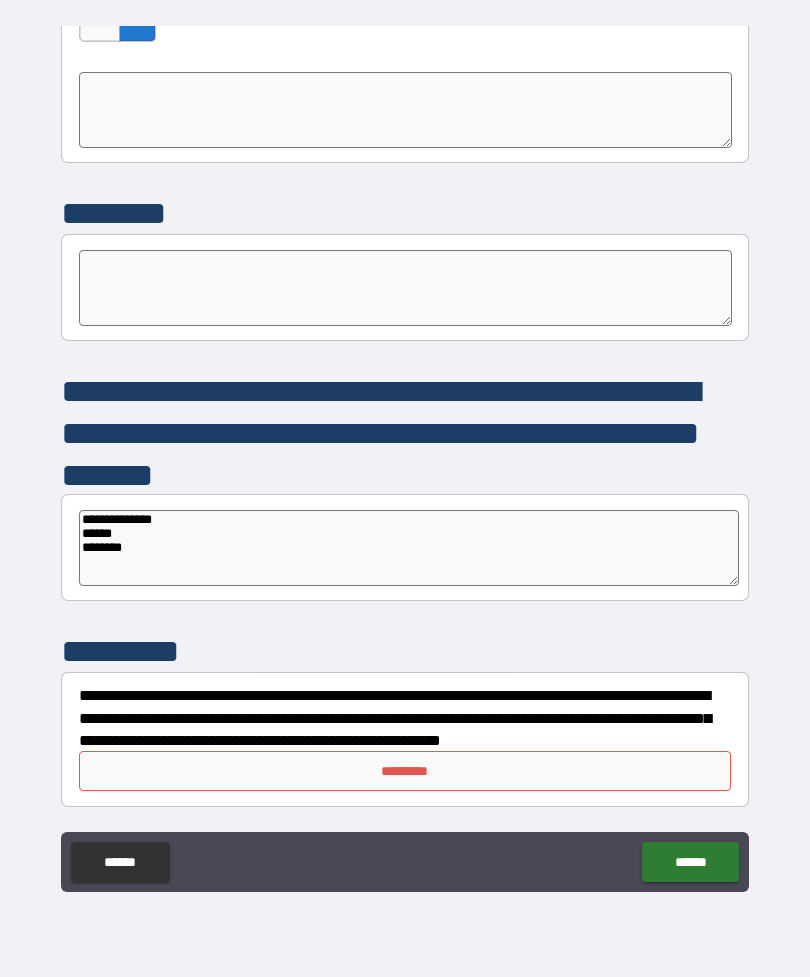 type on "*" 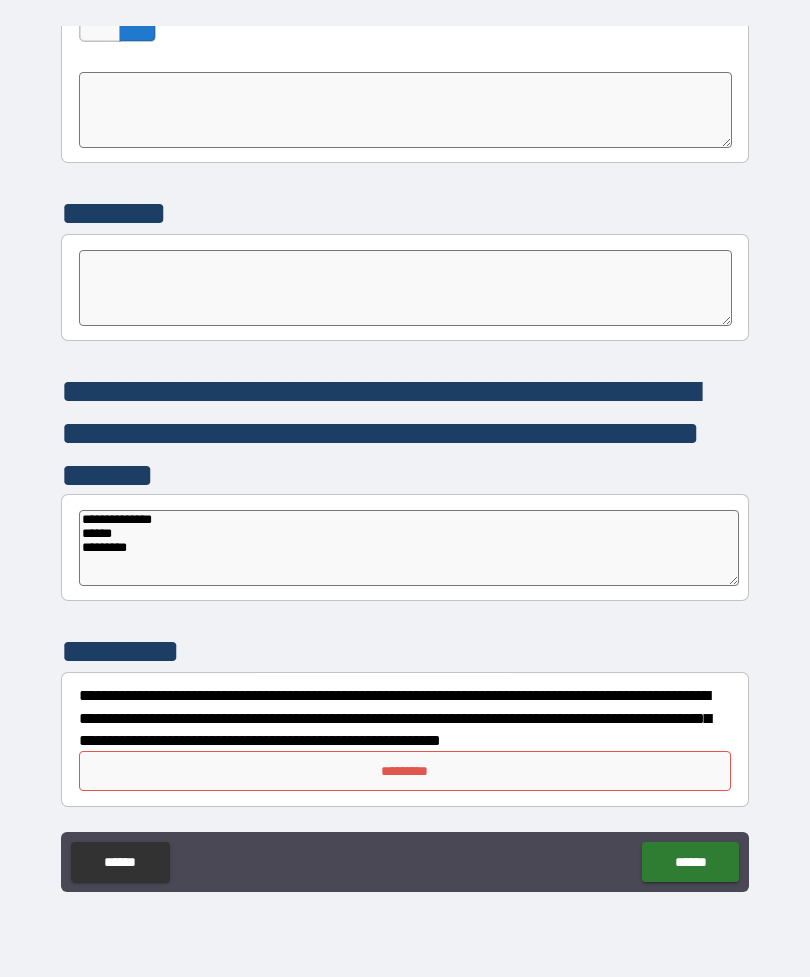 type on "*" 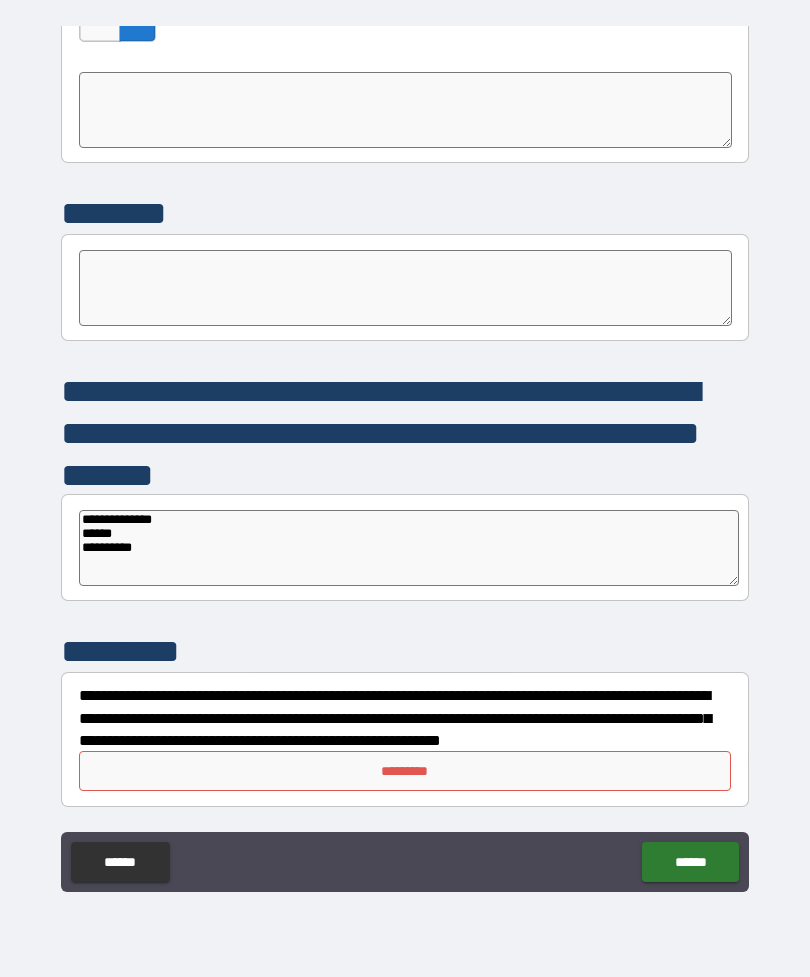 type on "*" 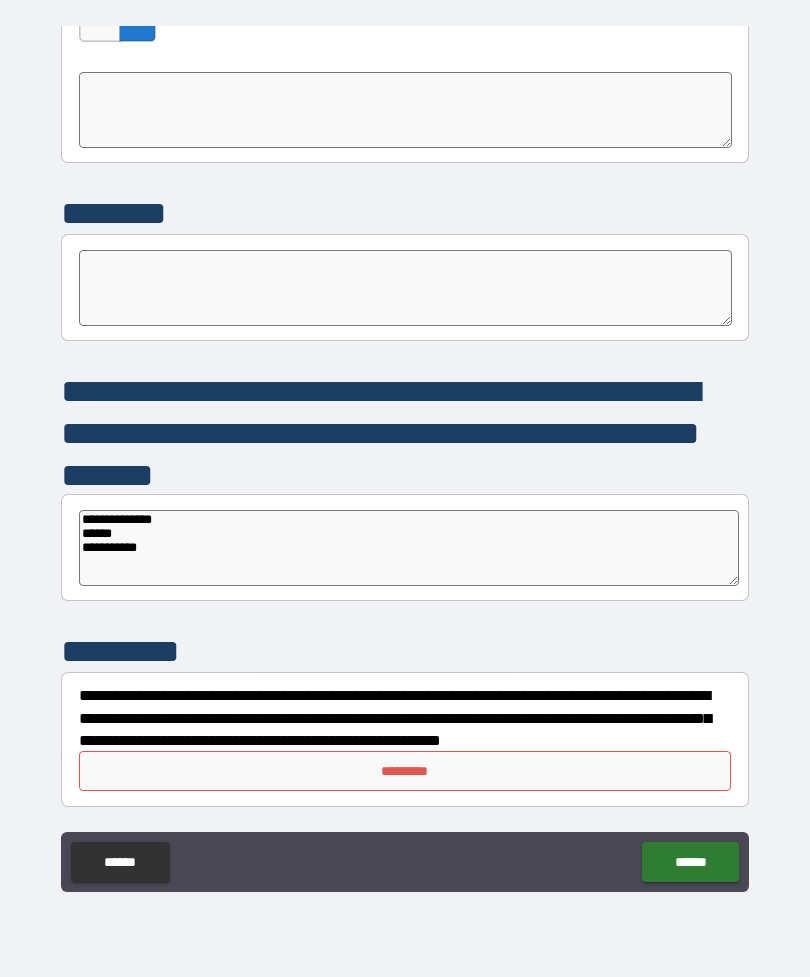type on "*" 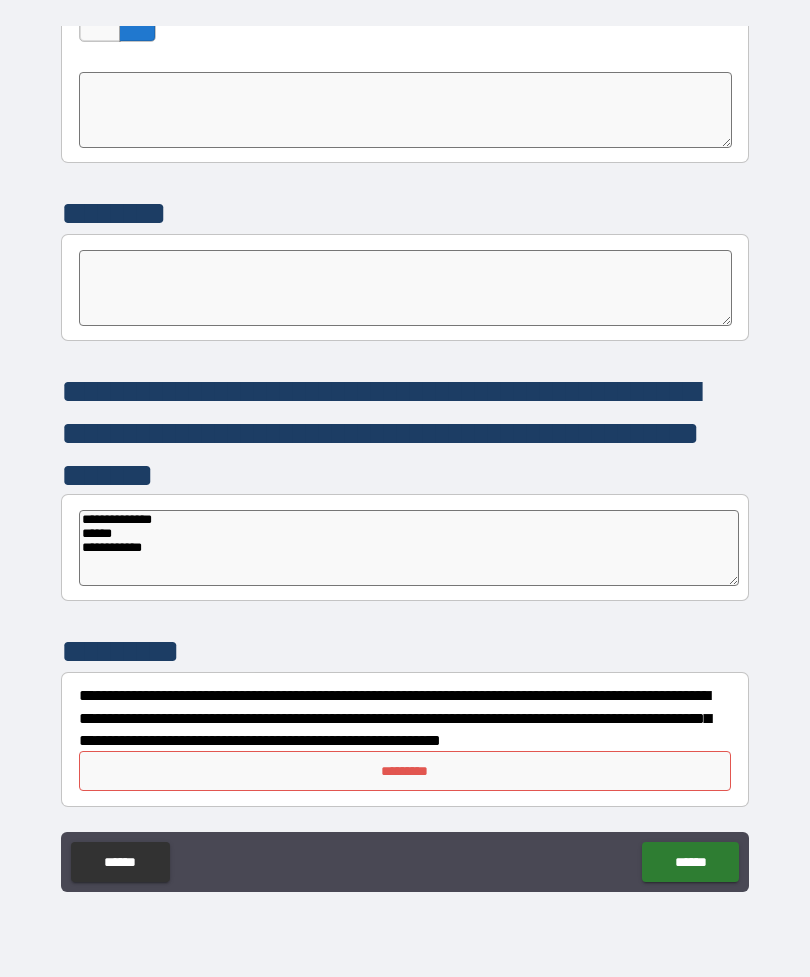 type on "*" 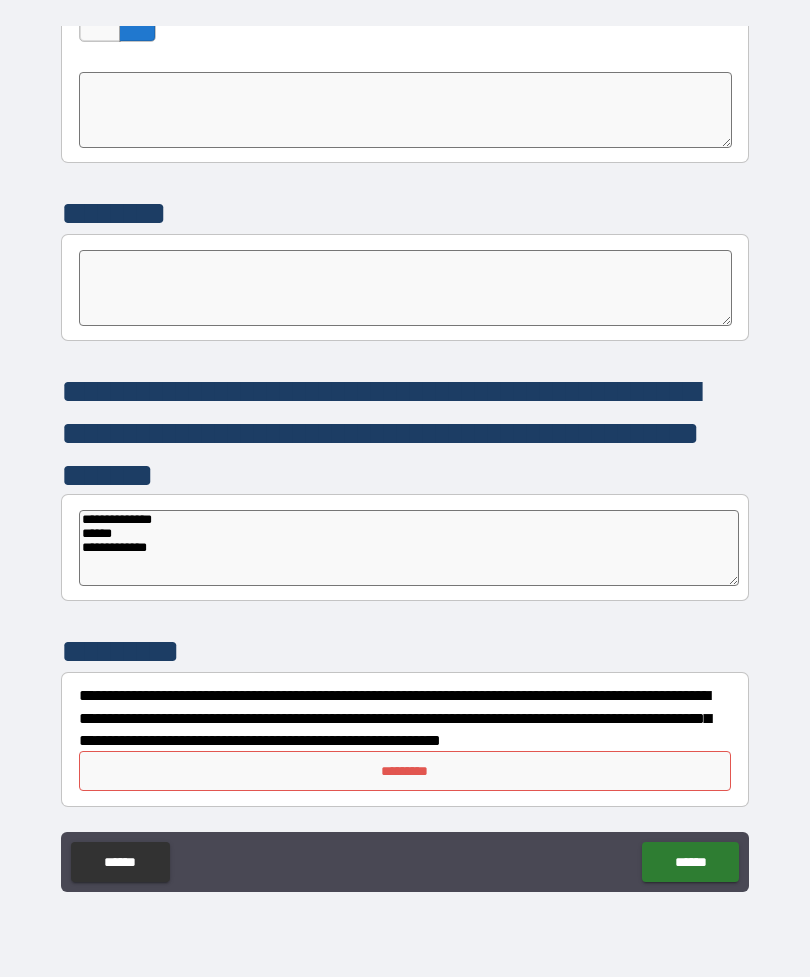 type on "*" 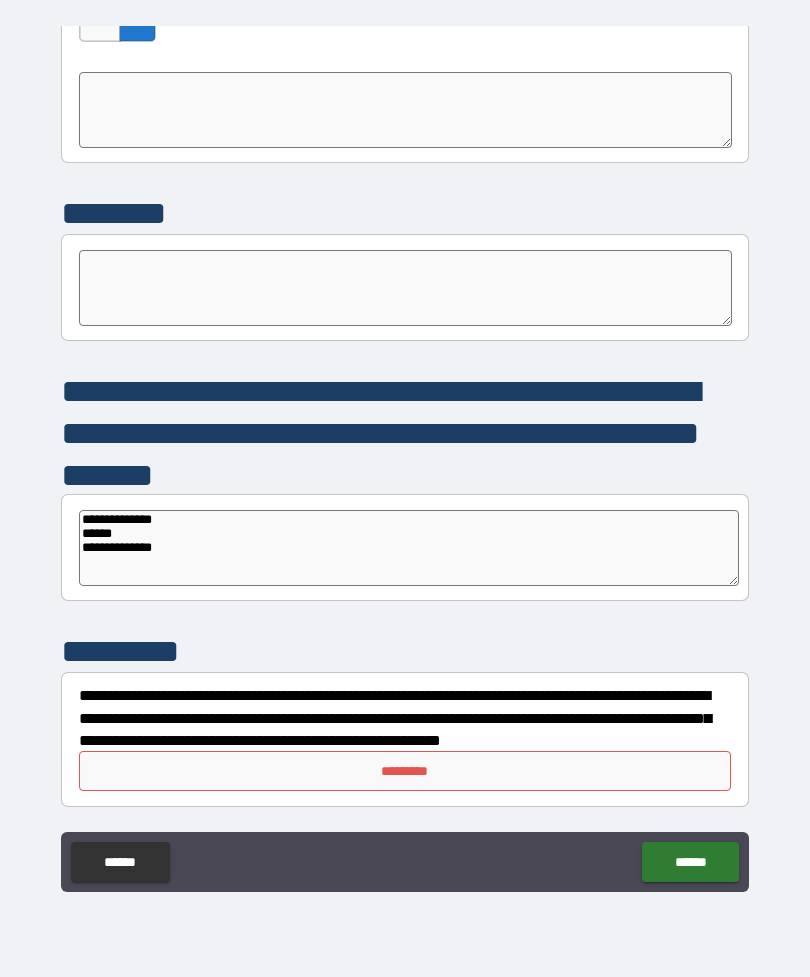 type on "*" 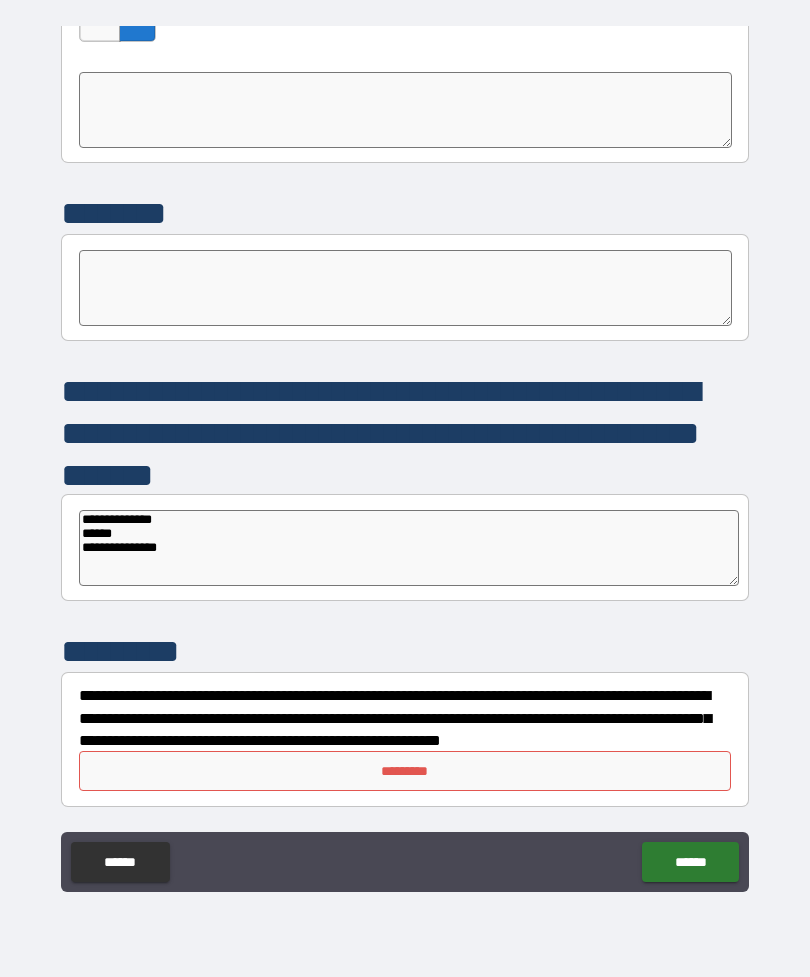 type on "*" 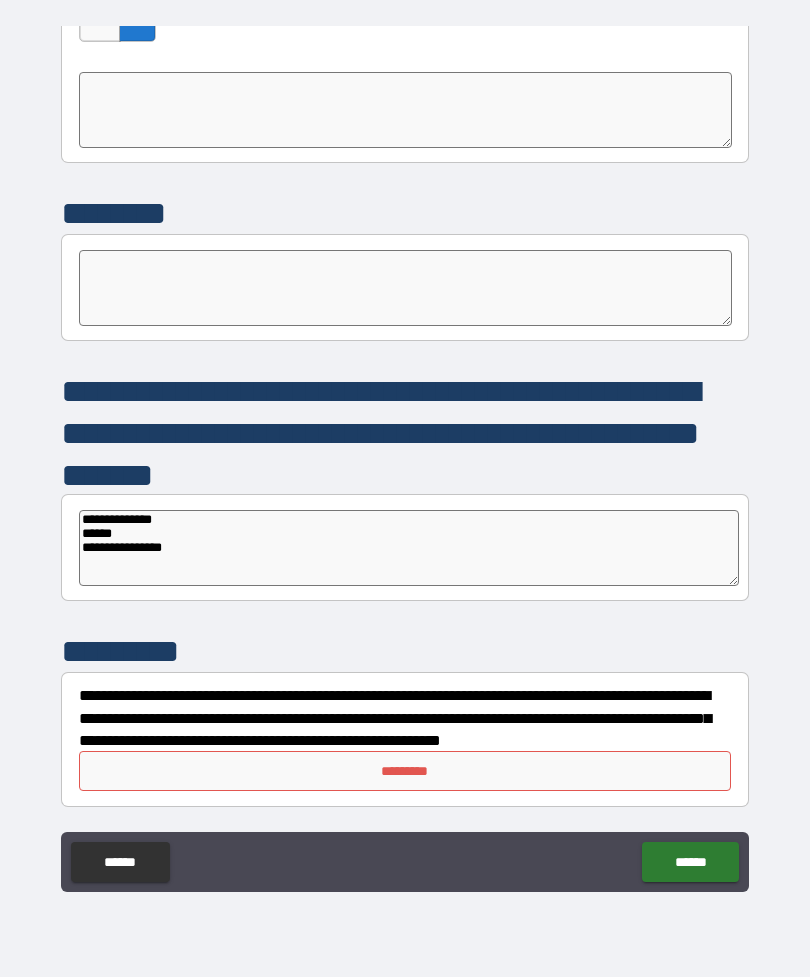 type on "*" 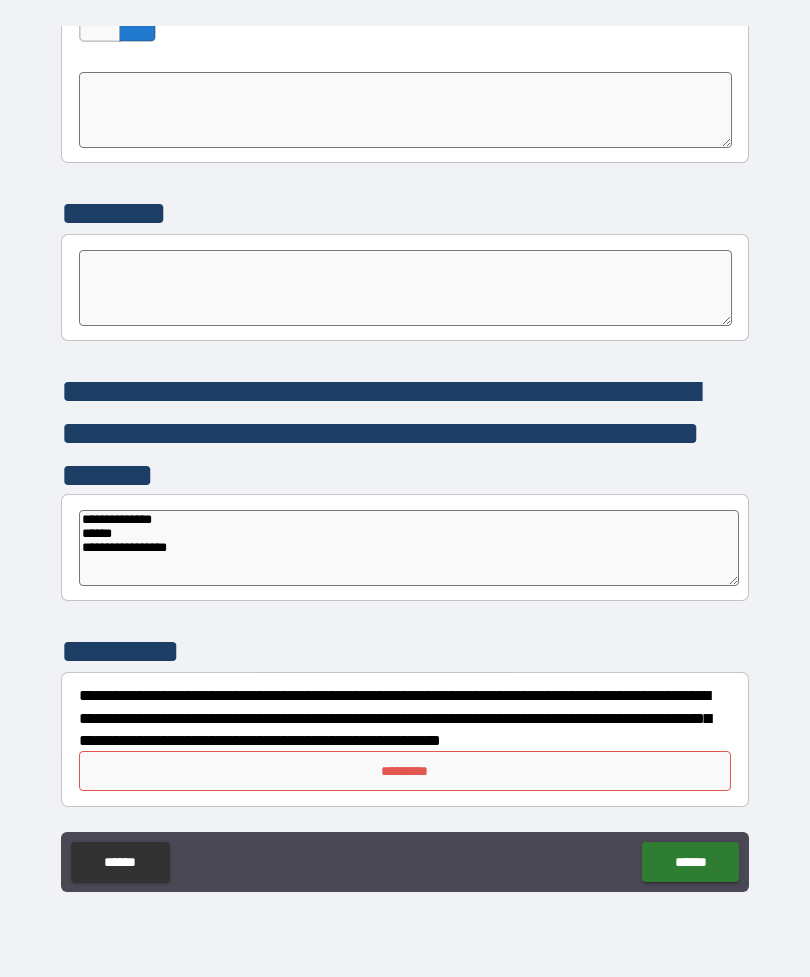 type on "*" 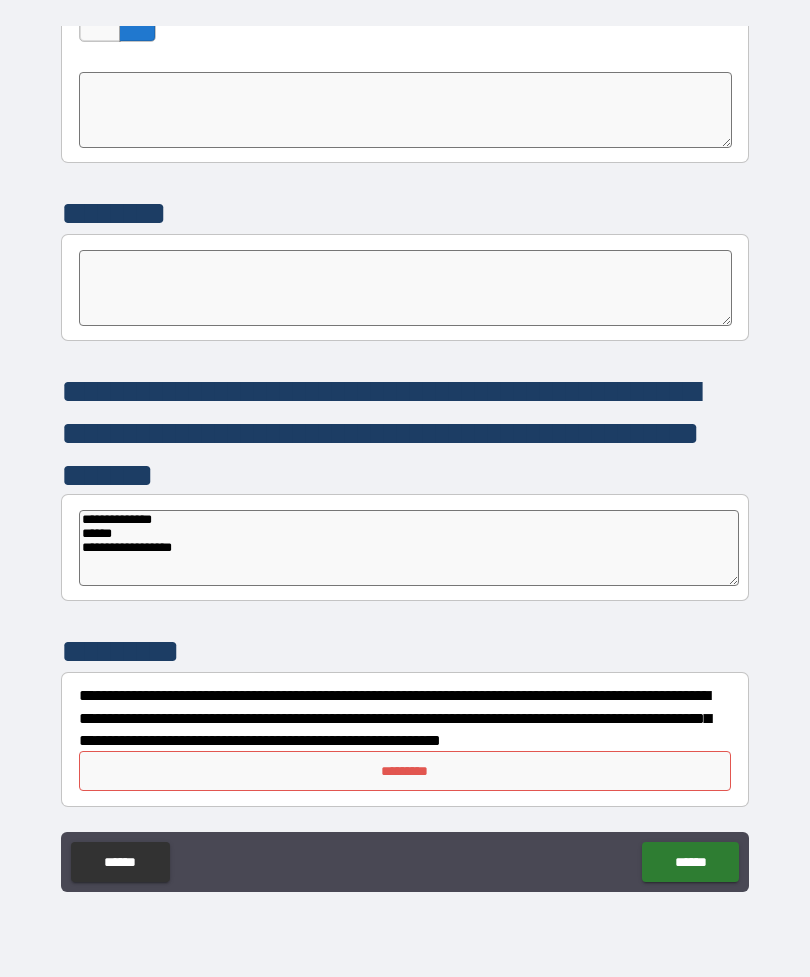 type on "*" 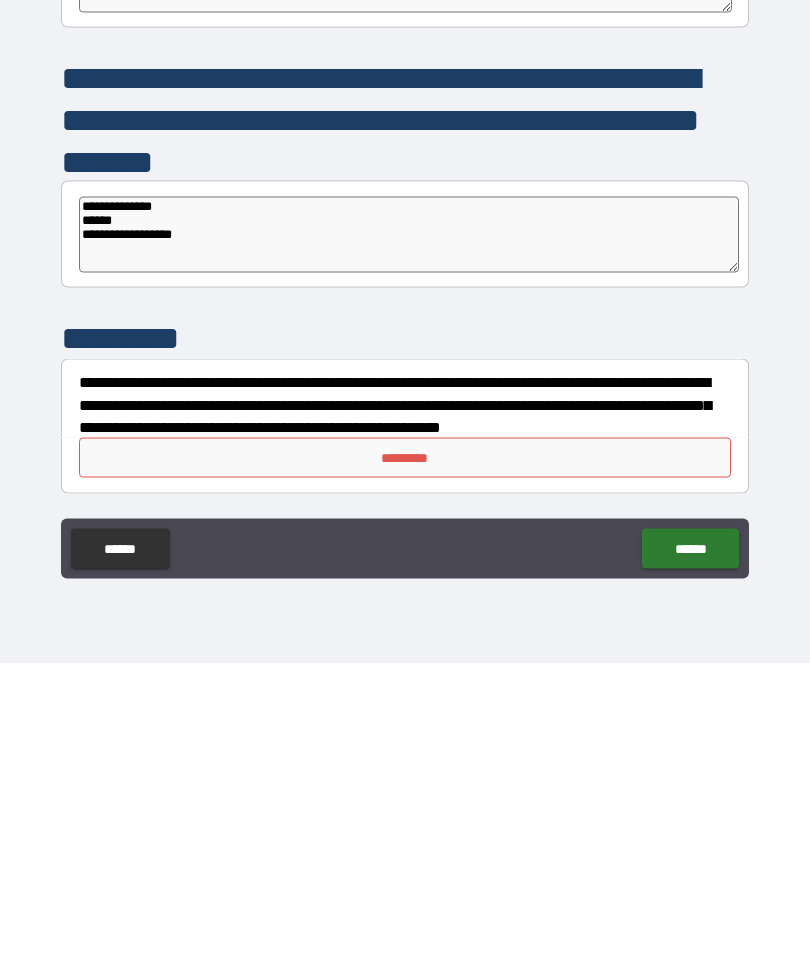 type on "**********" 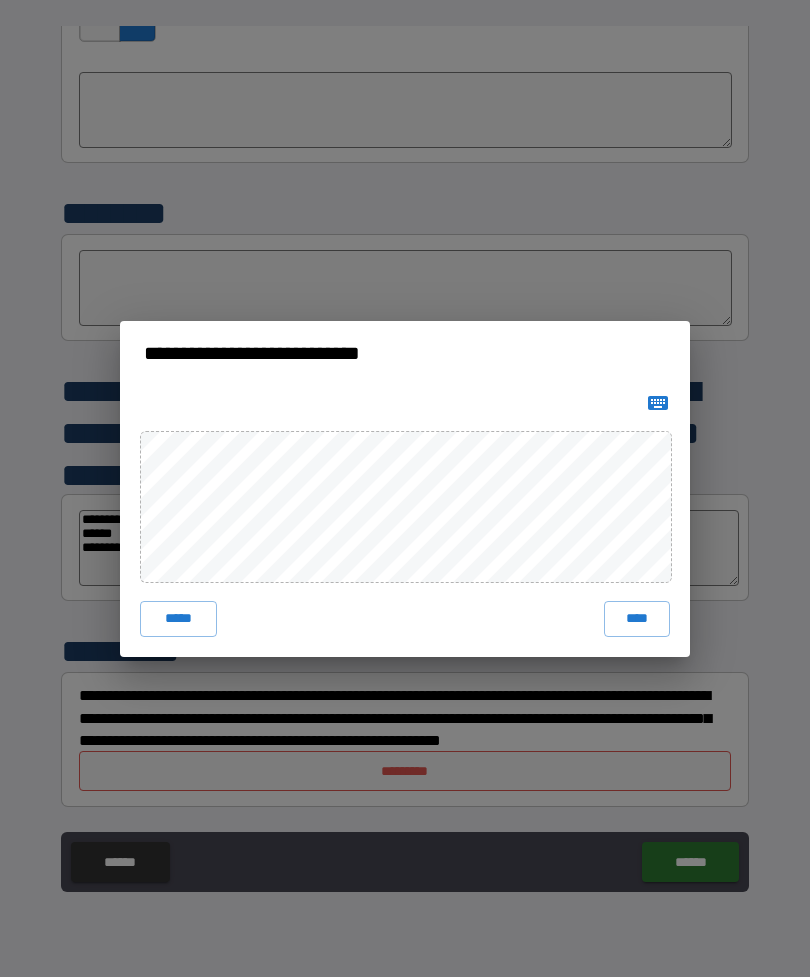 click on "****" at bounding box center (637, 619) 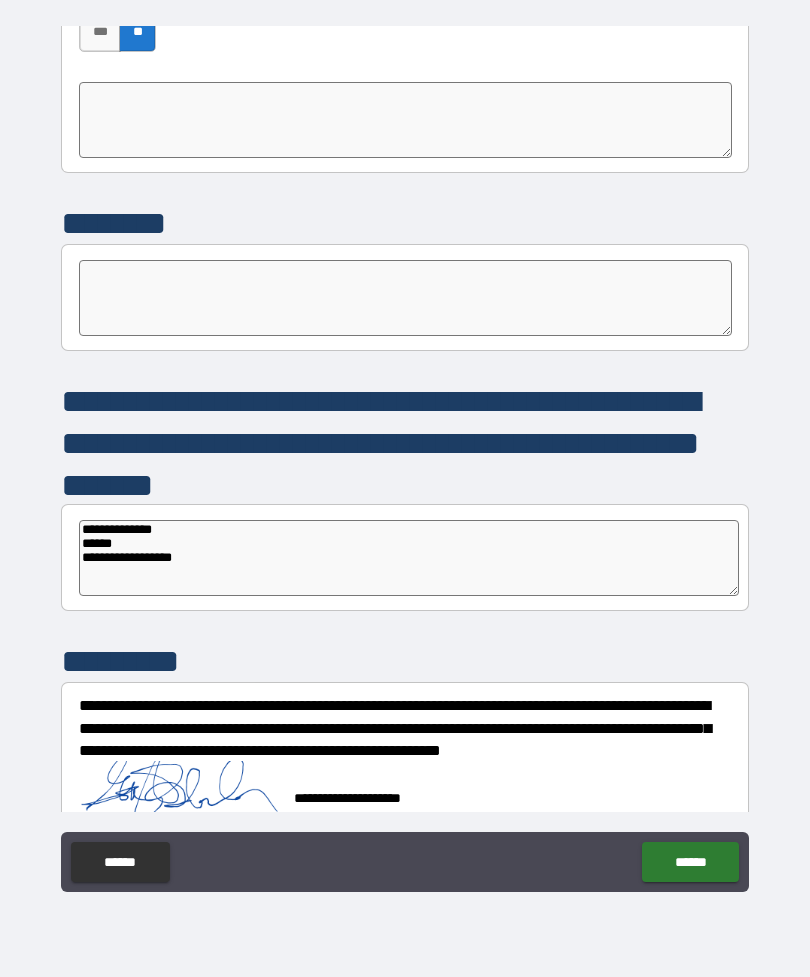 type on "*" 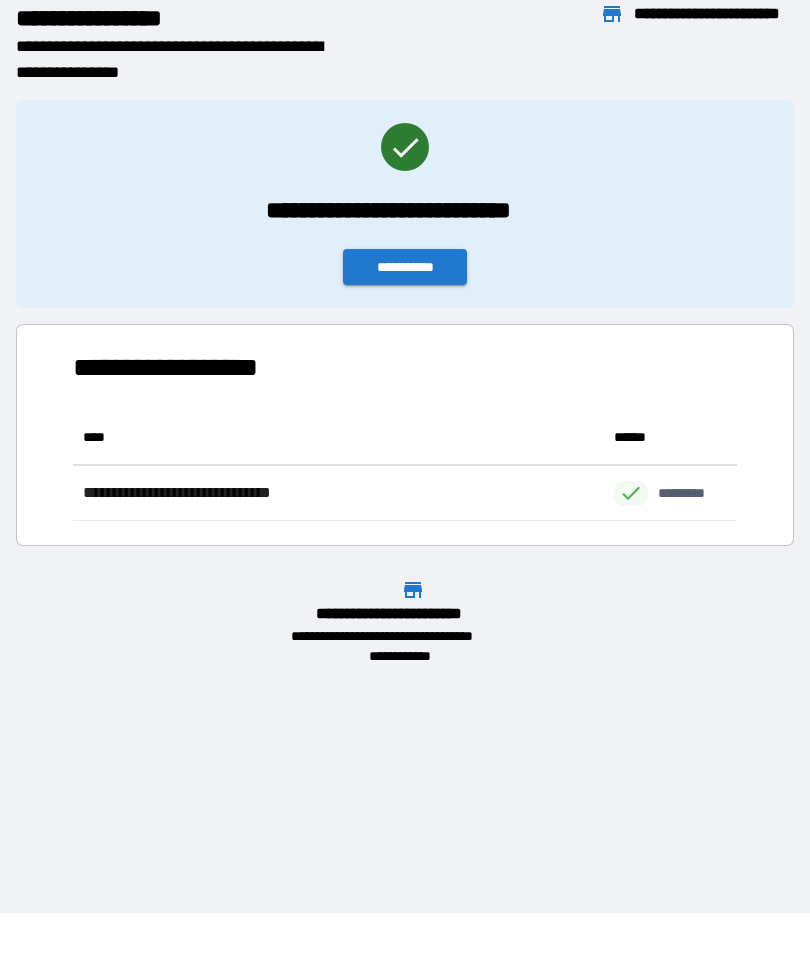 scroll, scrollTop: 1, scrollLeft: 1, axis: both 